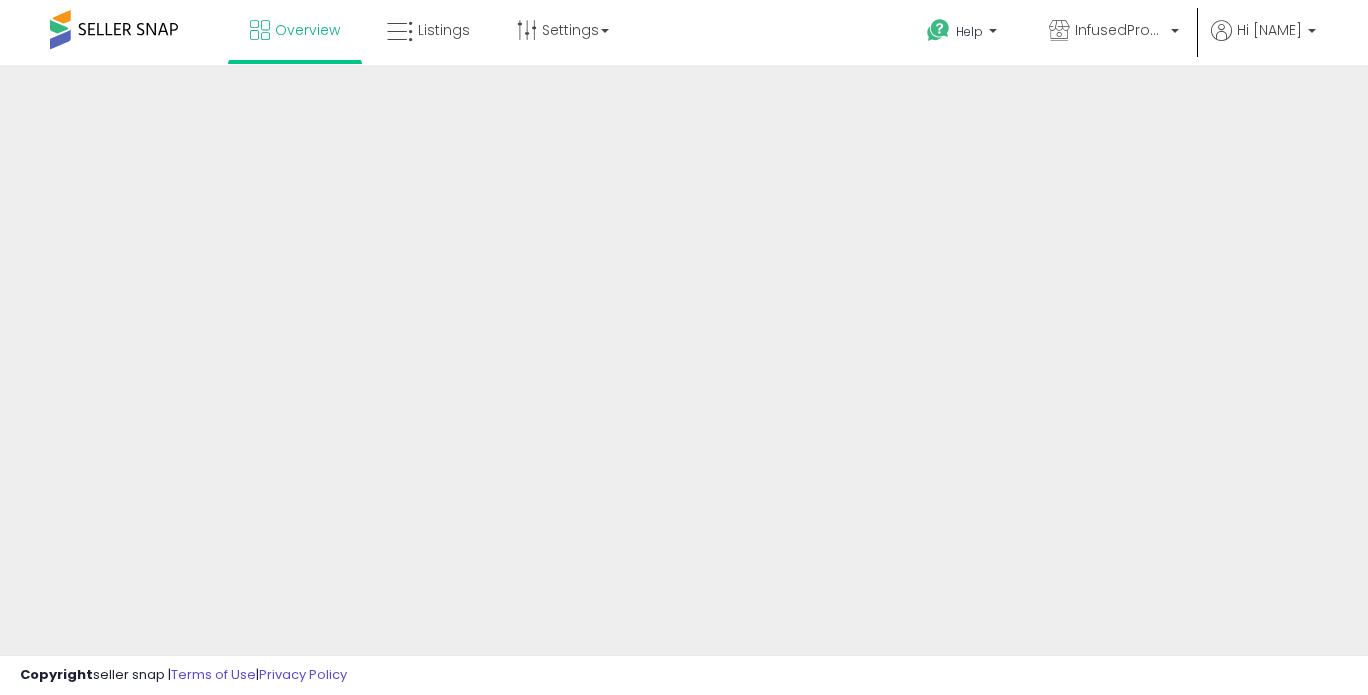 scroll, scrollTop: 0, scrollLeft: 0, axis: both 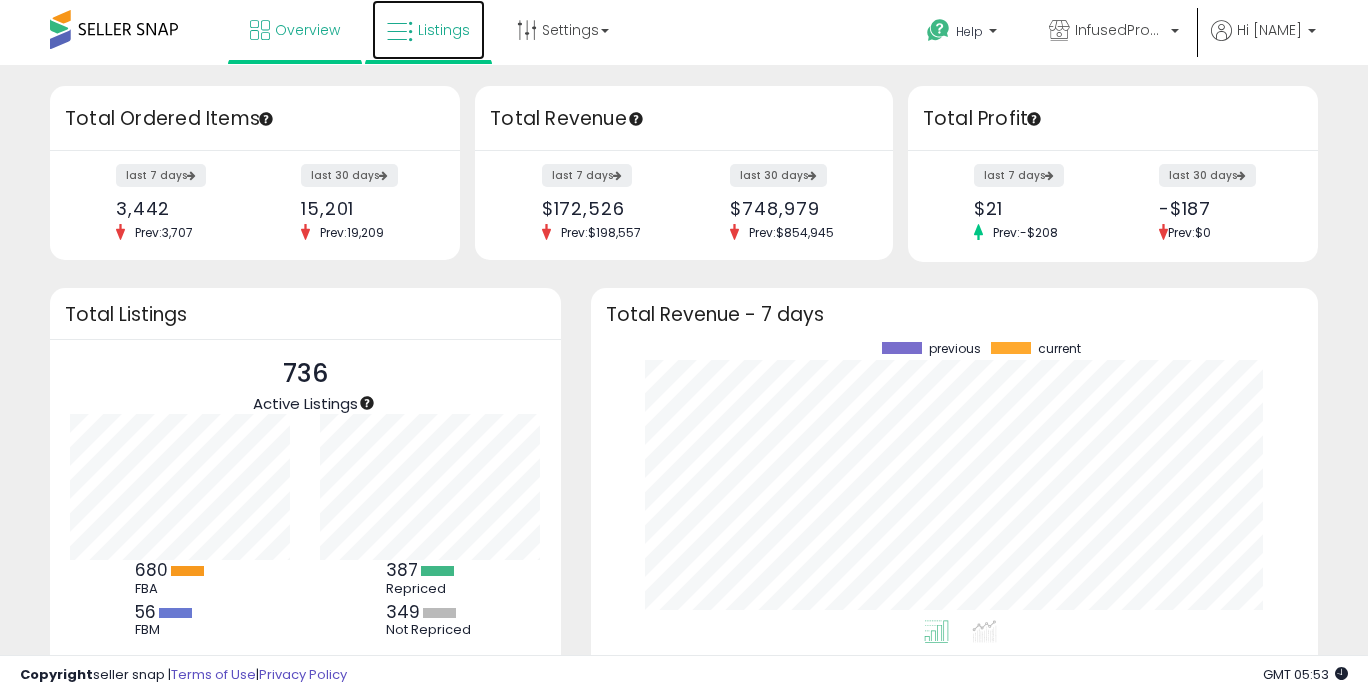 click on "Listings" at bounding box center (428, 30) 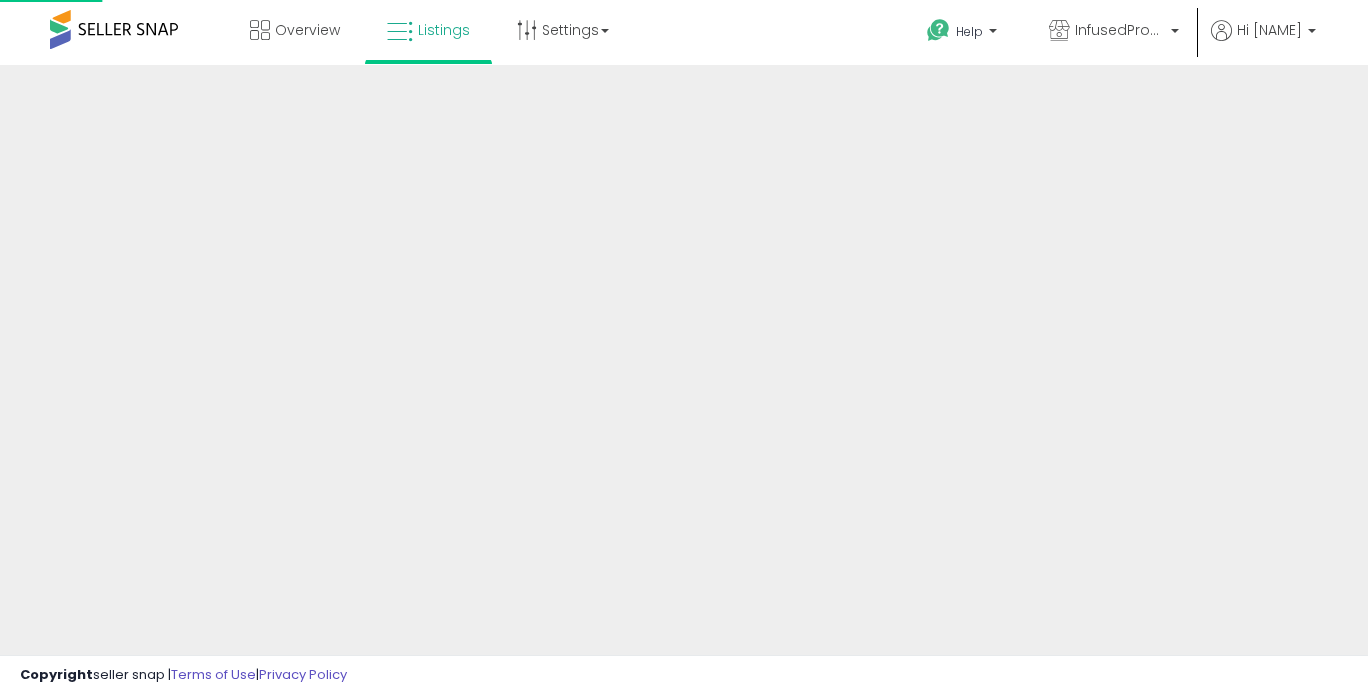 scroll, scrollTop: 0, scrollLeft: 0, axis: both 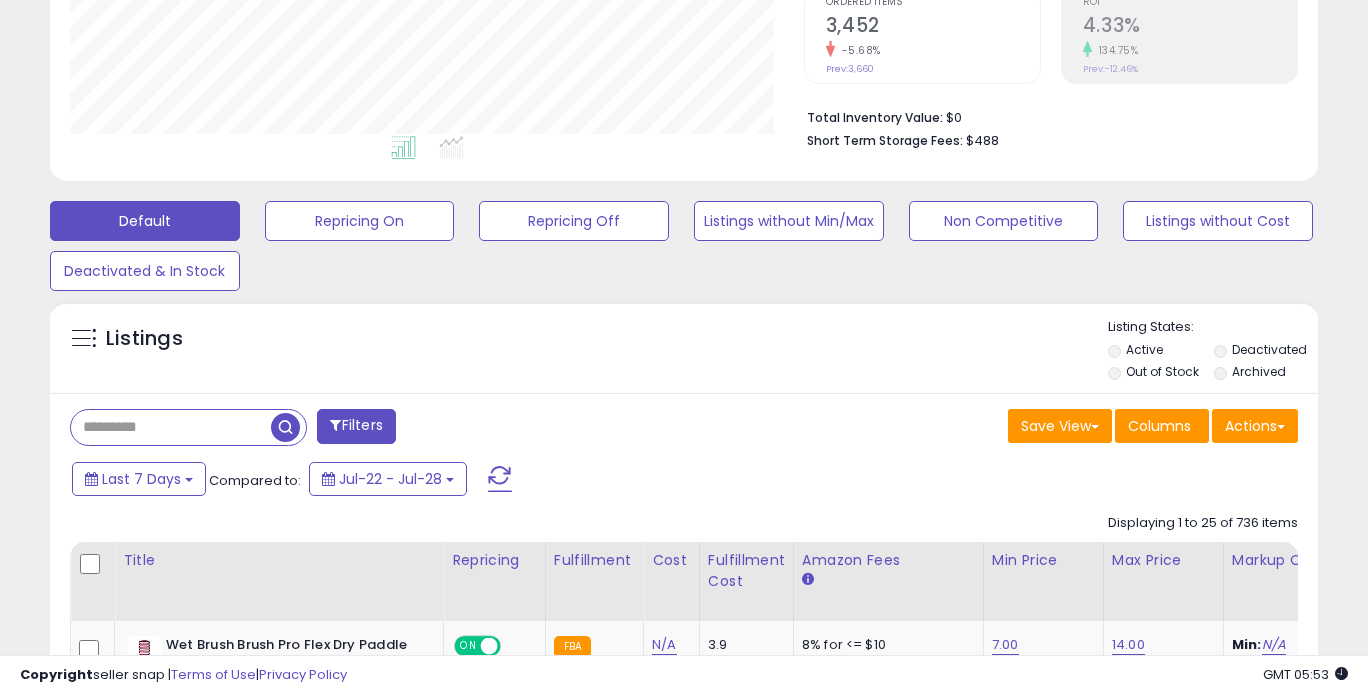click at bounding box center [171, 427] 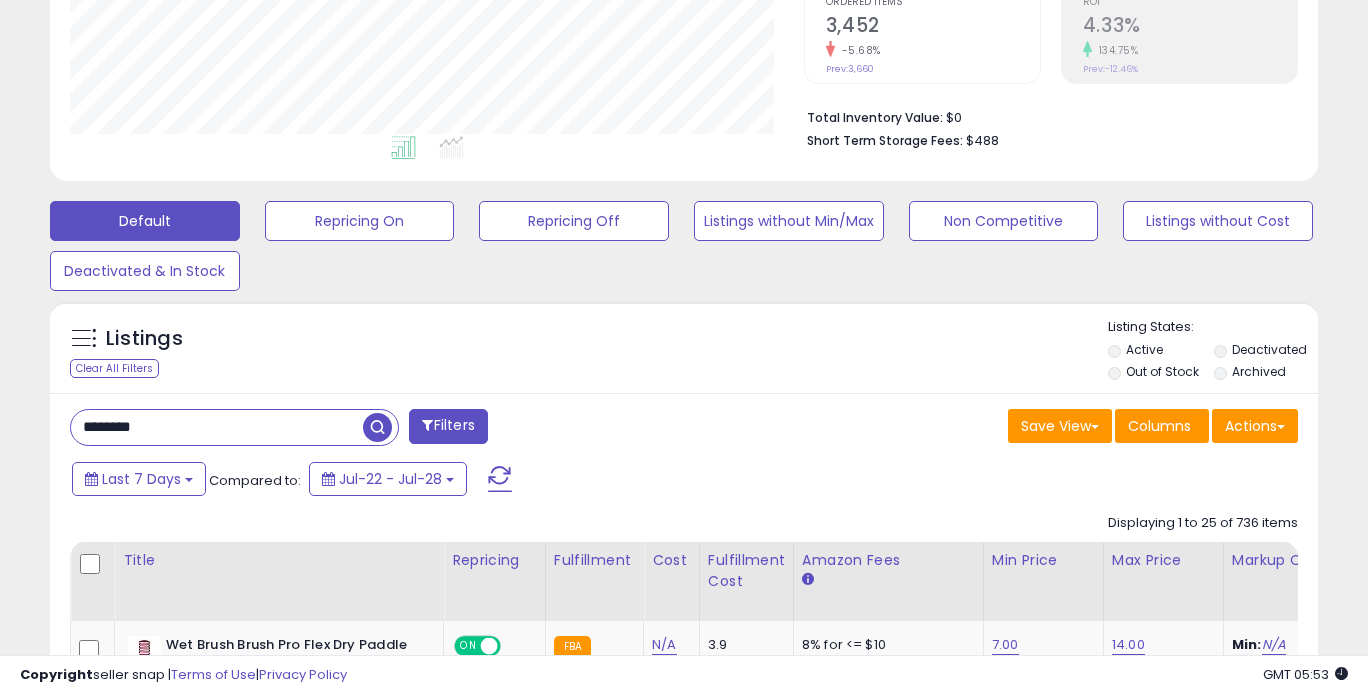 type on "********" 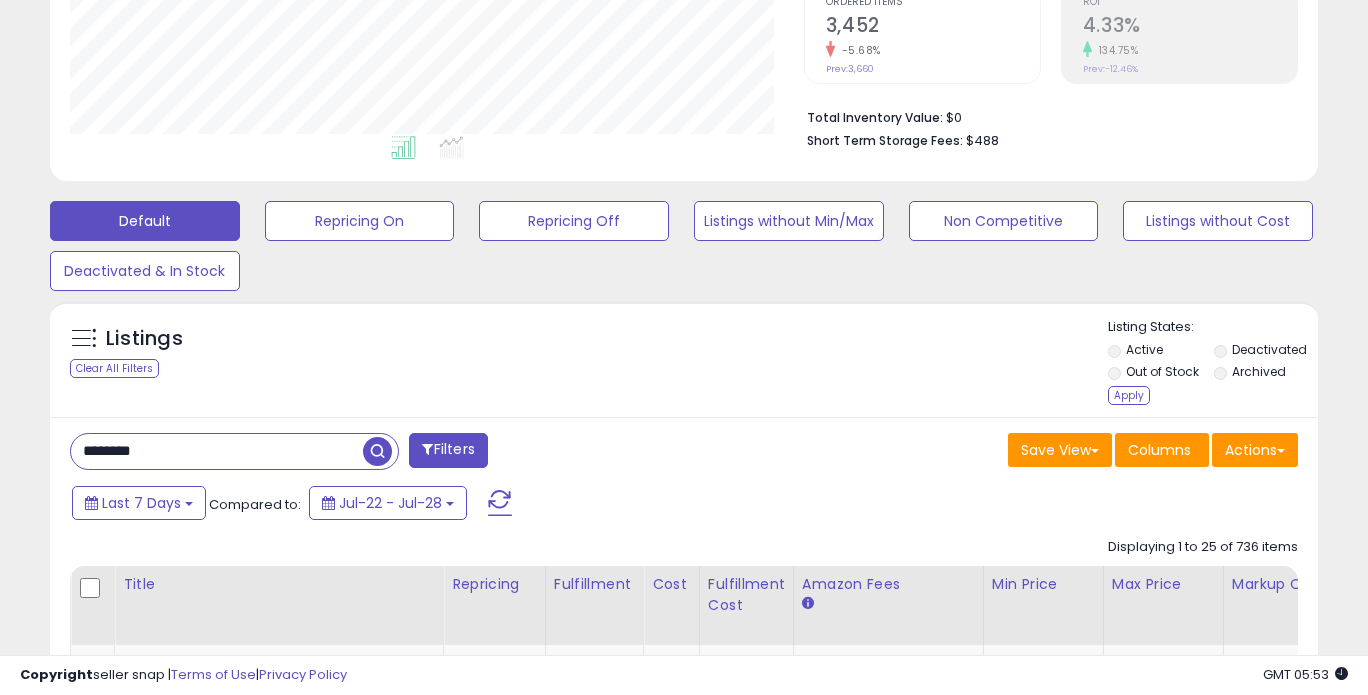 click at bounding box center [377, 451] 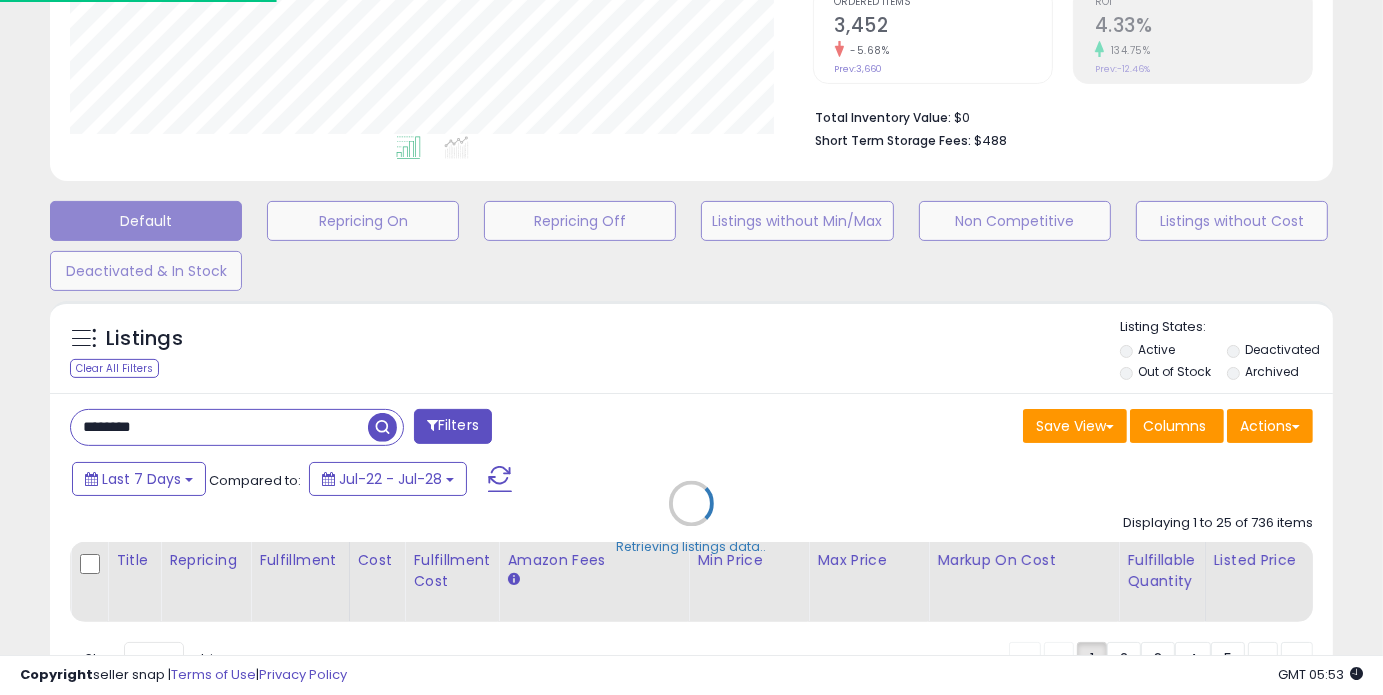 scroll, scrollTop: 999590, scrollLeft: 999257, axis: both 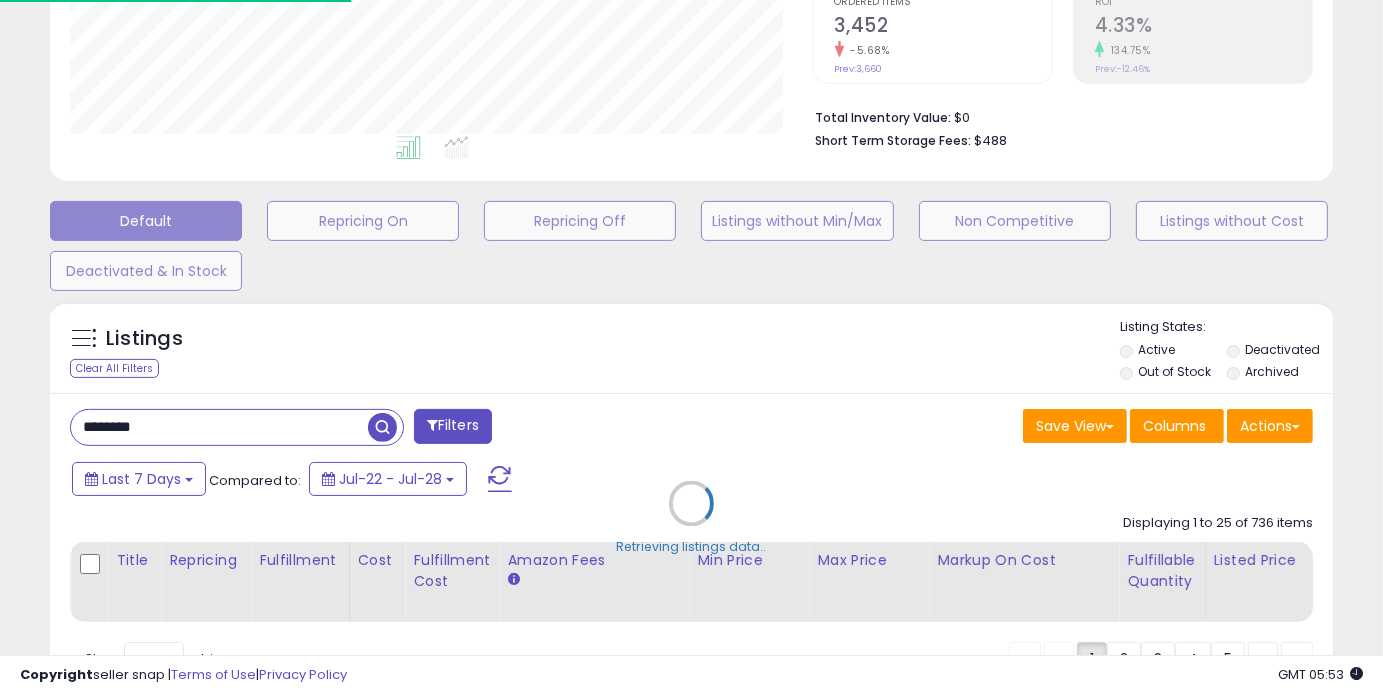 click on "Retrieving listings data.." at bounding box center (691, 518) 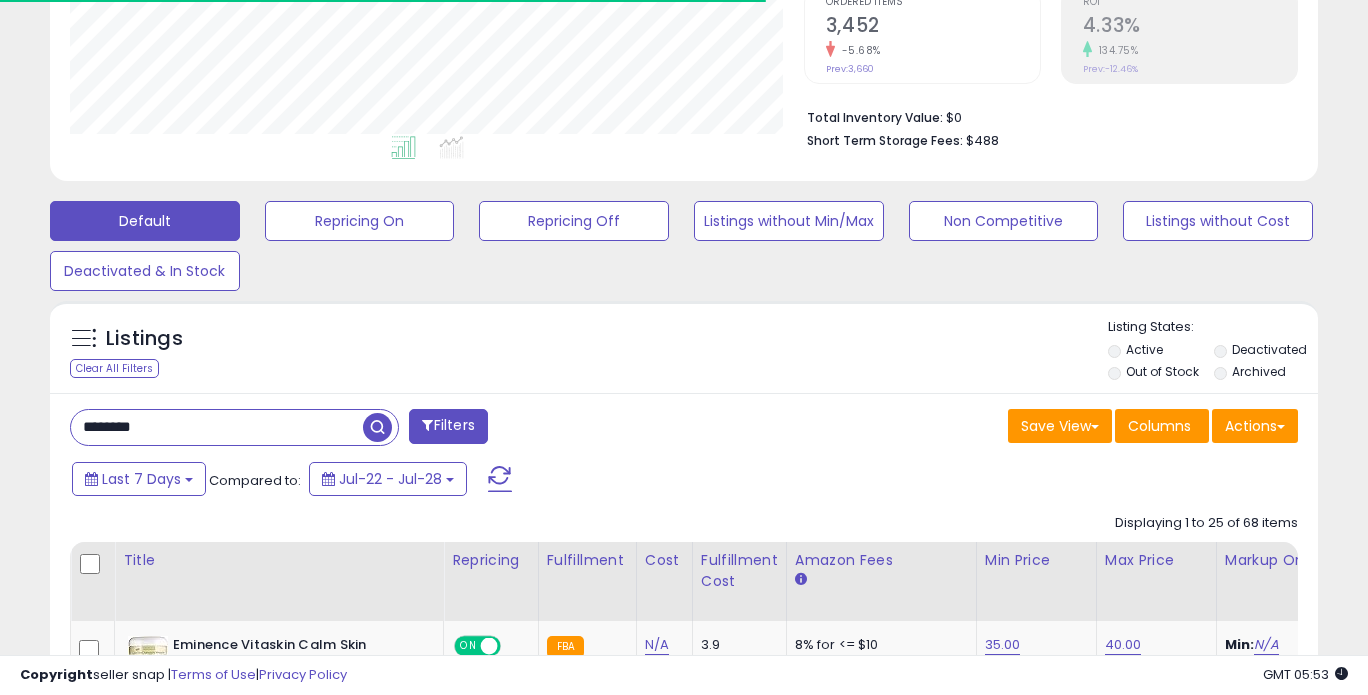 scroll, scrollTop: 410, scrollLeft: 733, axis: both 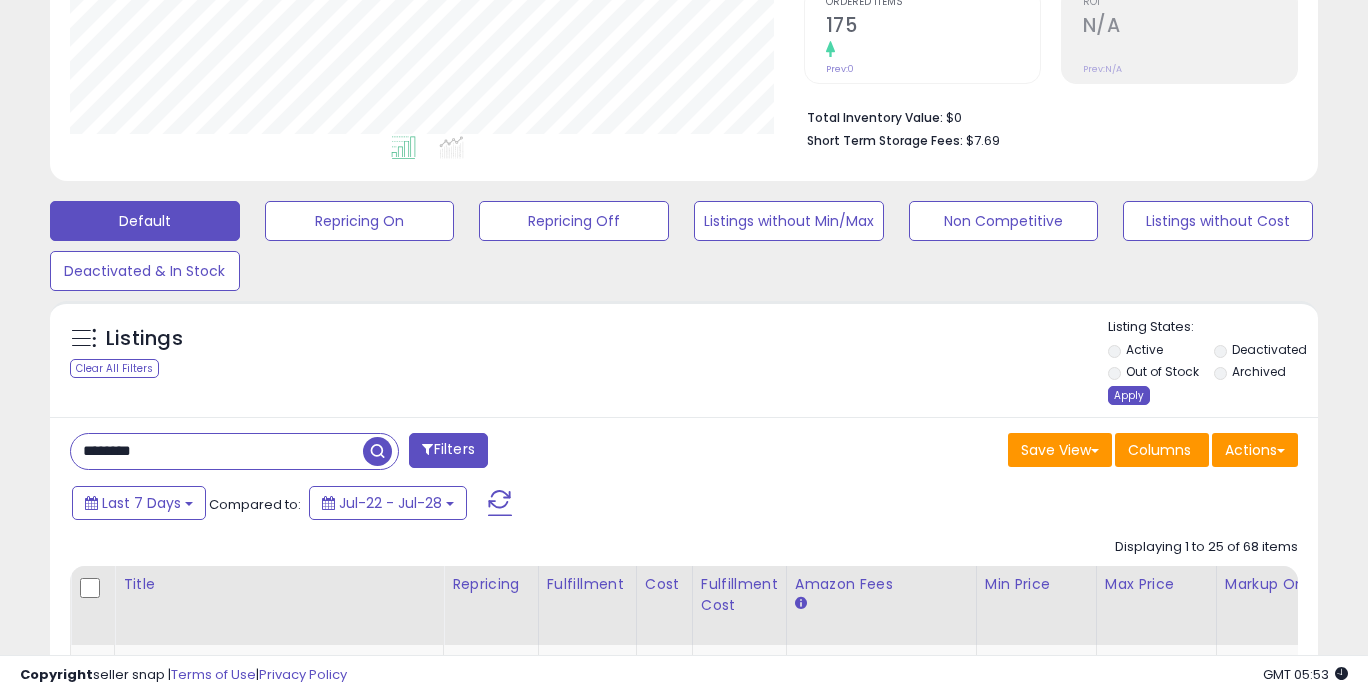 click on "Apply" at bounding box center (1129, 395) 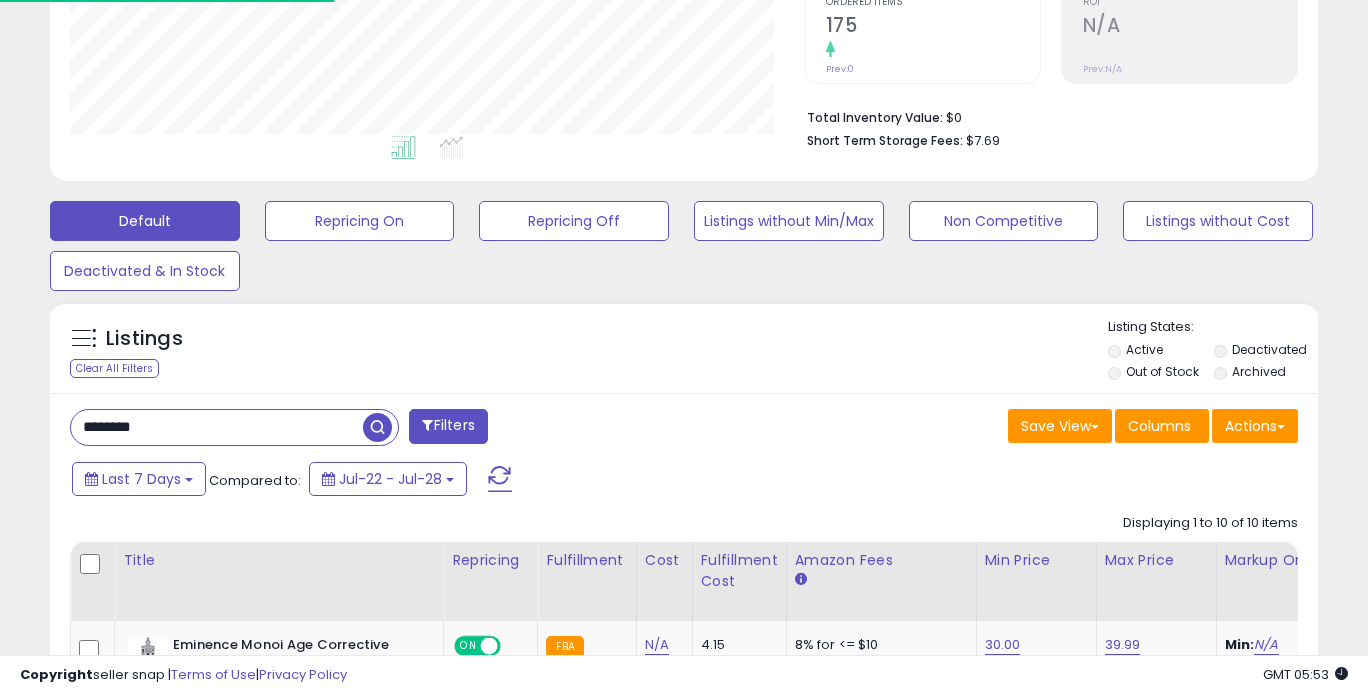 scroll, scrollTop: 549, scrollLeft: 0, axis: vertical 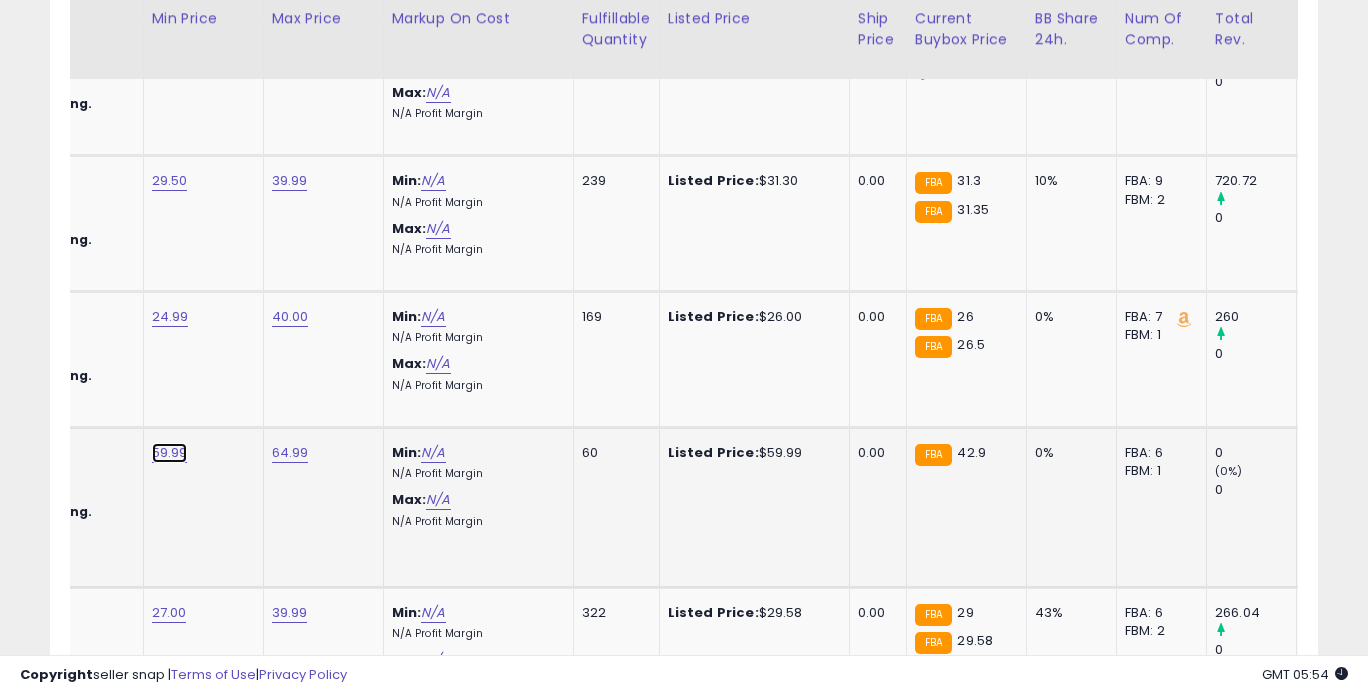 click on "59.99" at bounding box center (170, -232) 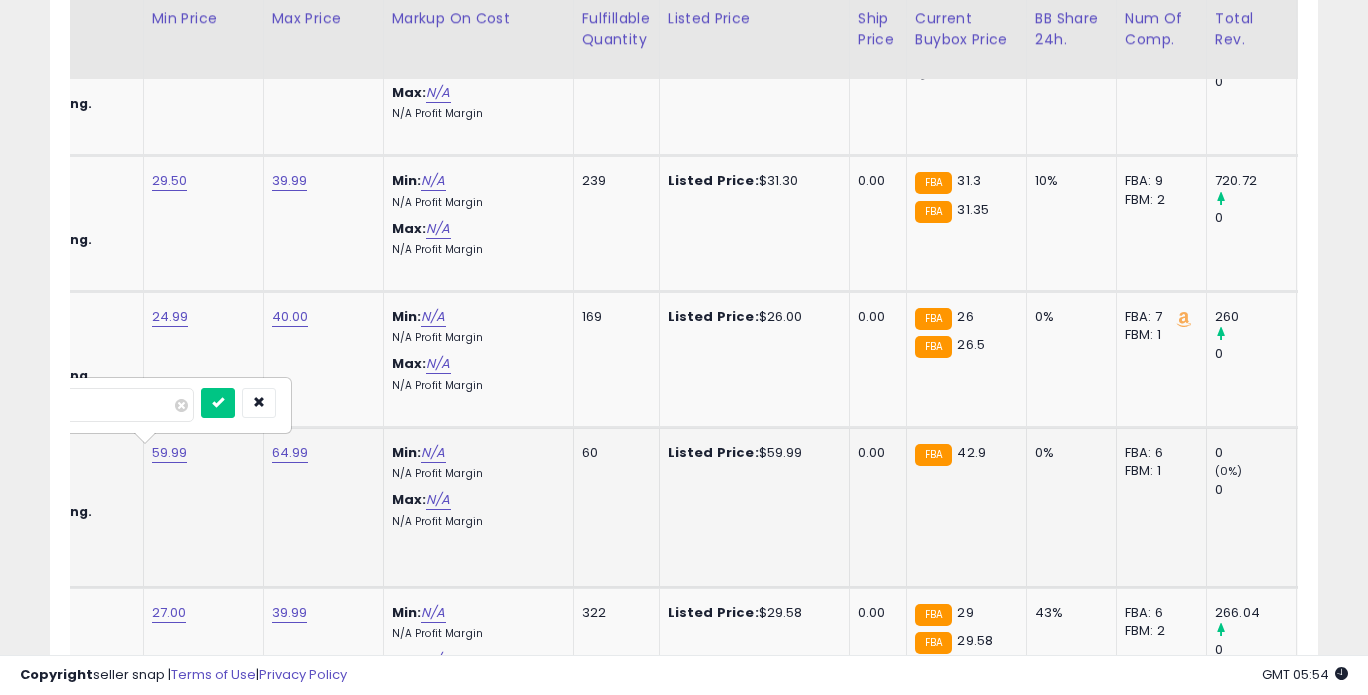 click on "*****" at bounding box center (105, 405) 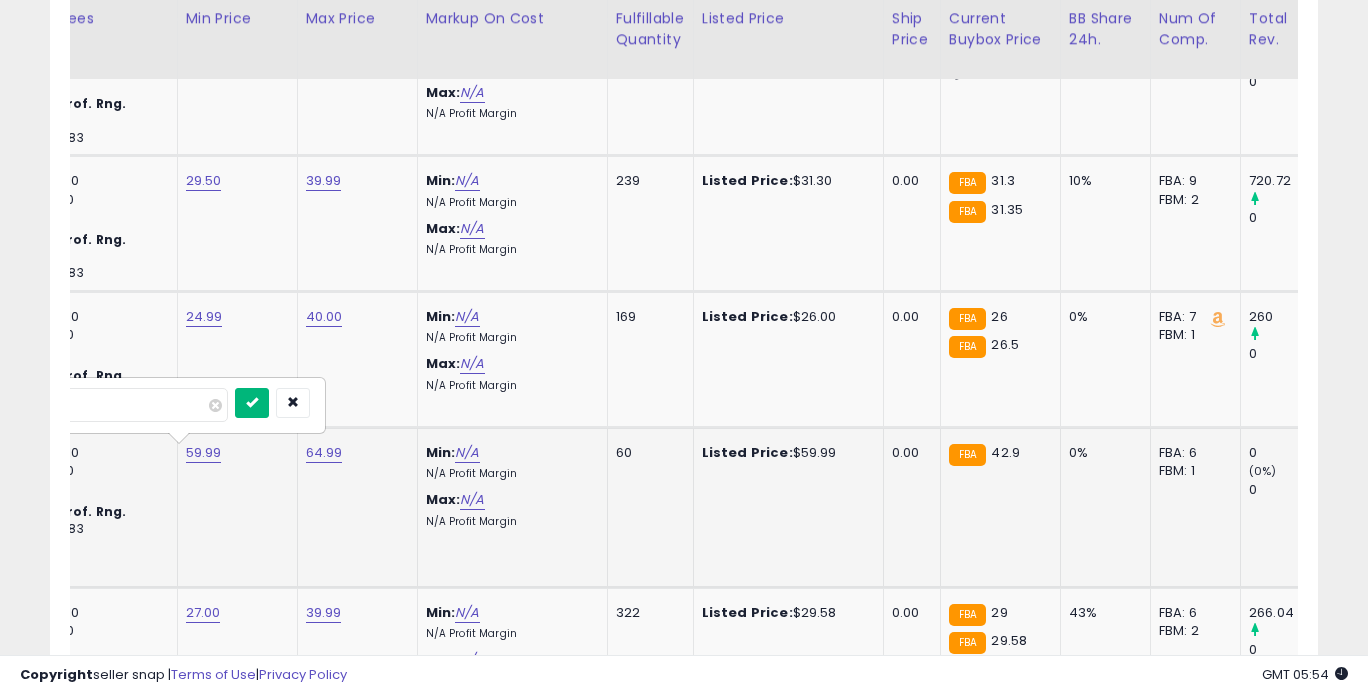 type on "*****" 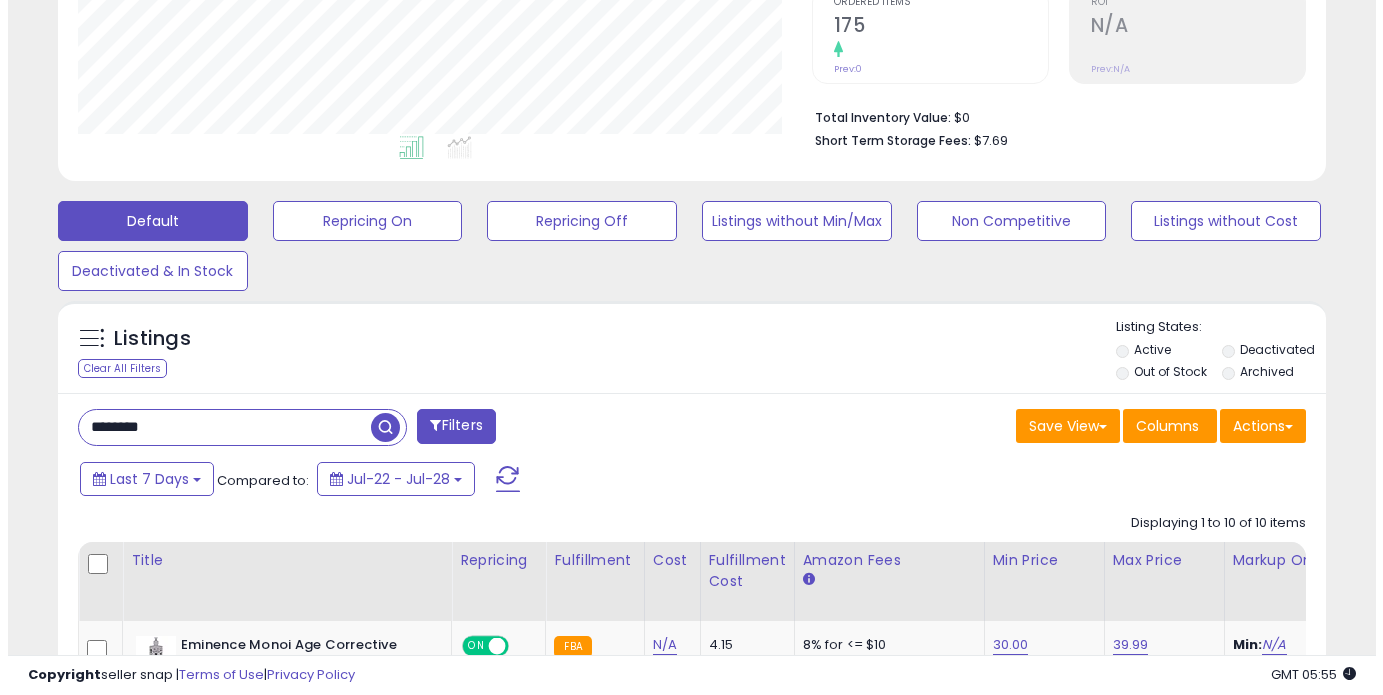 scroll, scrollTop: 434, scrollLeft: 0, axis: vertical 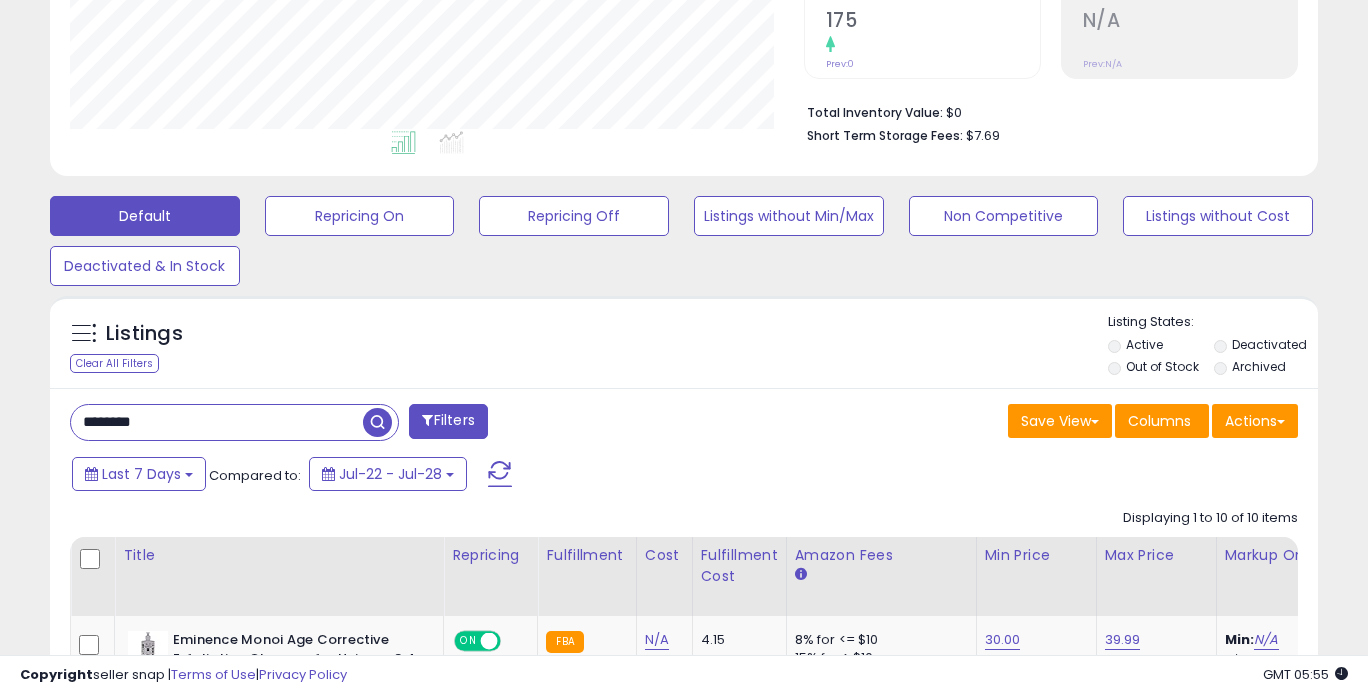 click on "********" at bounding box center [217, 422] 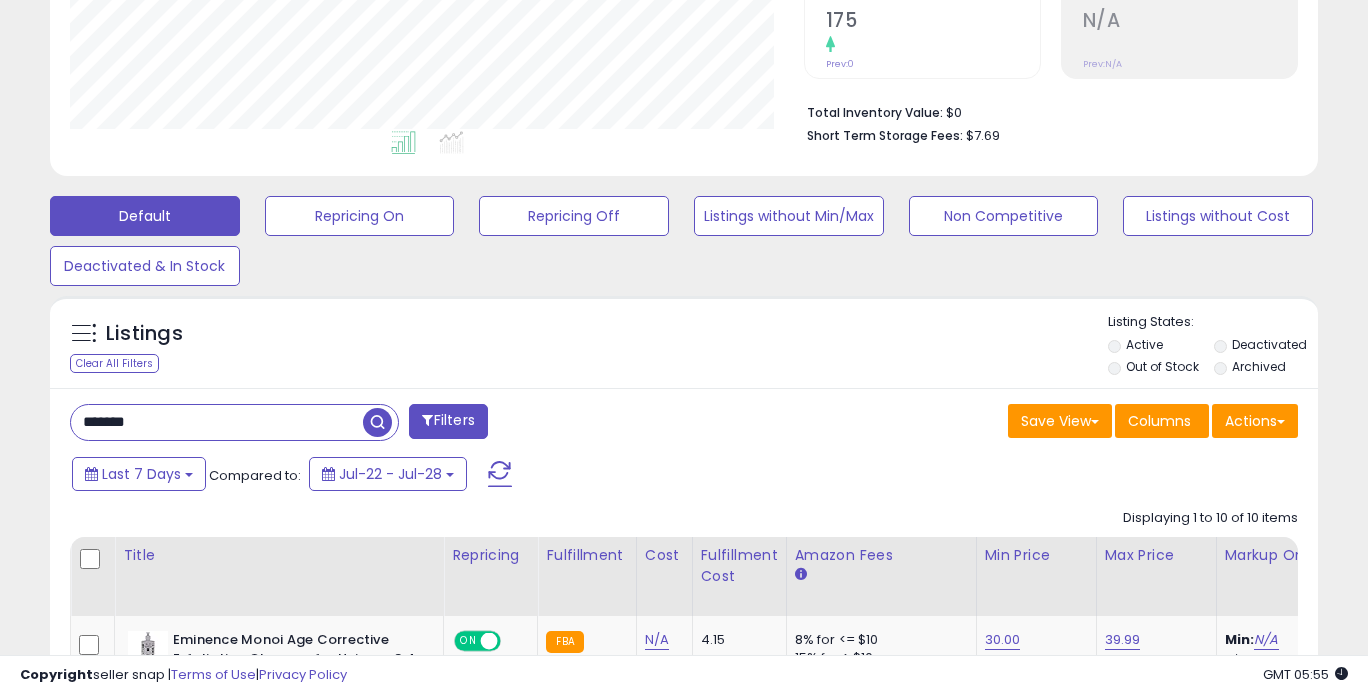 type on "*******" 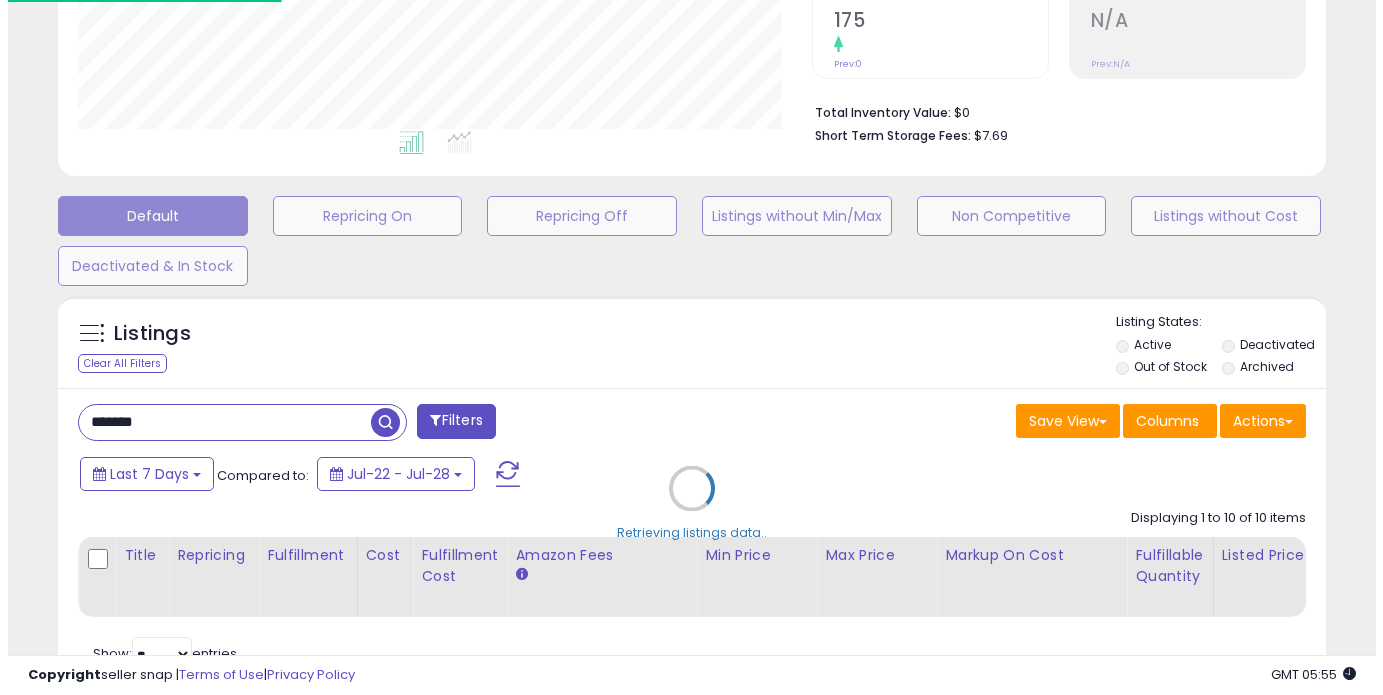 scroll, scrollTop: 999590, scrollLeft: 999257, axis: both 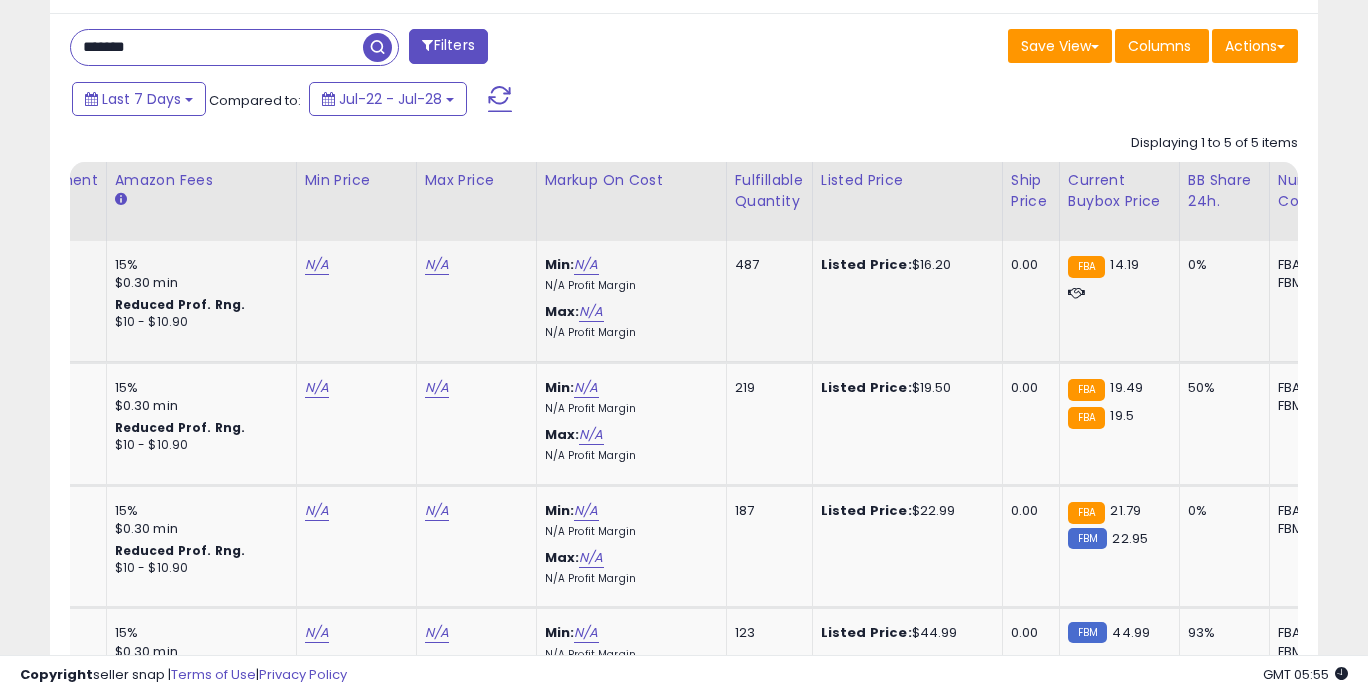 click on "N/A" at bounding box center [353, 265] 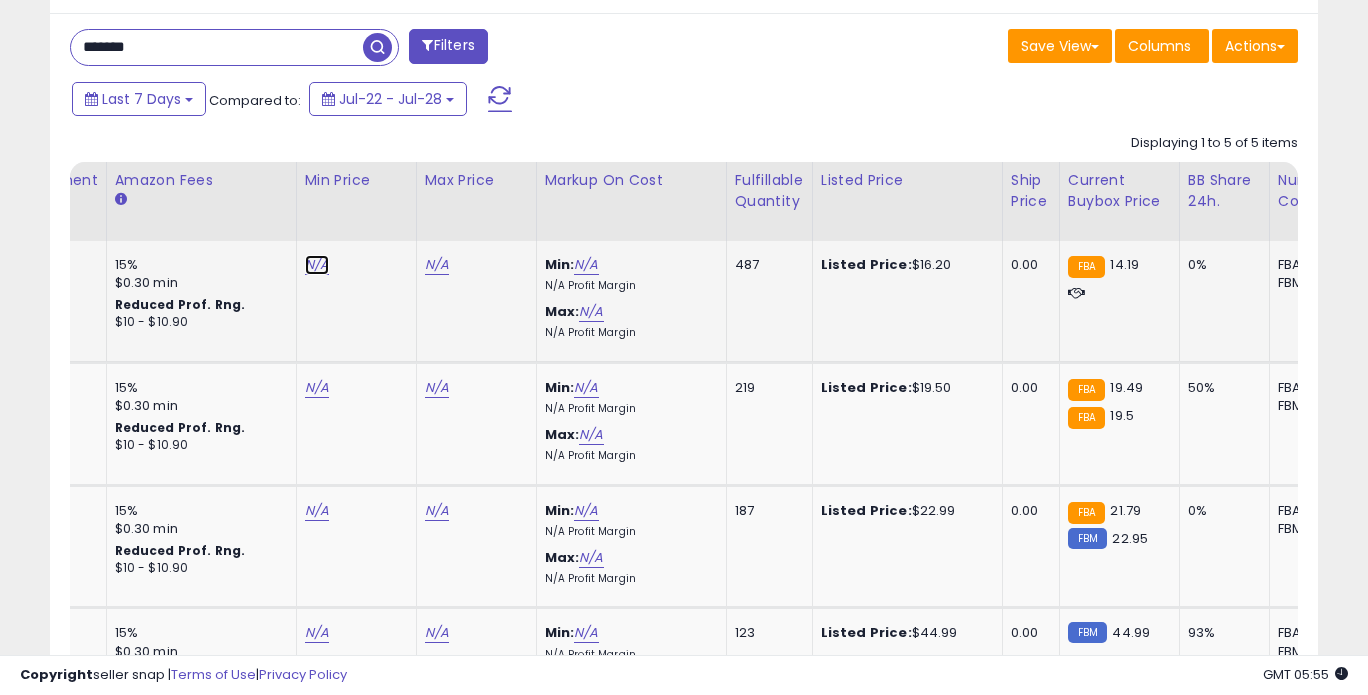 click on "N/A" at bounding box center [317, 265] 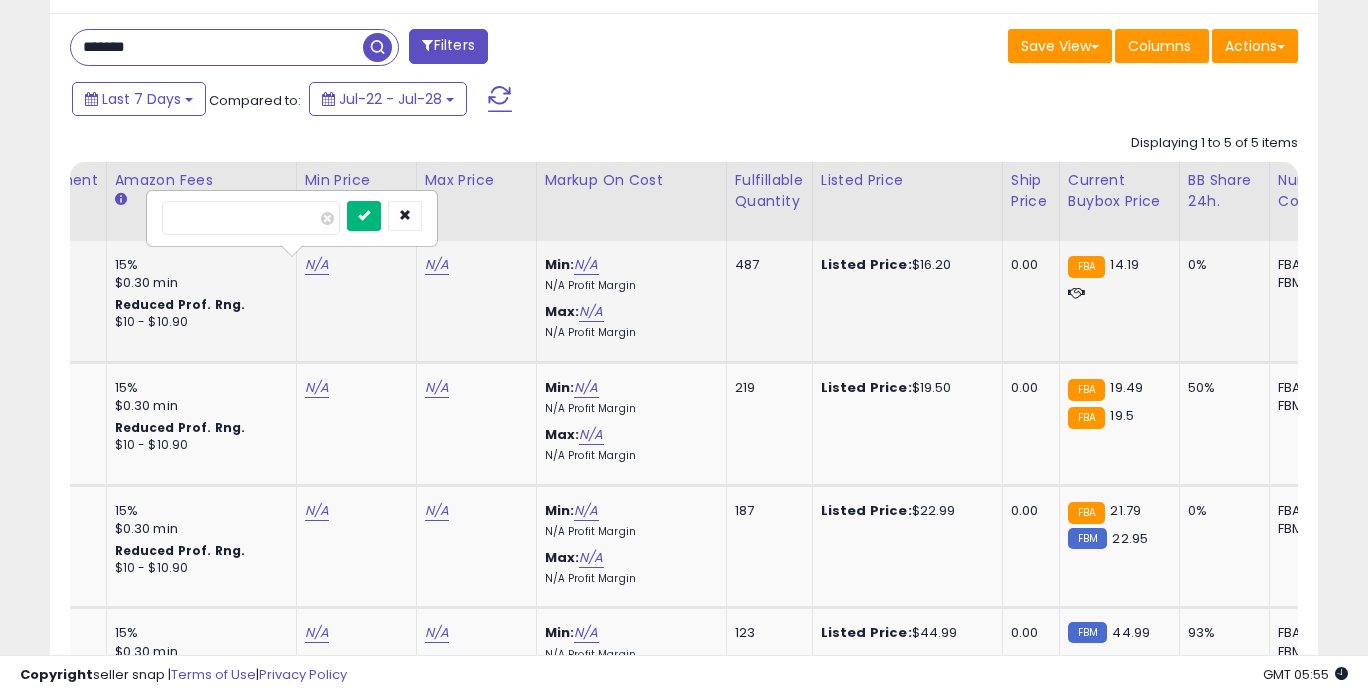 type on "*****" 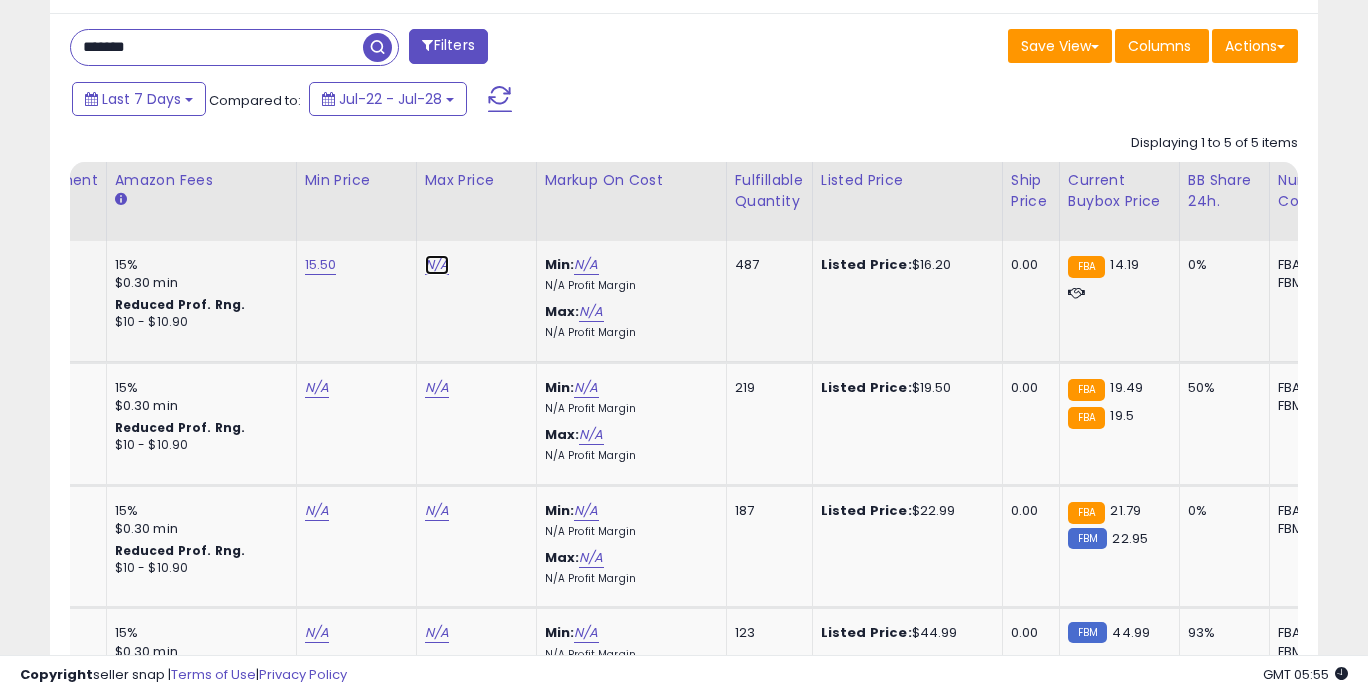 click on "N/A" at bounding box center (437, 265) 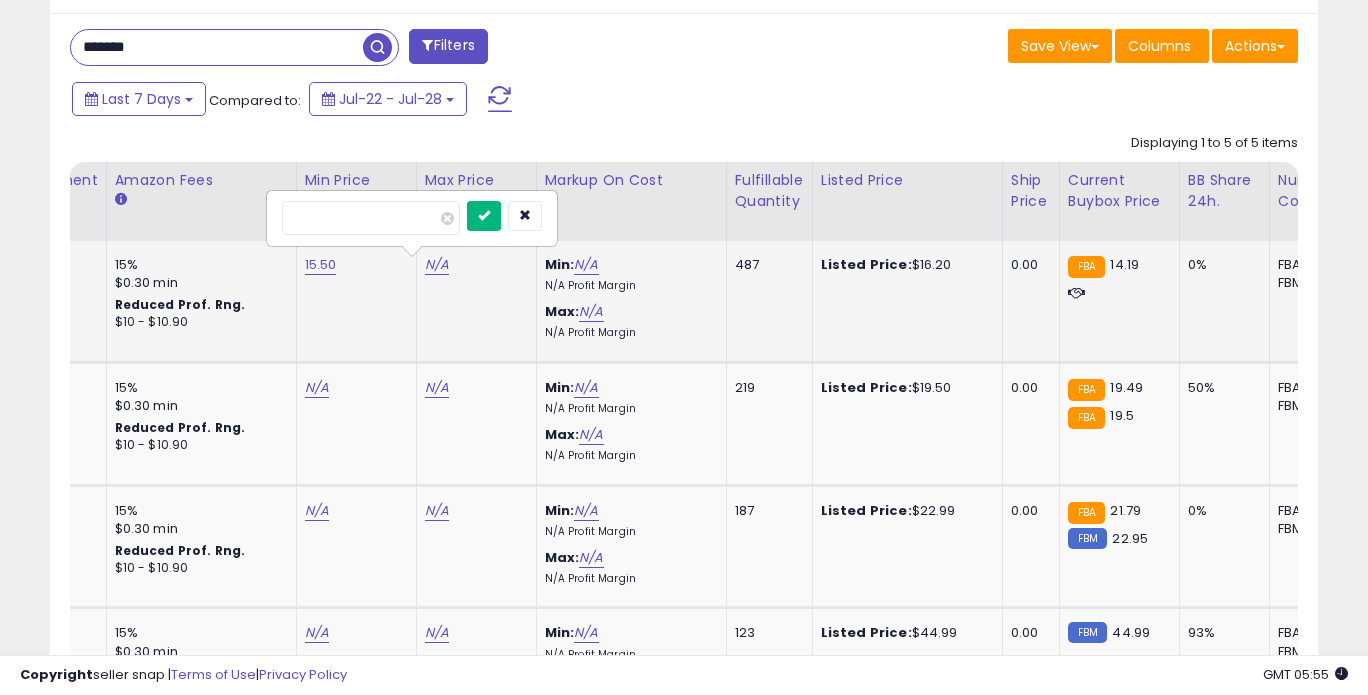 type on "*****" 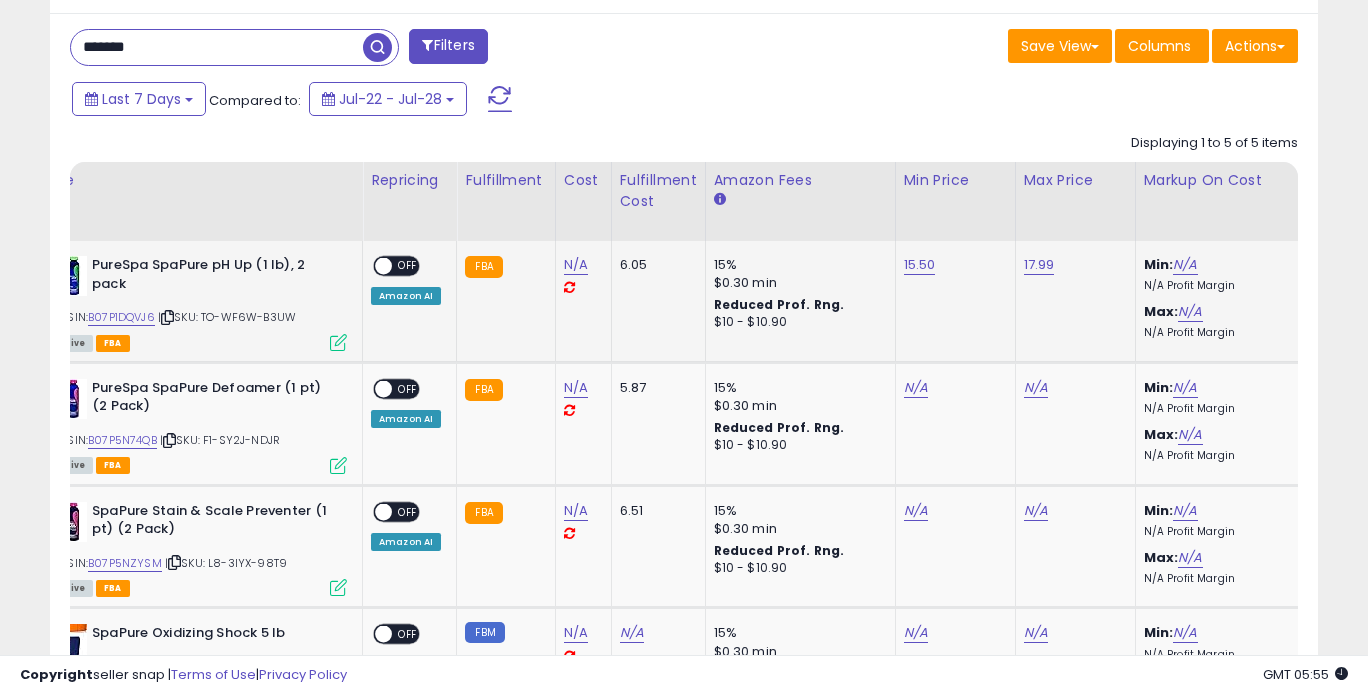 click on "OFF" at bounding box center (408, 266) 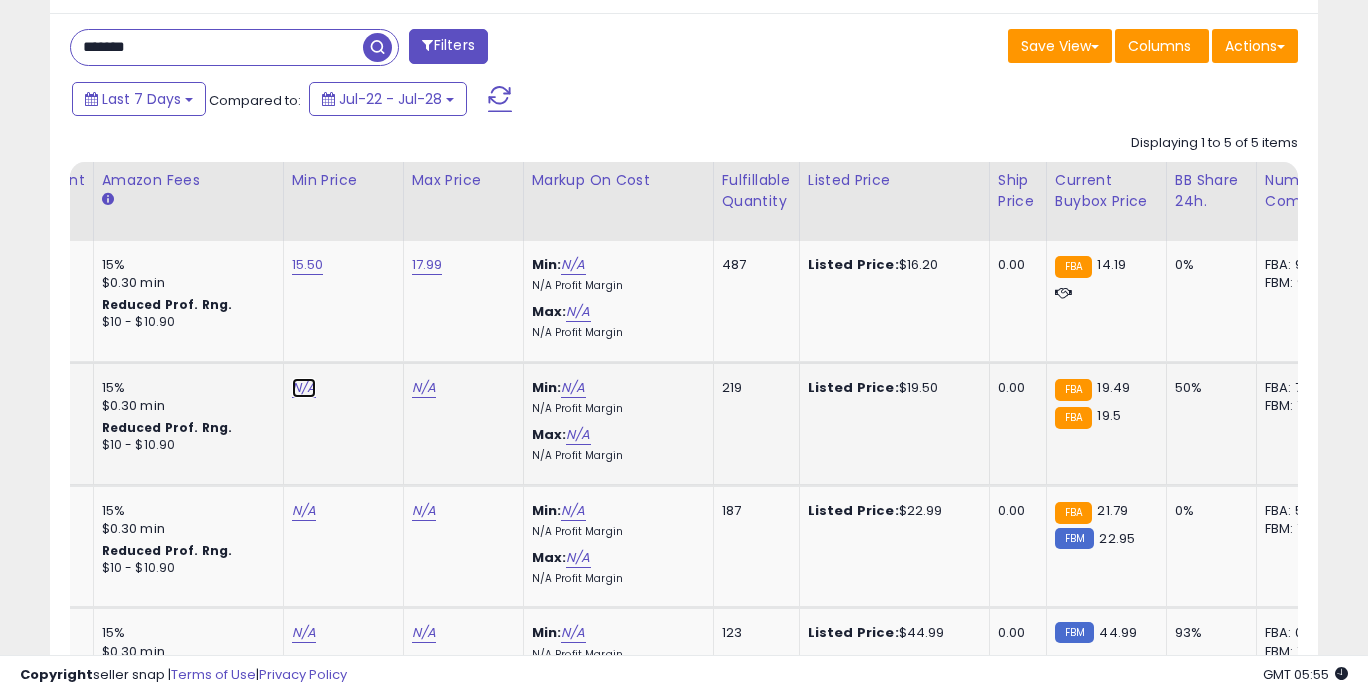 click on "N/A" at bounding box center (304, 388) 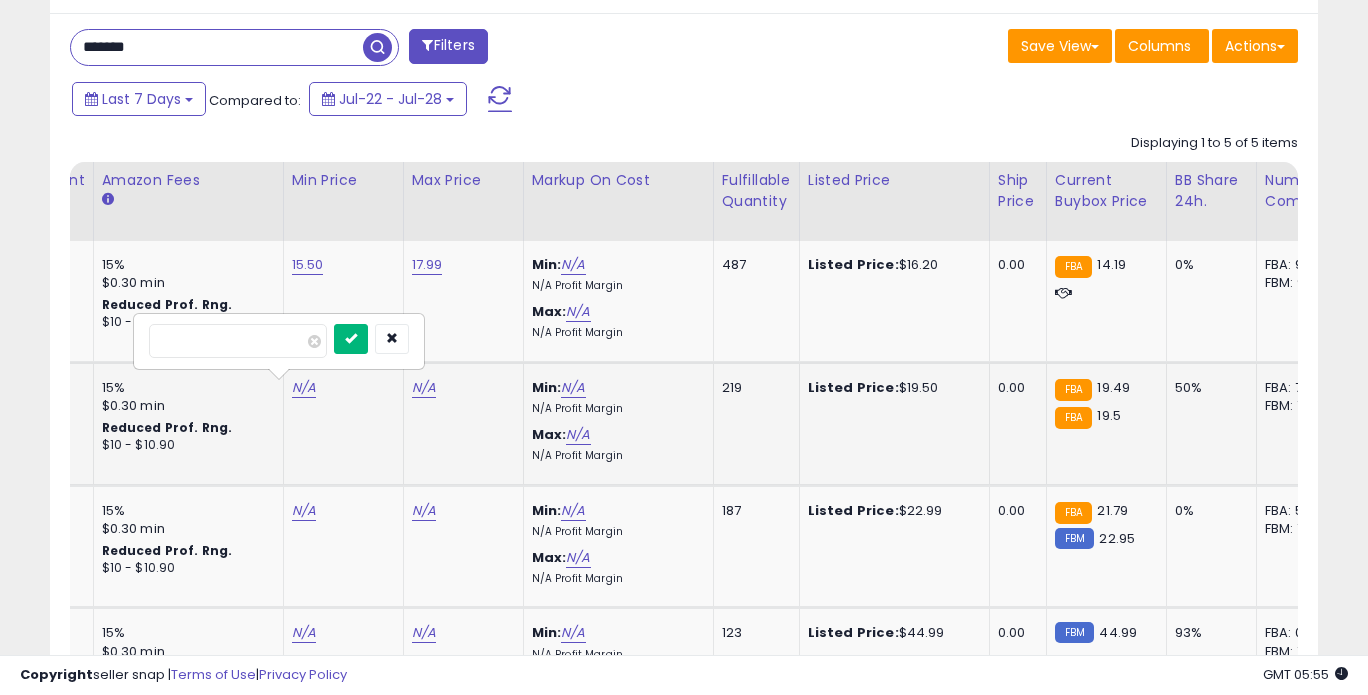 type on "*****" 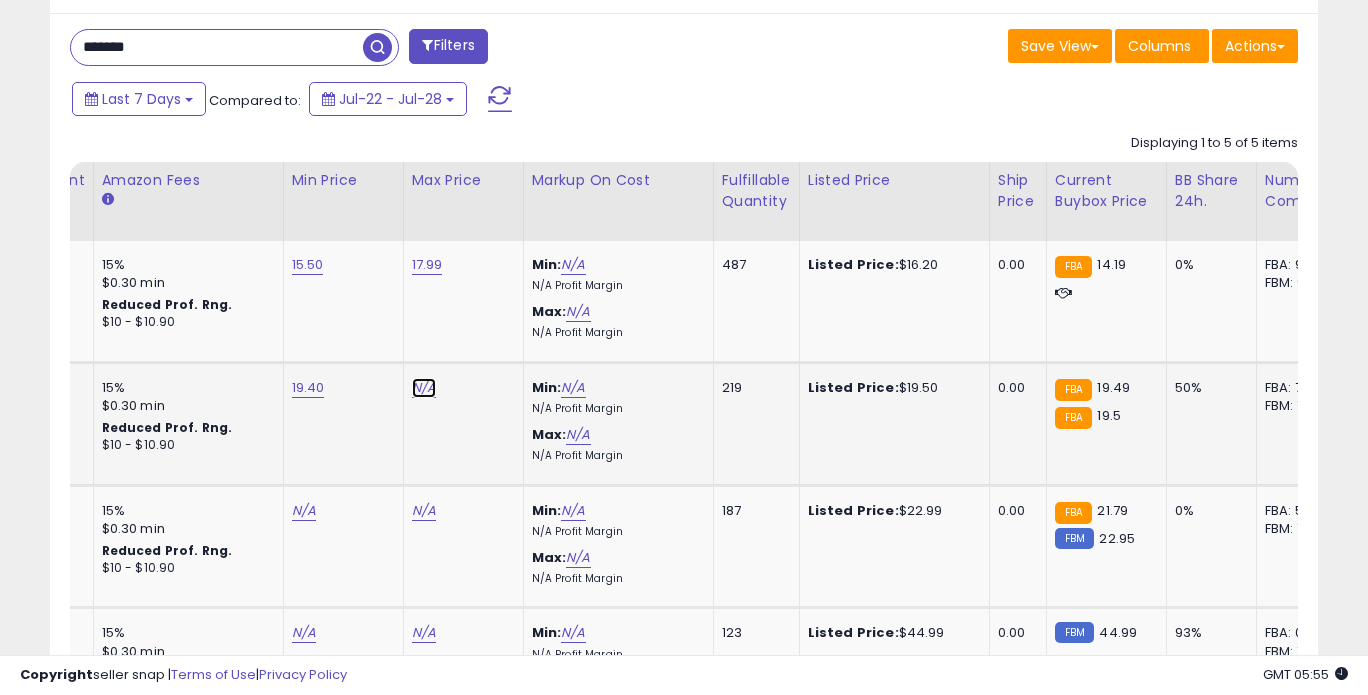 click on "N/A" at bounding box center (424, 388) 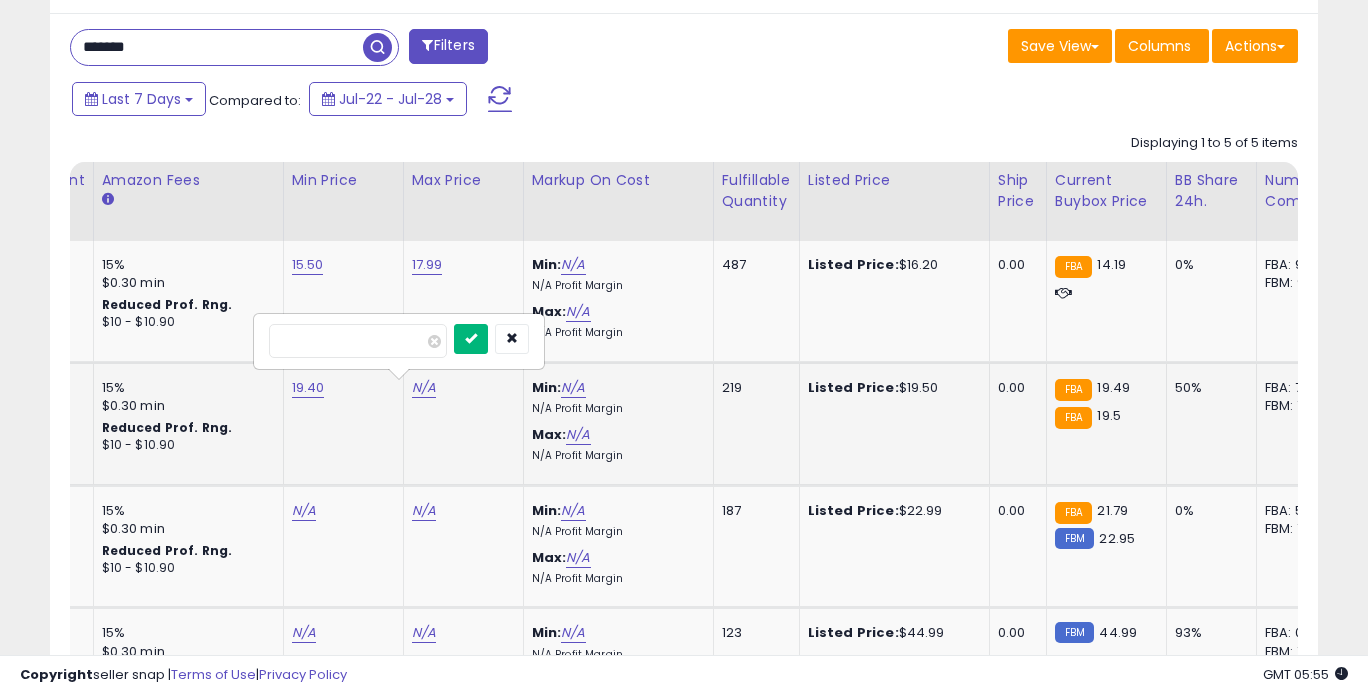 type on "*****" 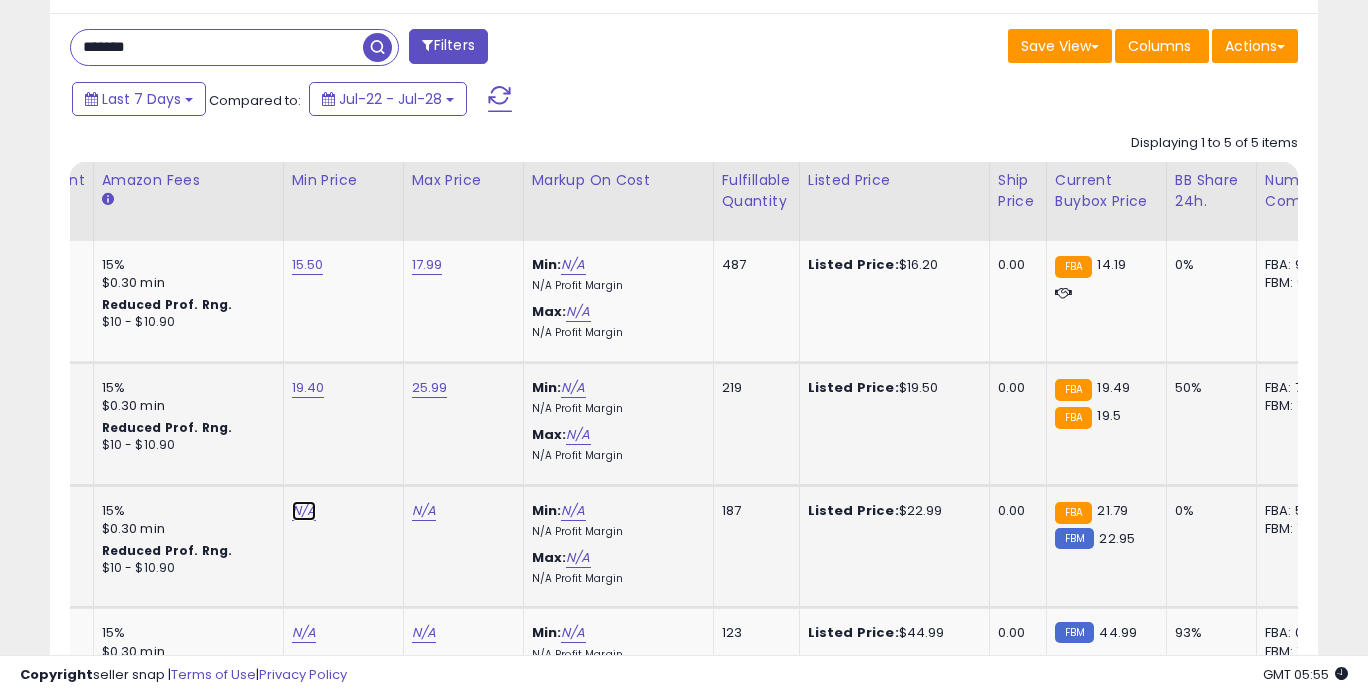 click on "N/A" at bounding box center [304, 511] 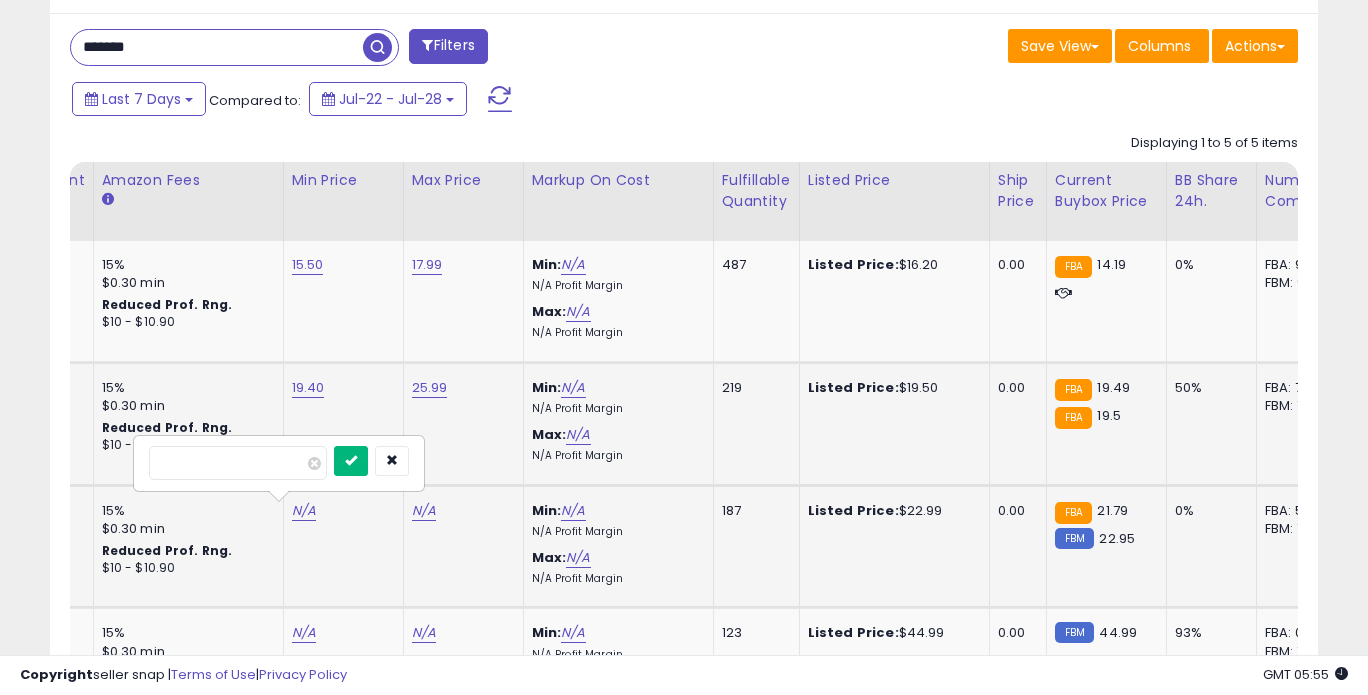 type on "*****" 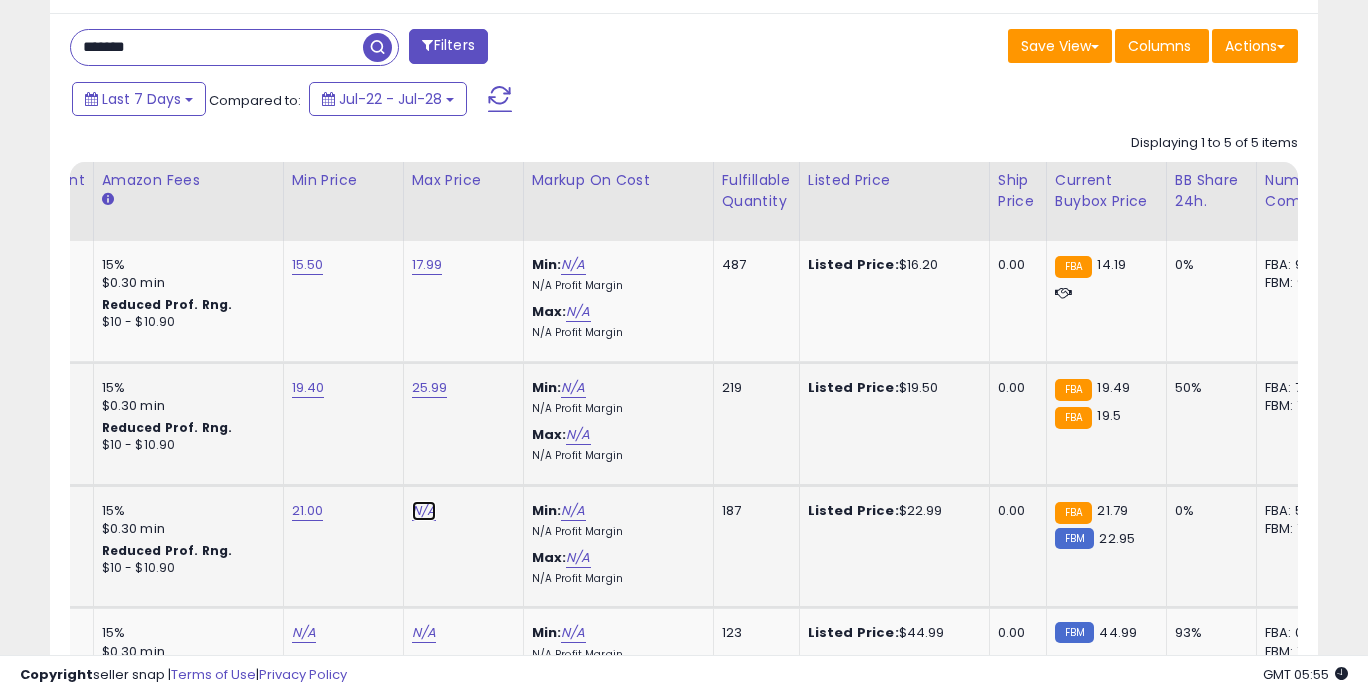 click on "N/A" at bounding box center (424, 511) 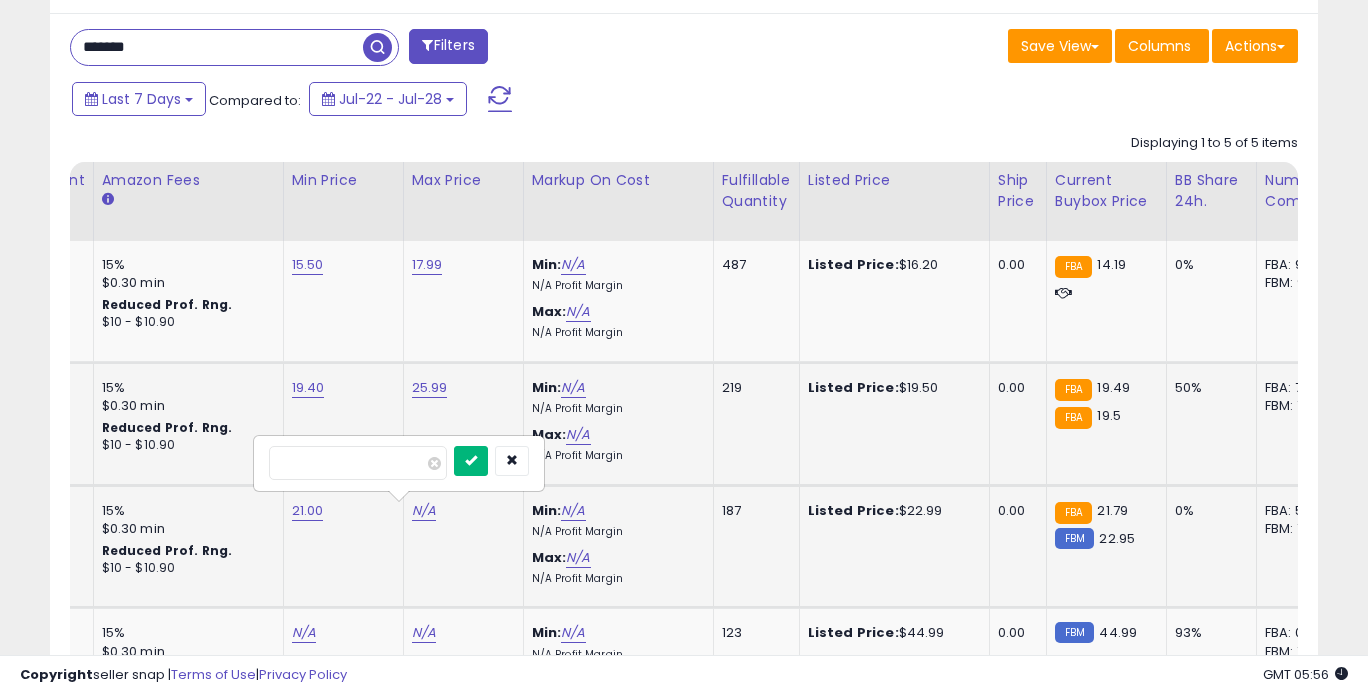 type on "*****" 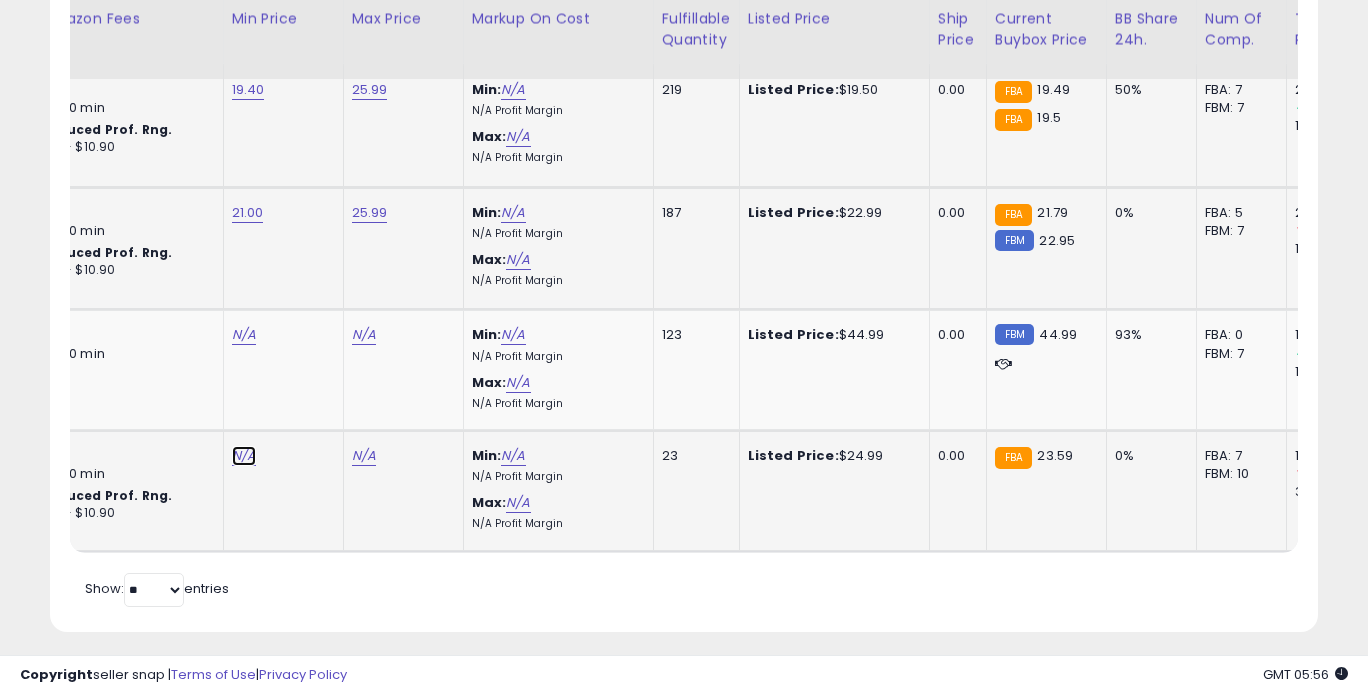 click on "N/A" at bounding box center (244, 335) 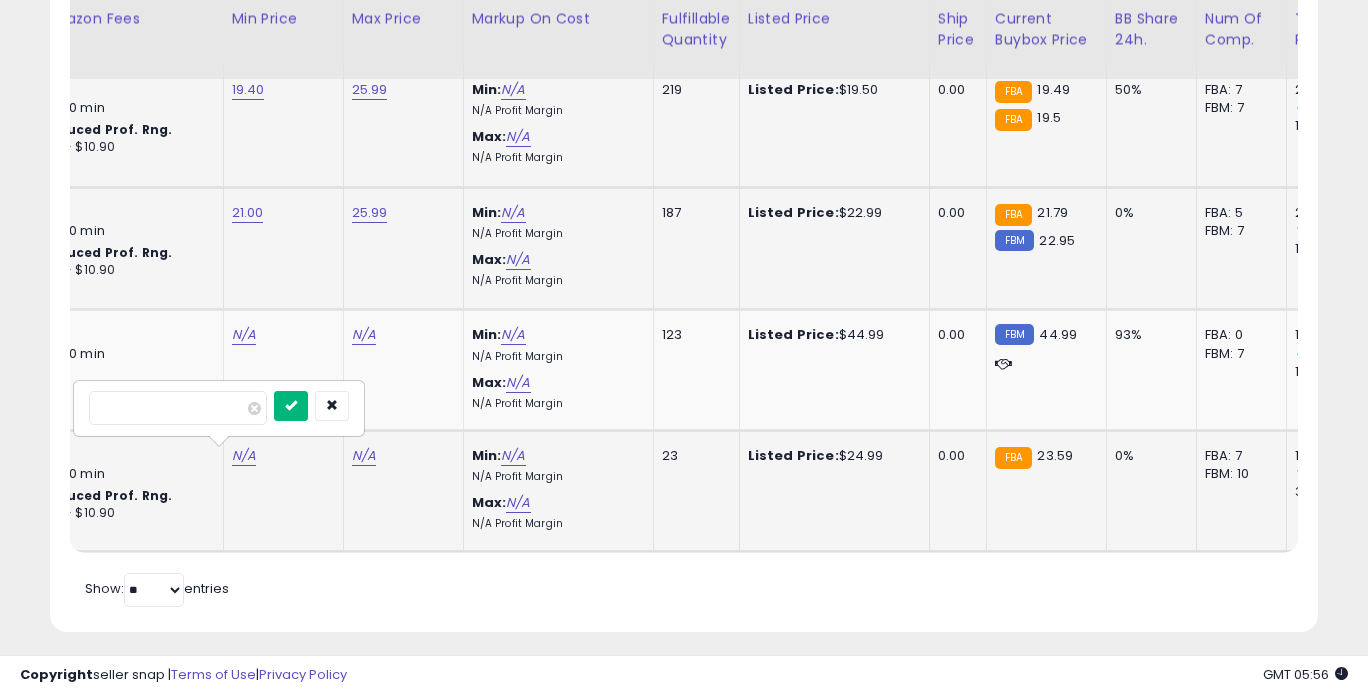 type on "*****" 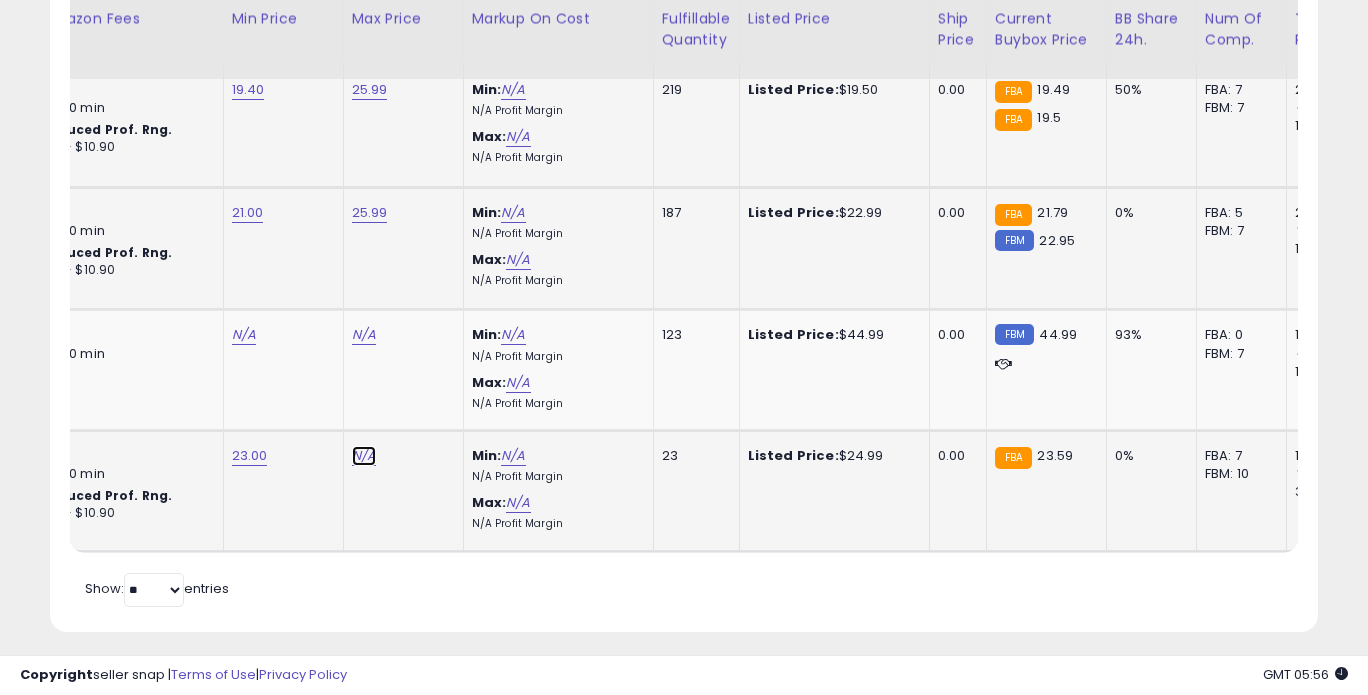 click on "N/A" at bounding box center (364, 335) 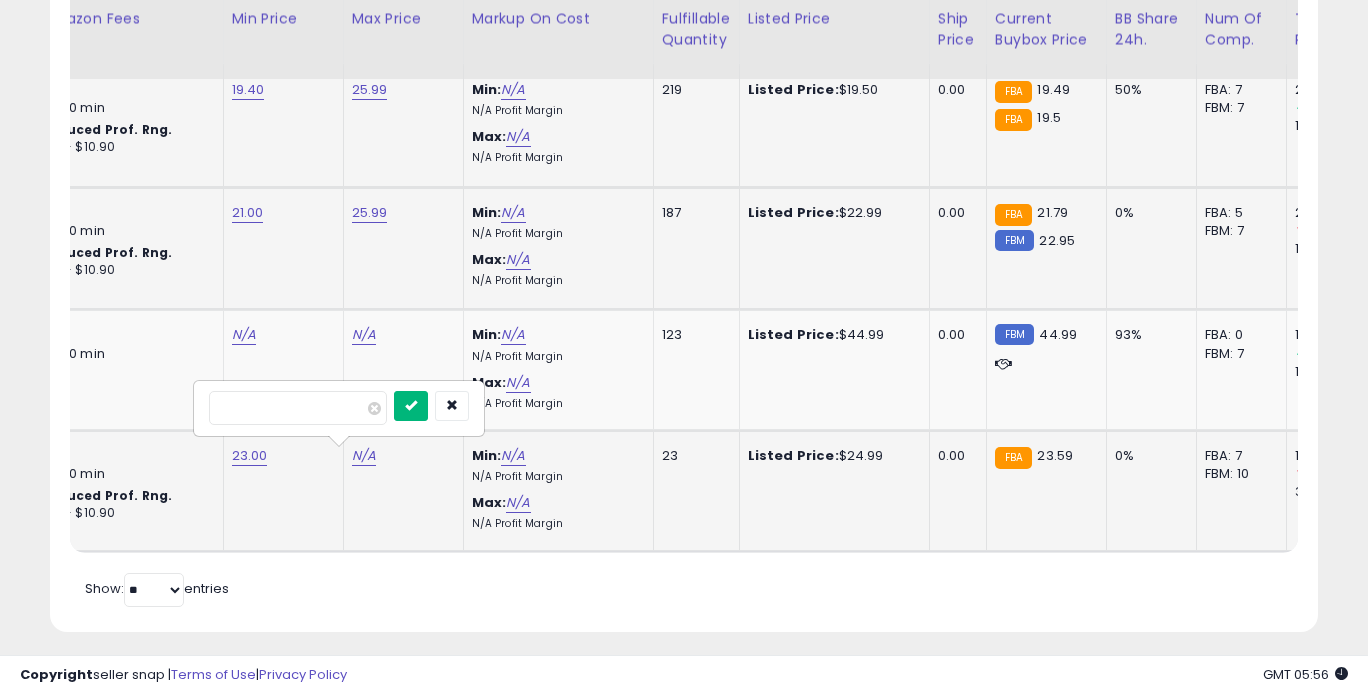 type on "*****" 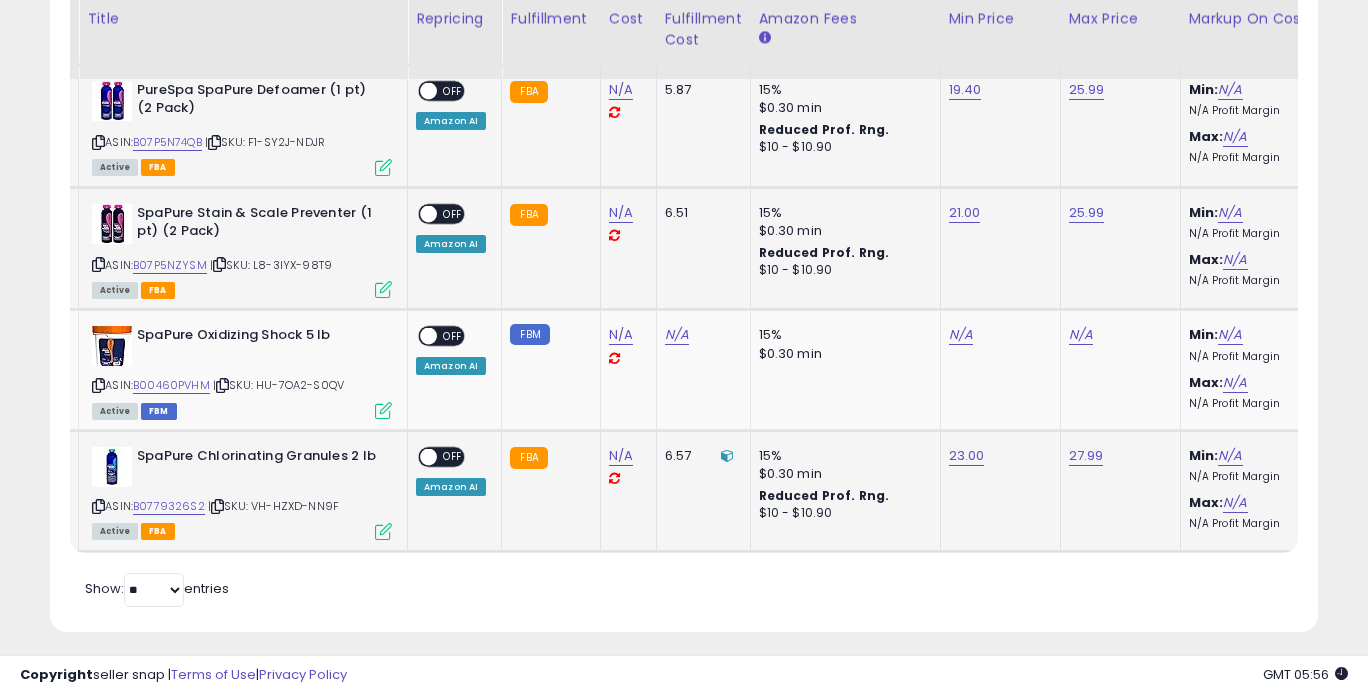 click on "OFF" at bounding box center (453, 457) 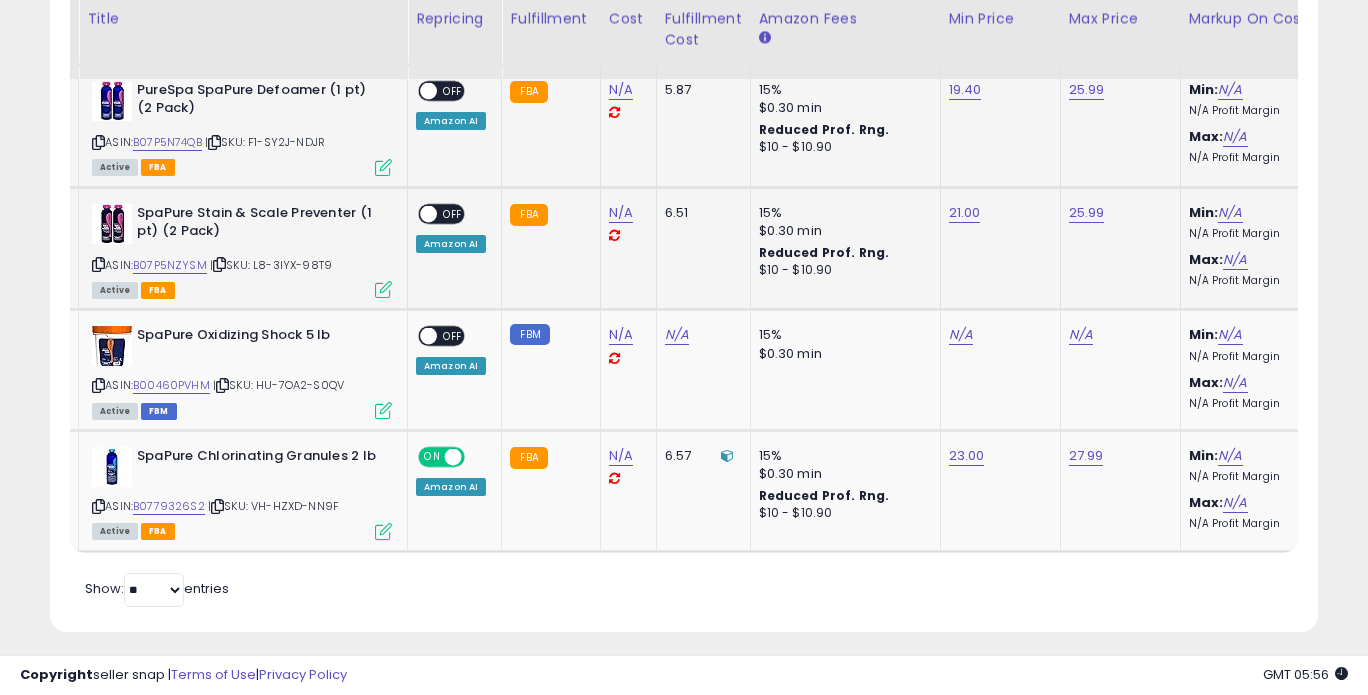 click on "OFF" at bounding box center [453, 213] 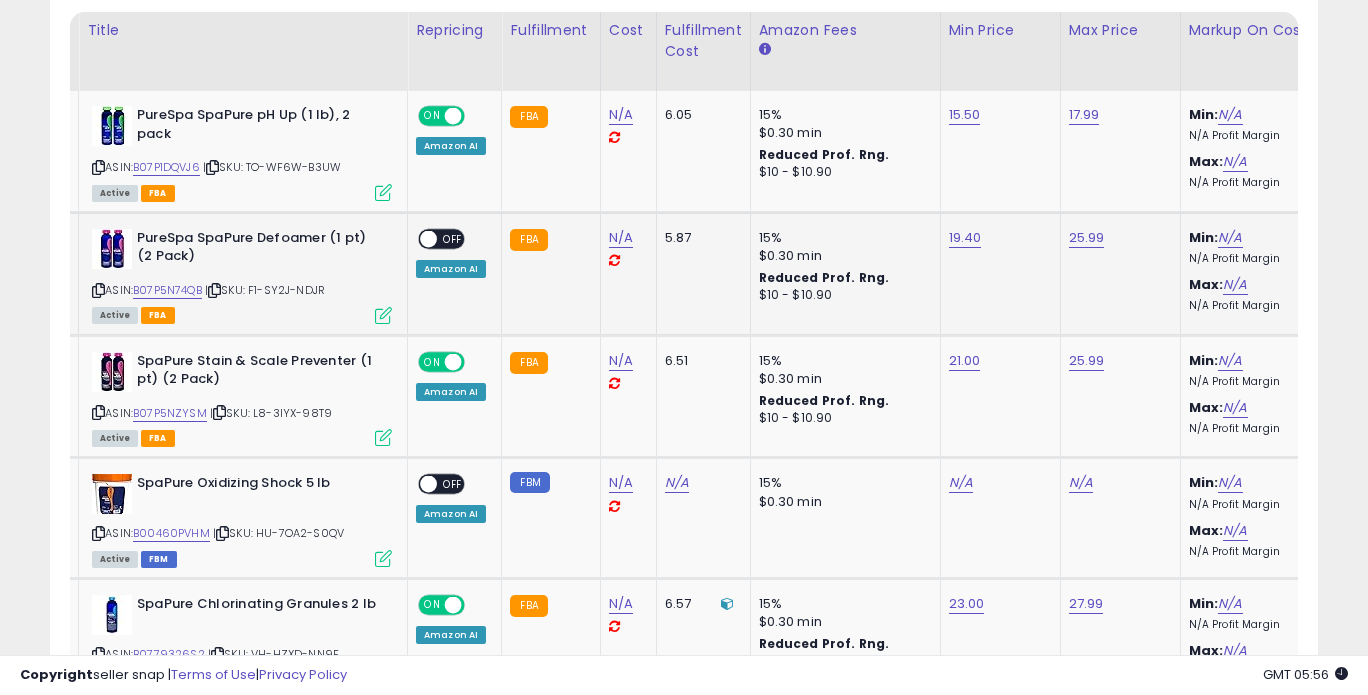 click on "OFF" at bounding box center [453, 238] 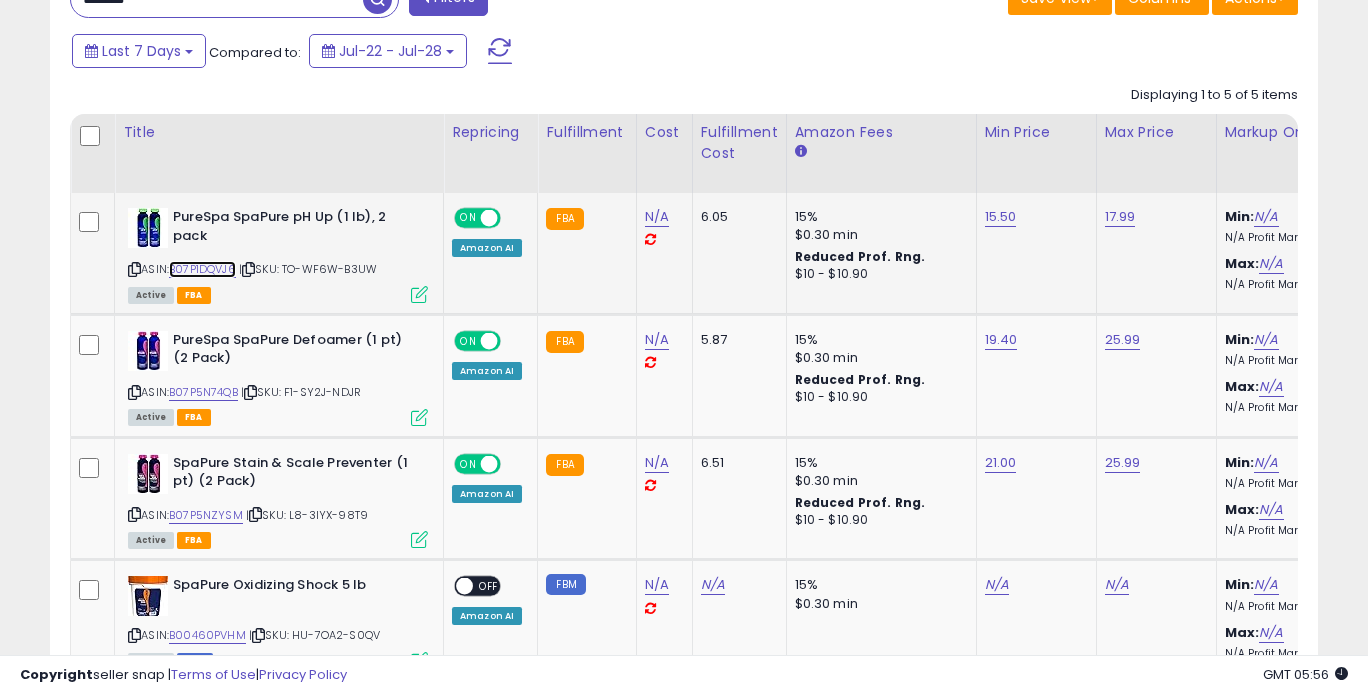 click on "B07P1DQVJ6" at bounding box center (202, 269) 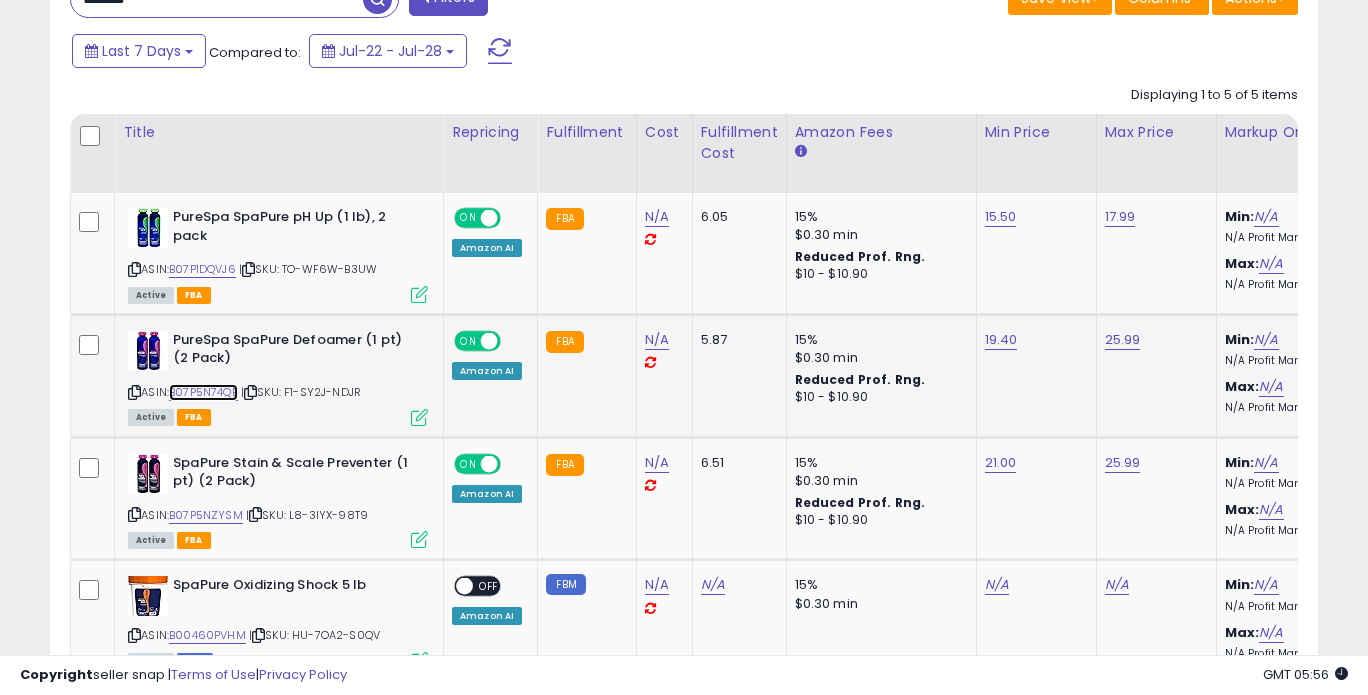 click on "B07P5N74QB" at bounding box center (203, 392) 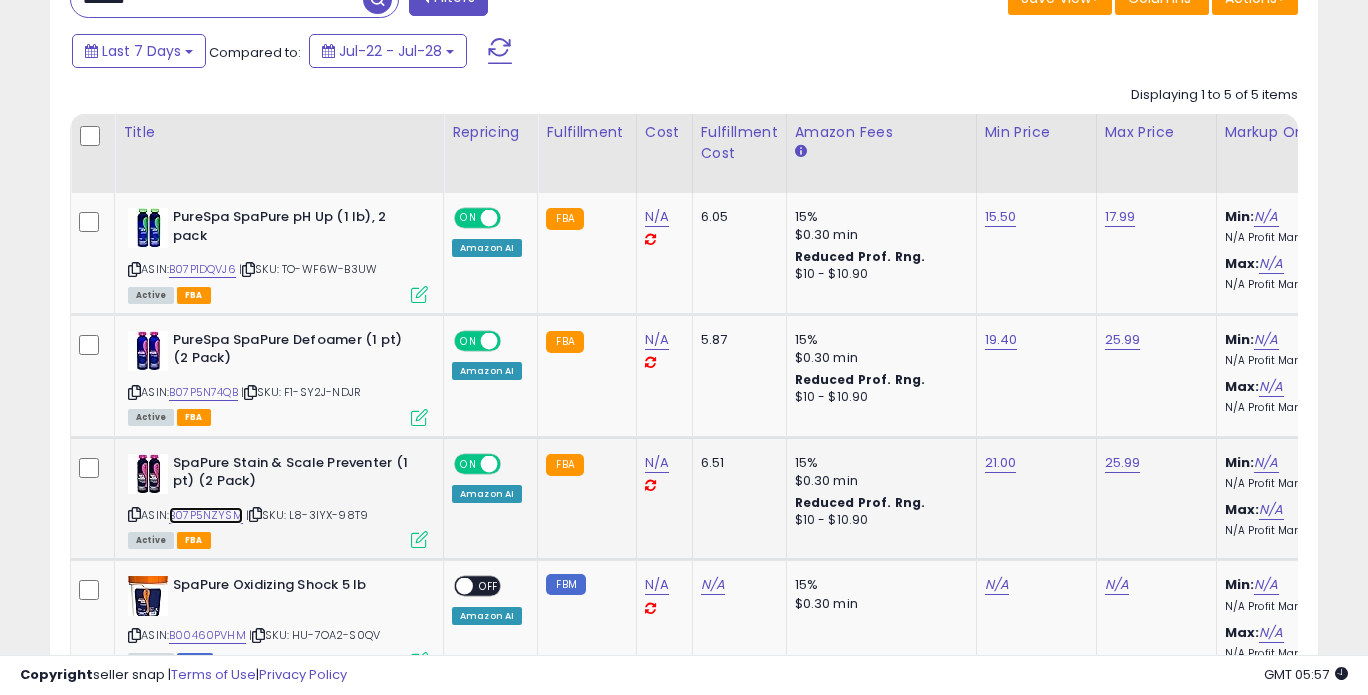 click on "B07P5NZYSM" at bounding box center [206, 515] 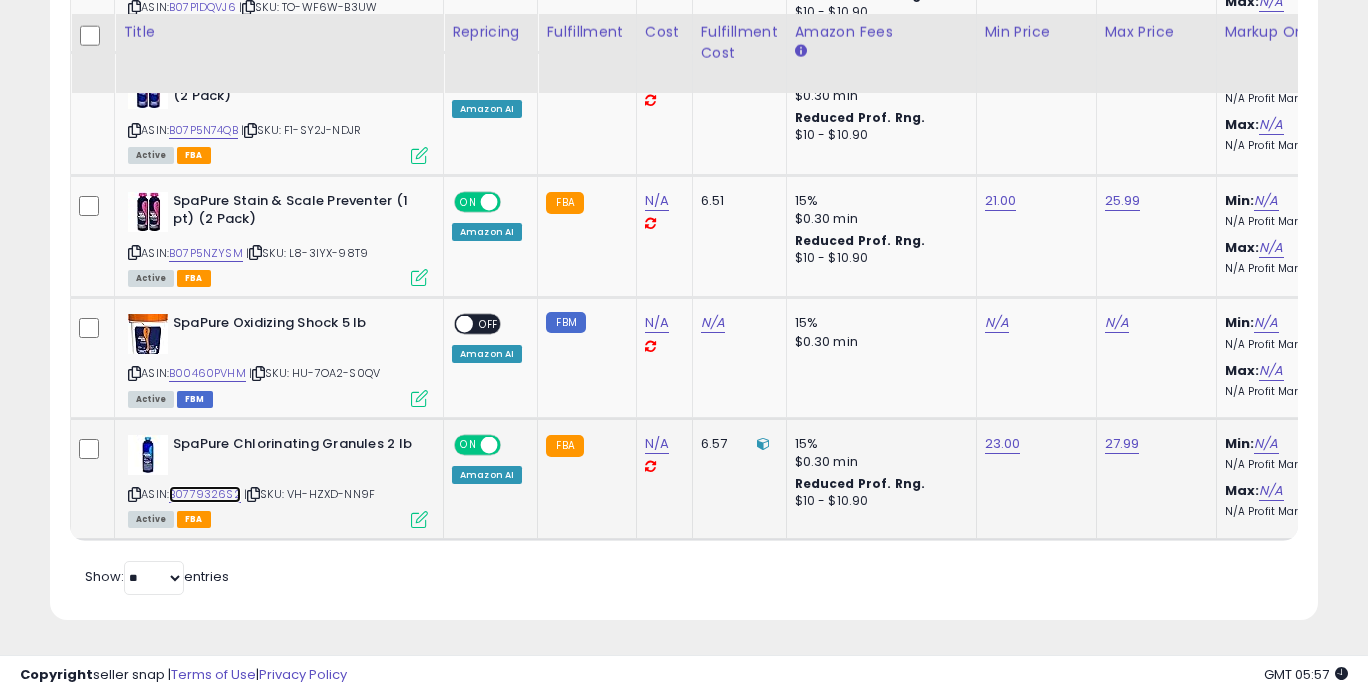 click on "B0779326S2" at bounding box center [205, 494] 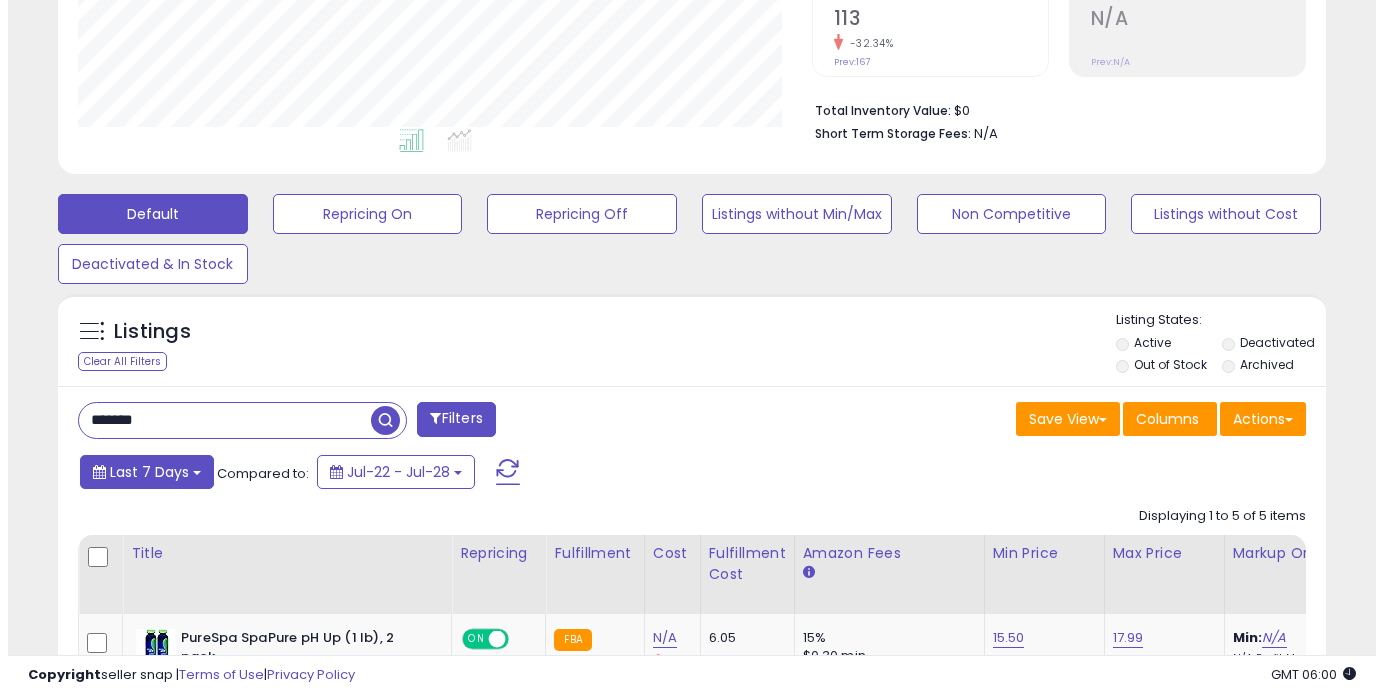 scroll, scrollTop: 439, scrollLeft: 0, axis: vertical 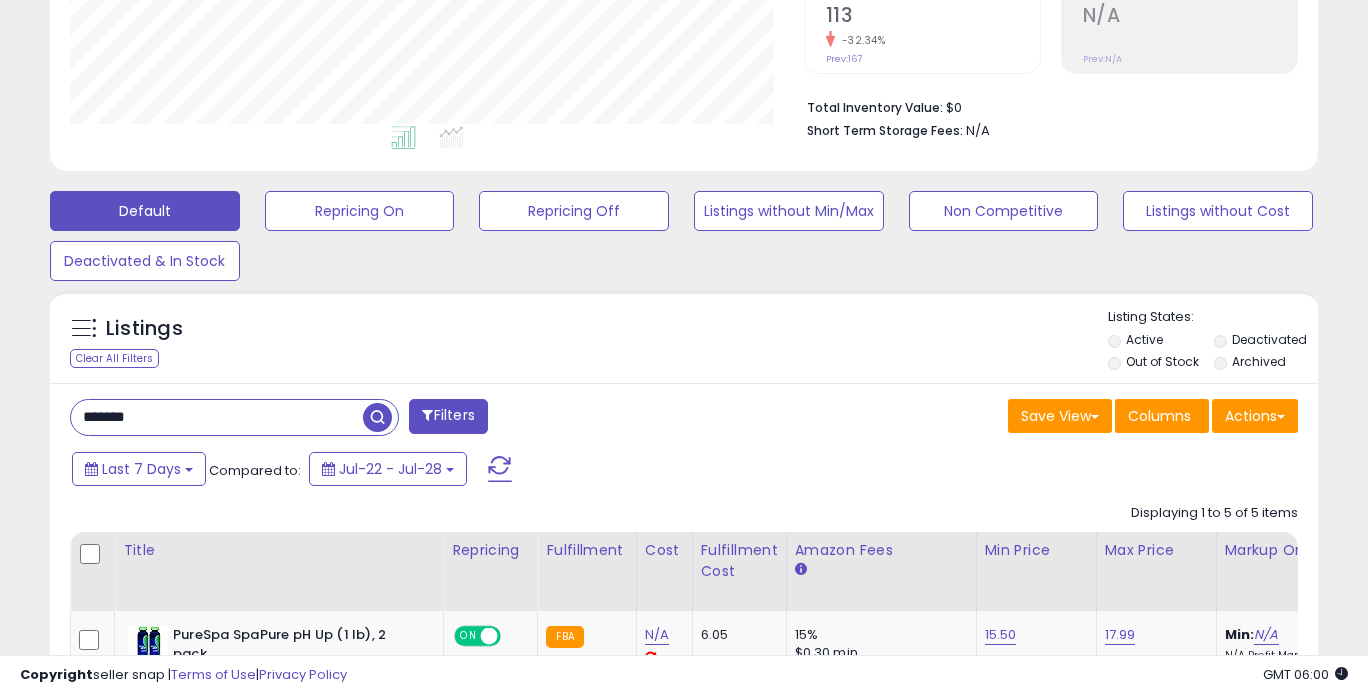 click on "*******" at bounding box center [217, 417] 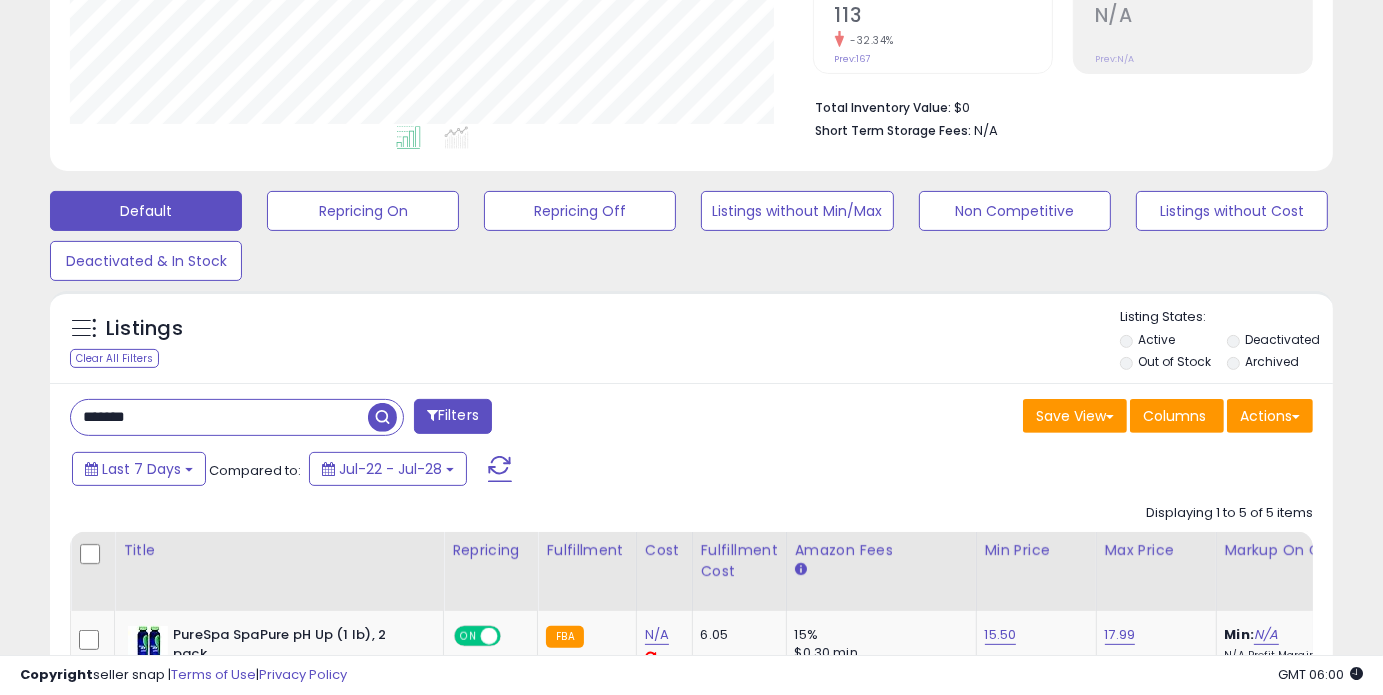 scroll, scrollTop: 999590, scrollLeft: 999257, axis: both 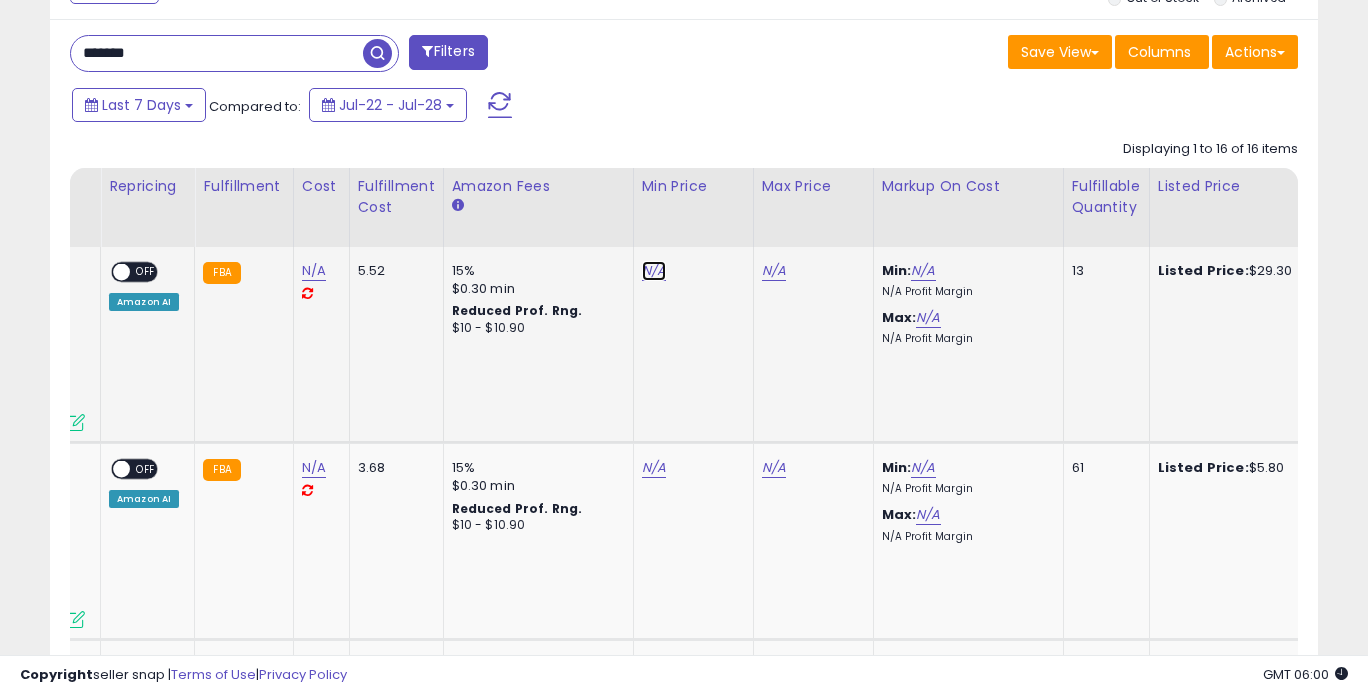 click on "N/A" at bounding box center [654, 271] 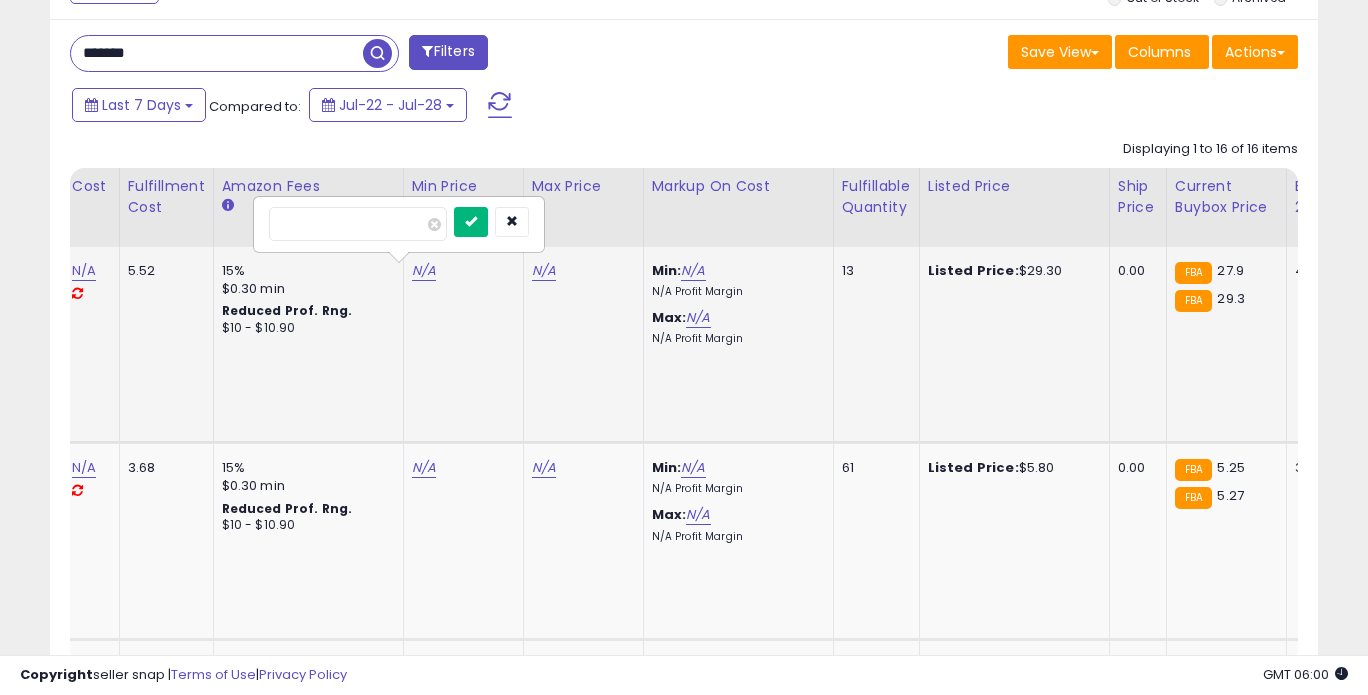 type on "*****" 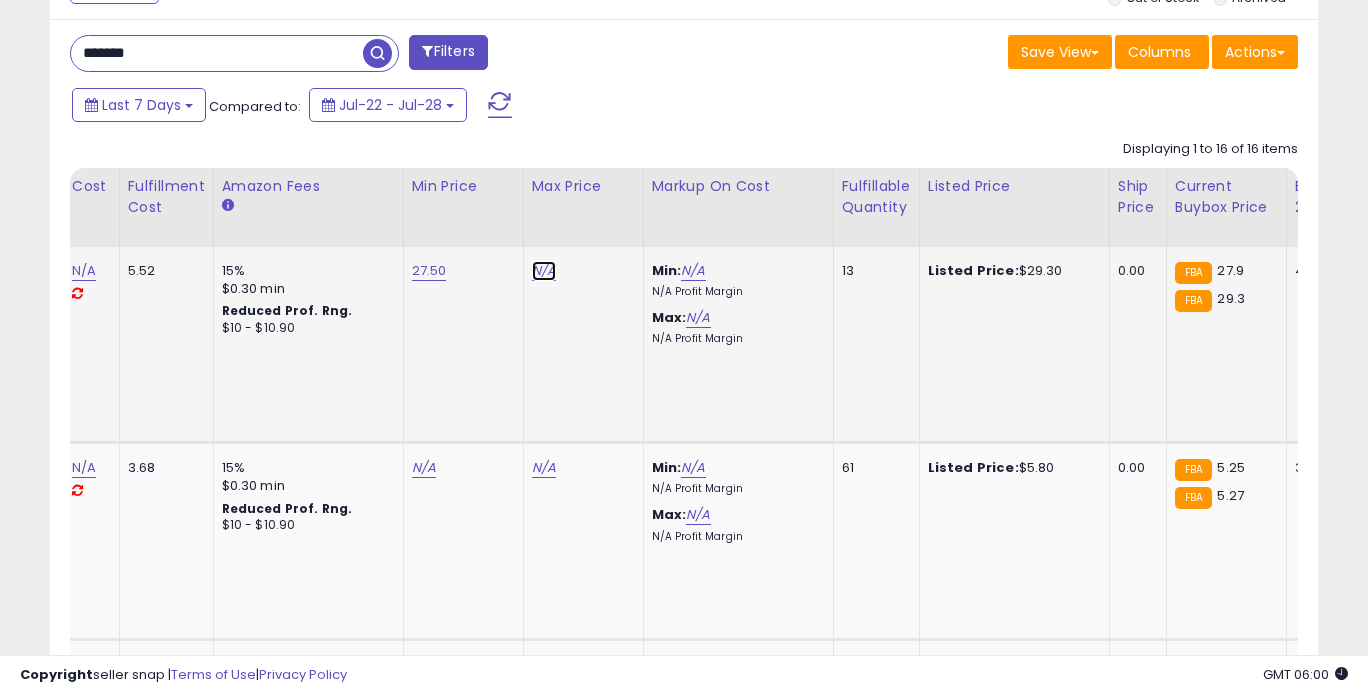 click on "N/A" at bounding box center [544, 271] 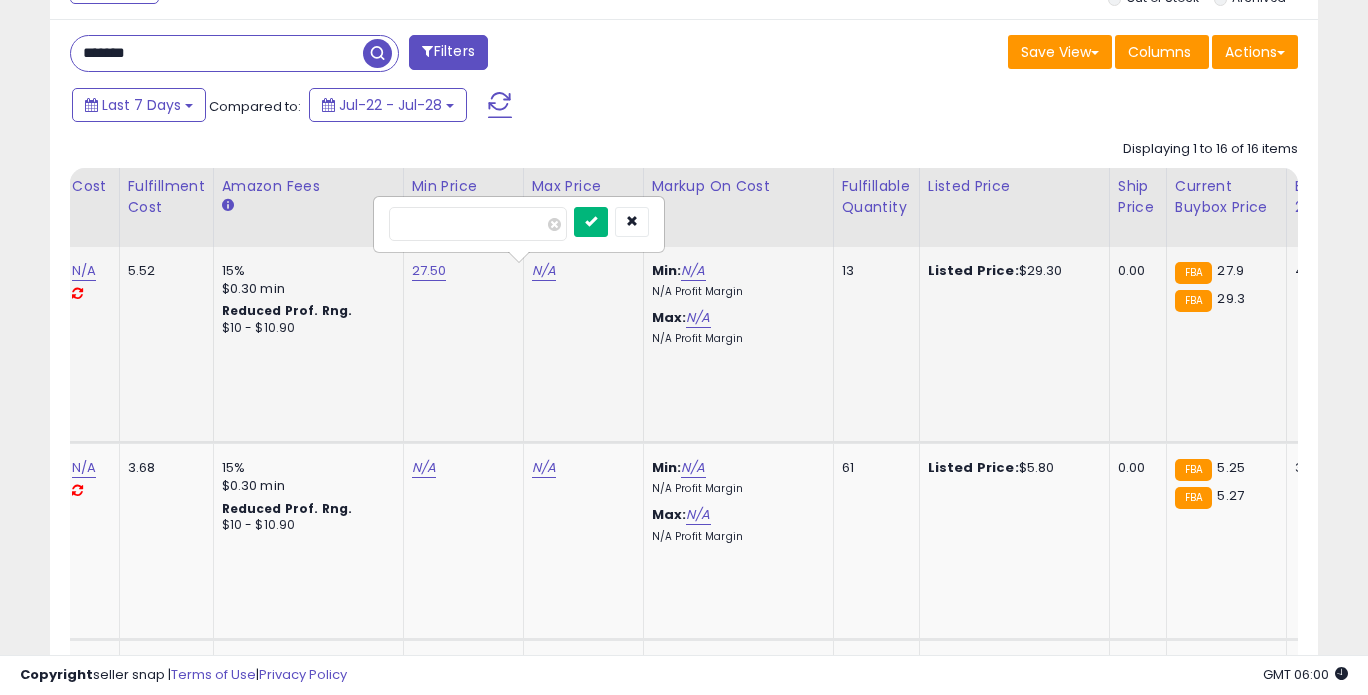 type on "*****" 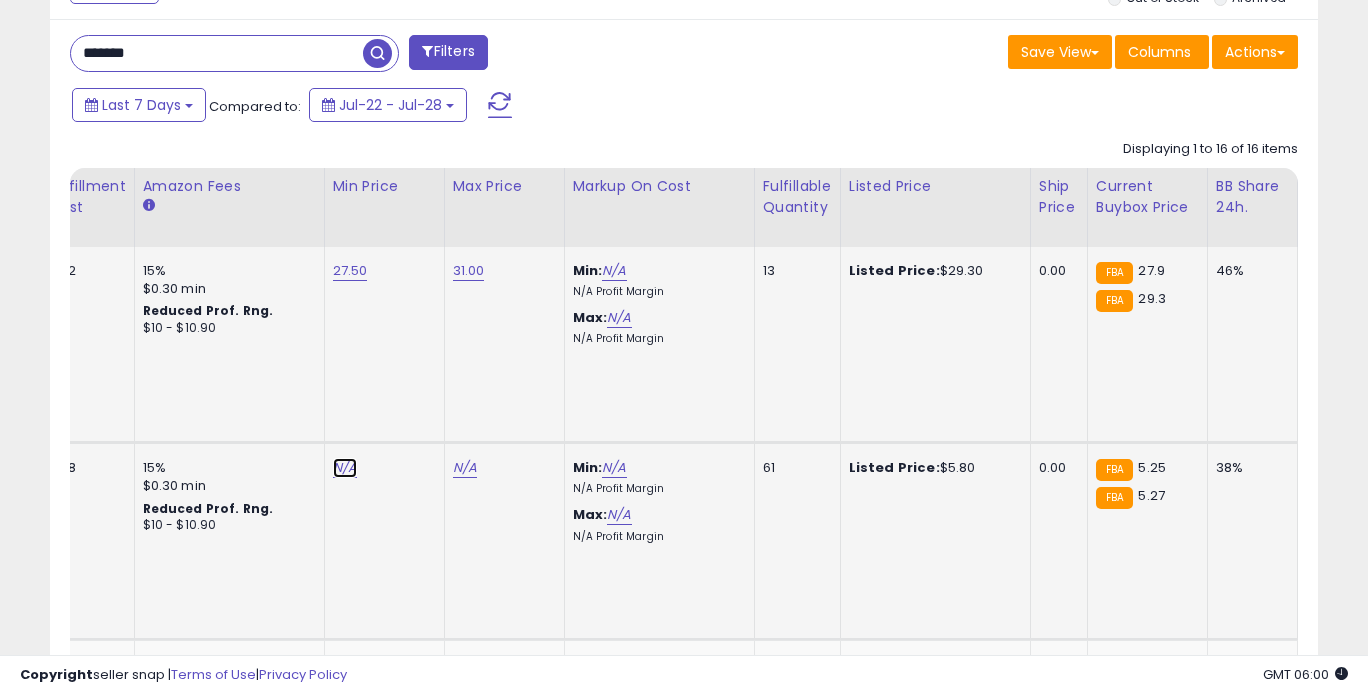 click on "N/A" at bounding box center (345, 468) 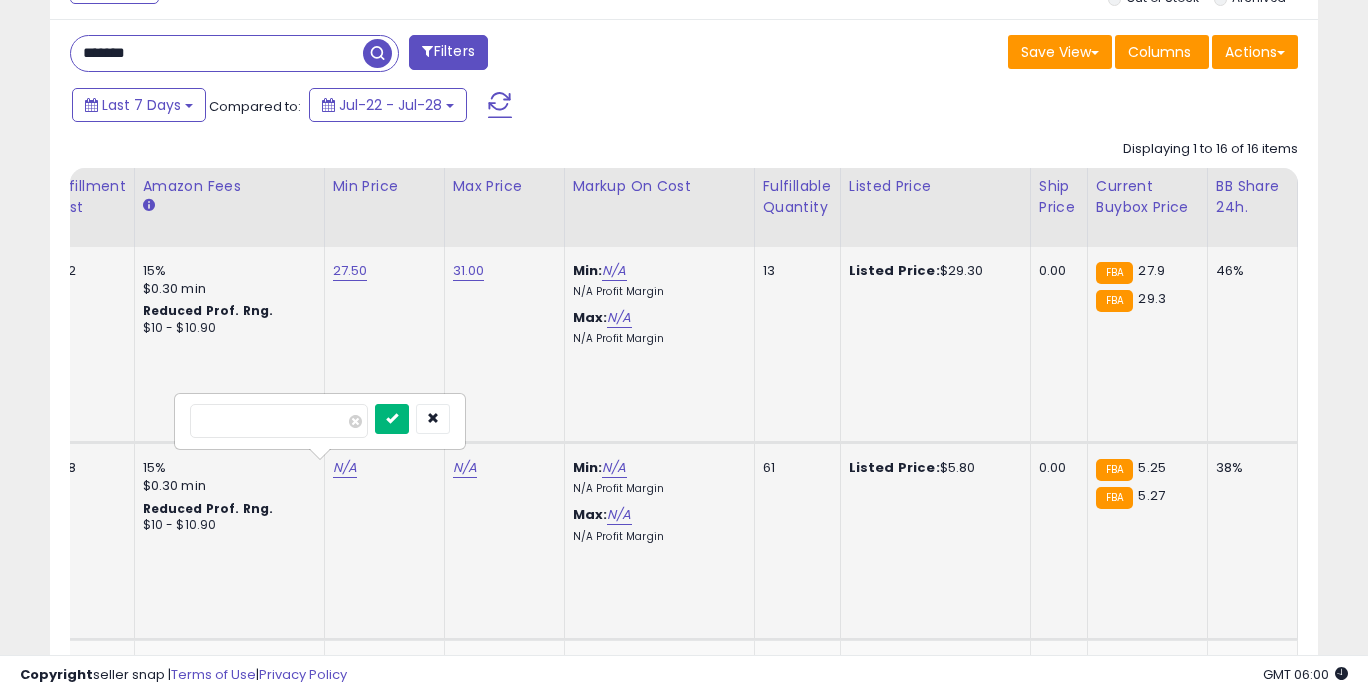 type on "****" 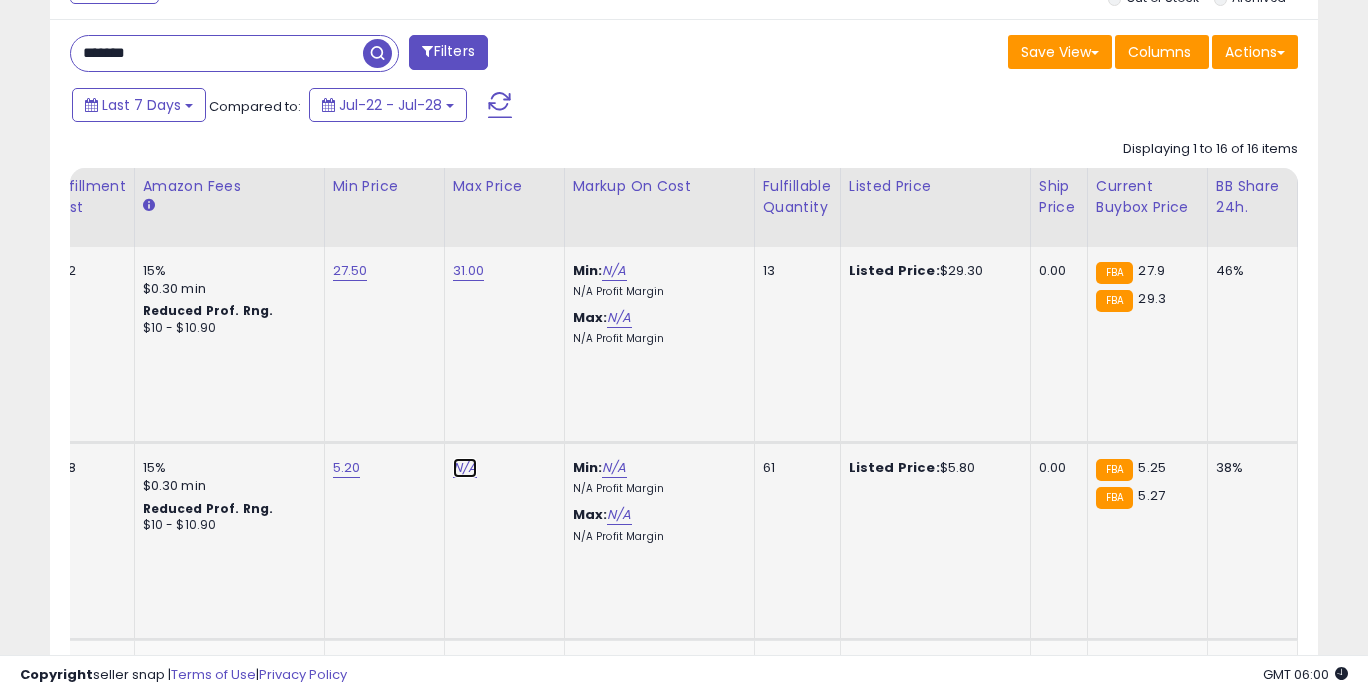click on "N/A" at bounding box center (465, 468) 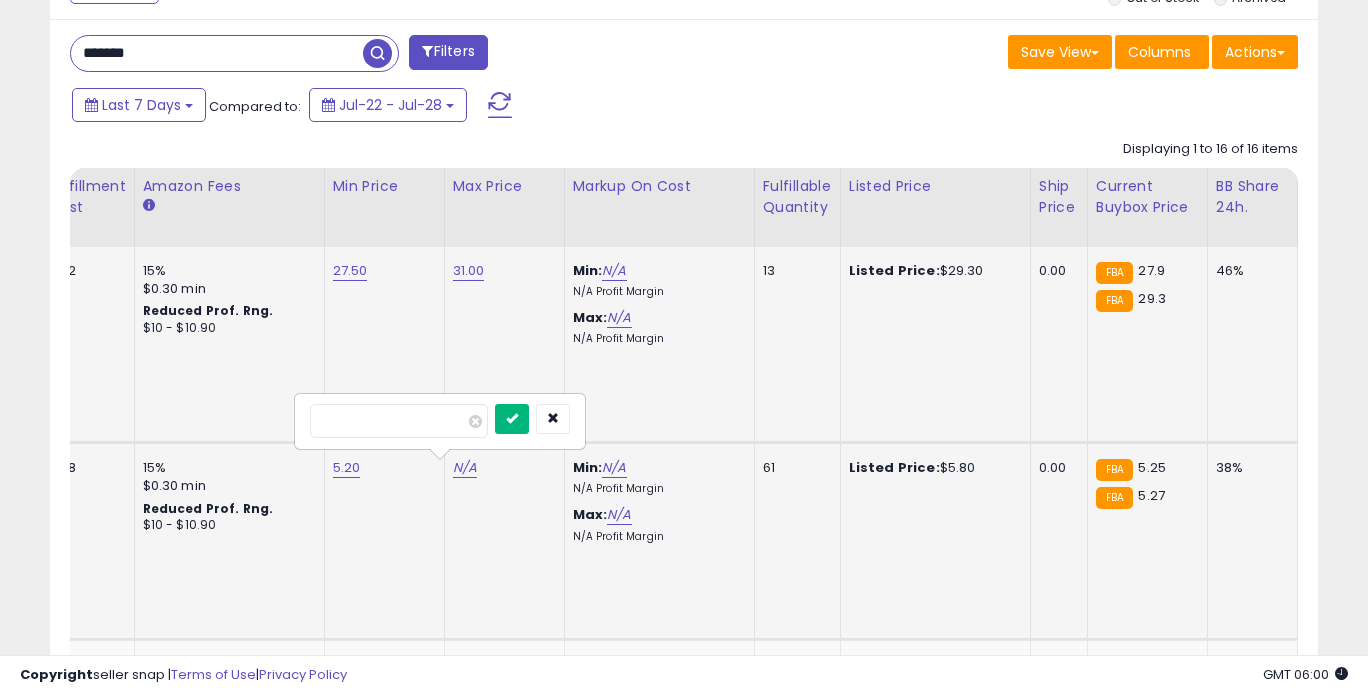 type on "****" 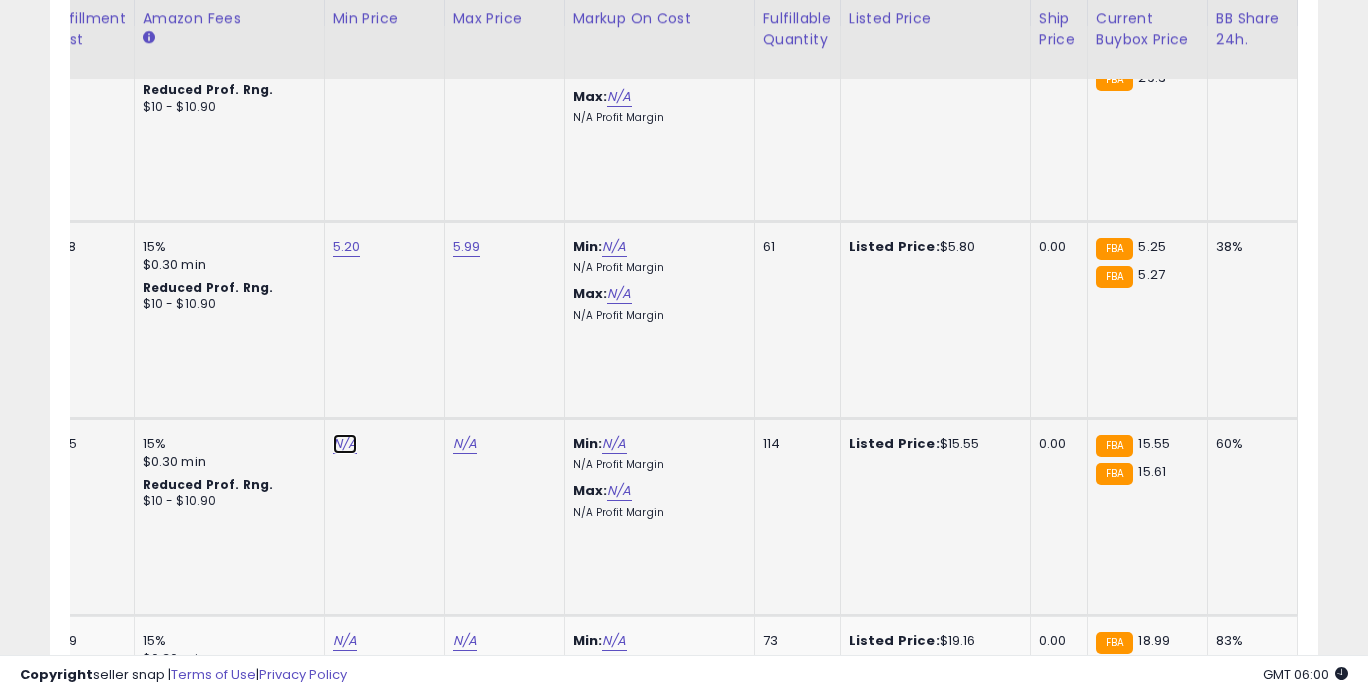 click on "N/A" at bounding box center (345, 444) 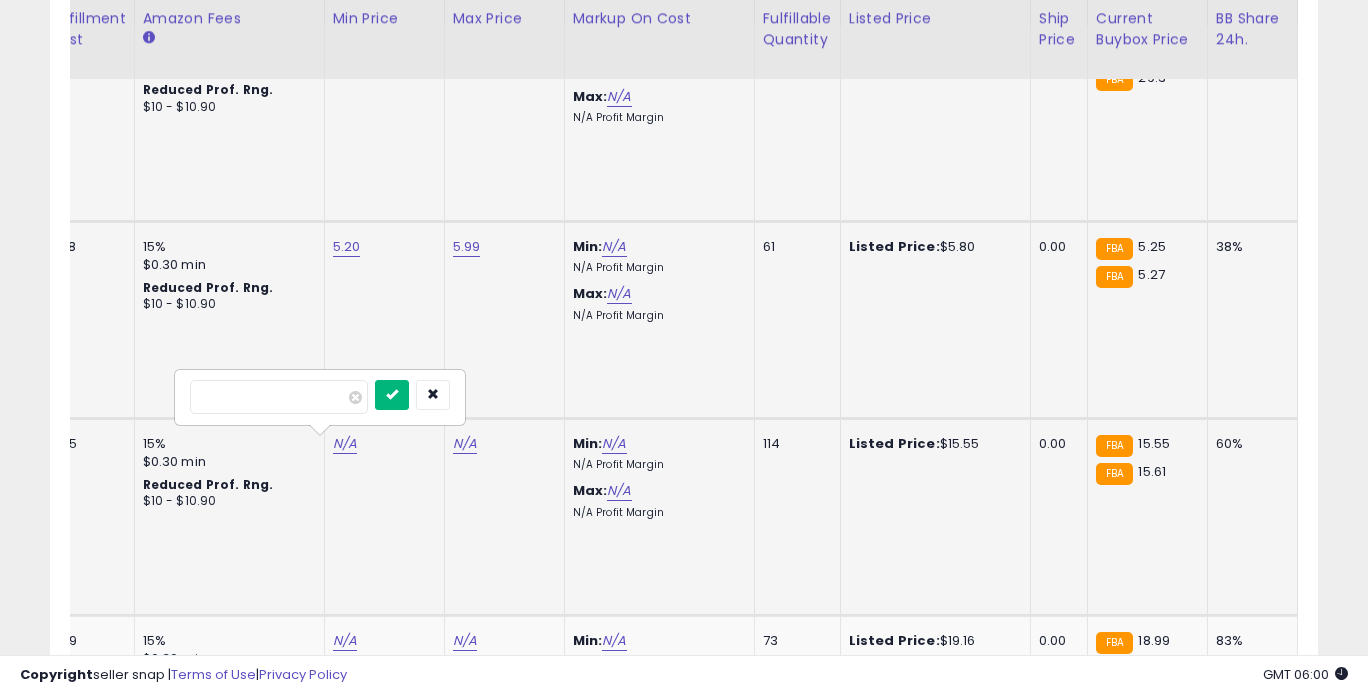 type on "*****" 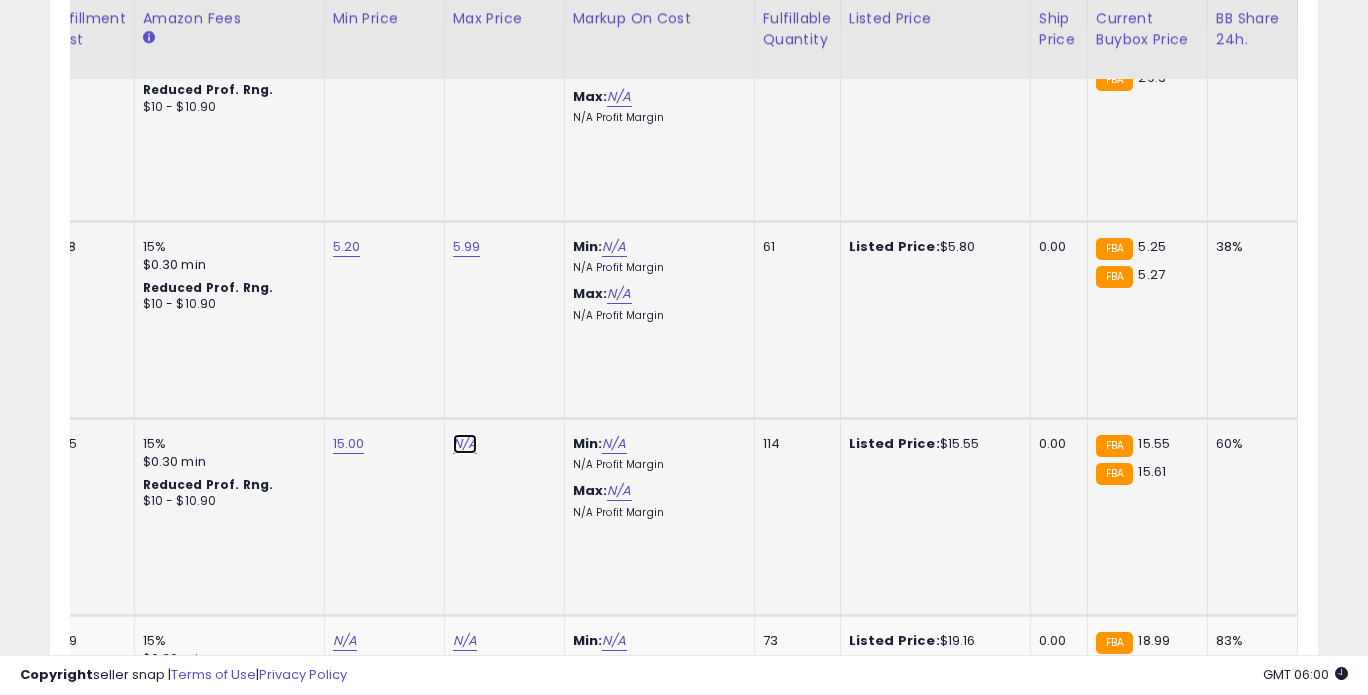 click on "N/A" at bounding box center (465, 444) 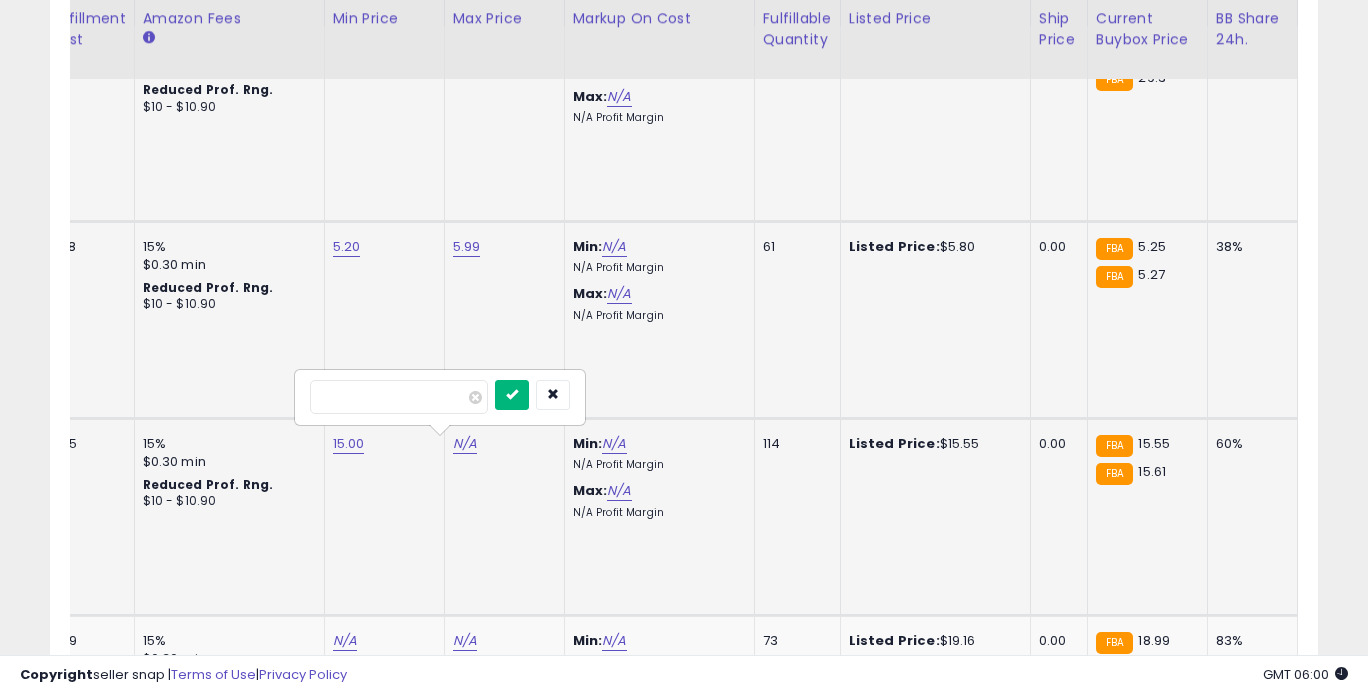 type on "*****" 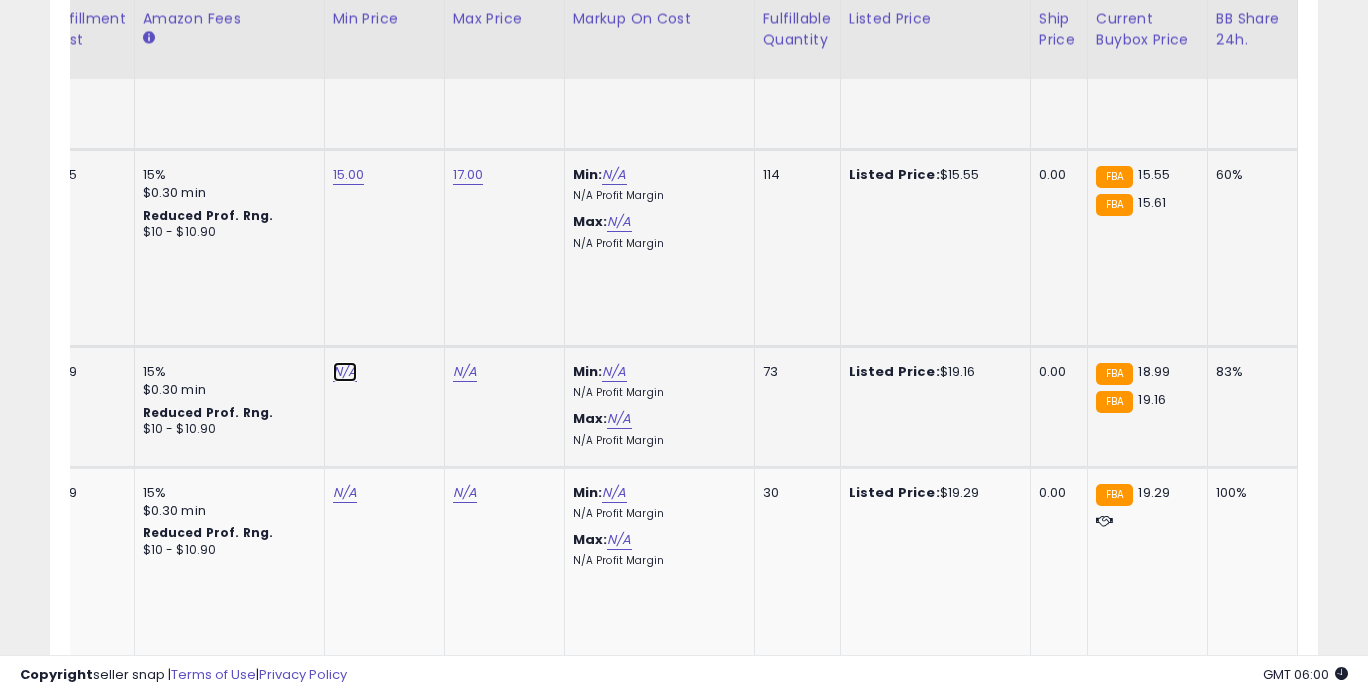 click on "N/A" at bounding box center (345, 372) 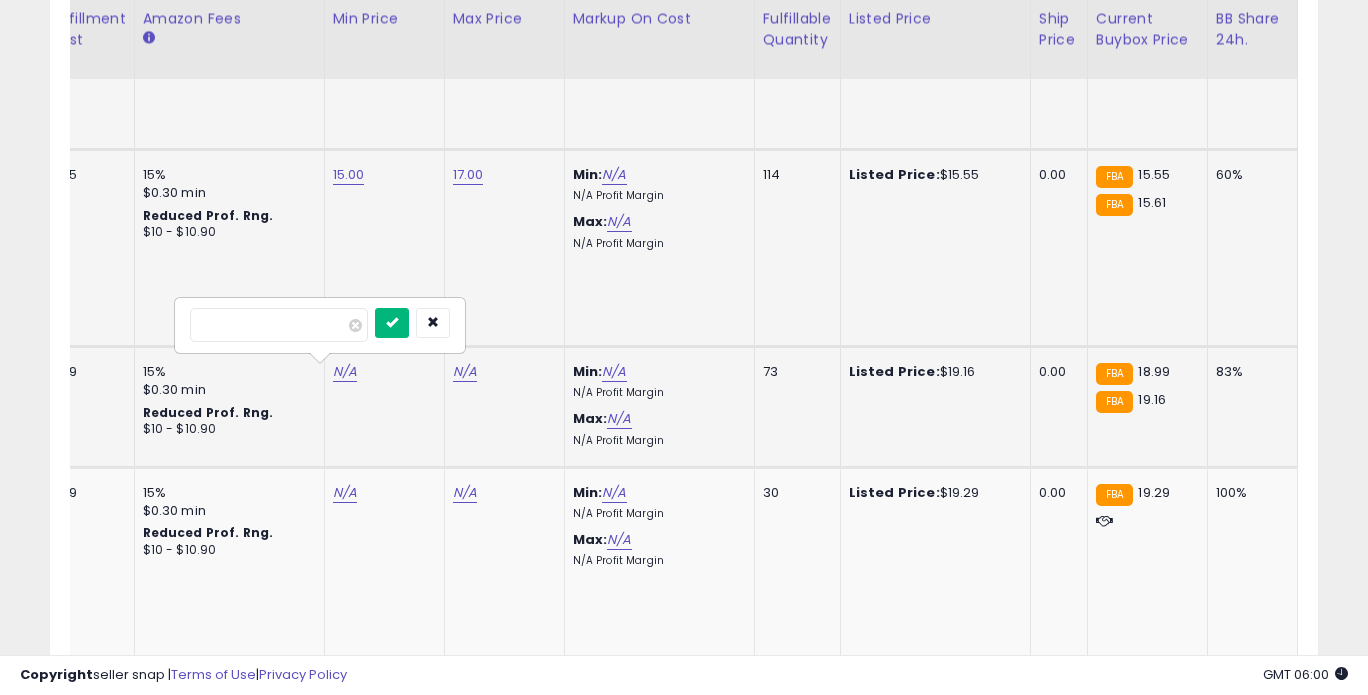 type on "*****" 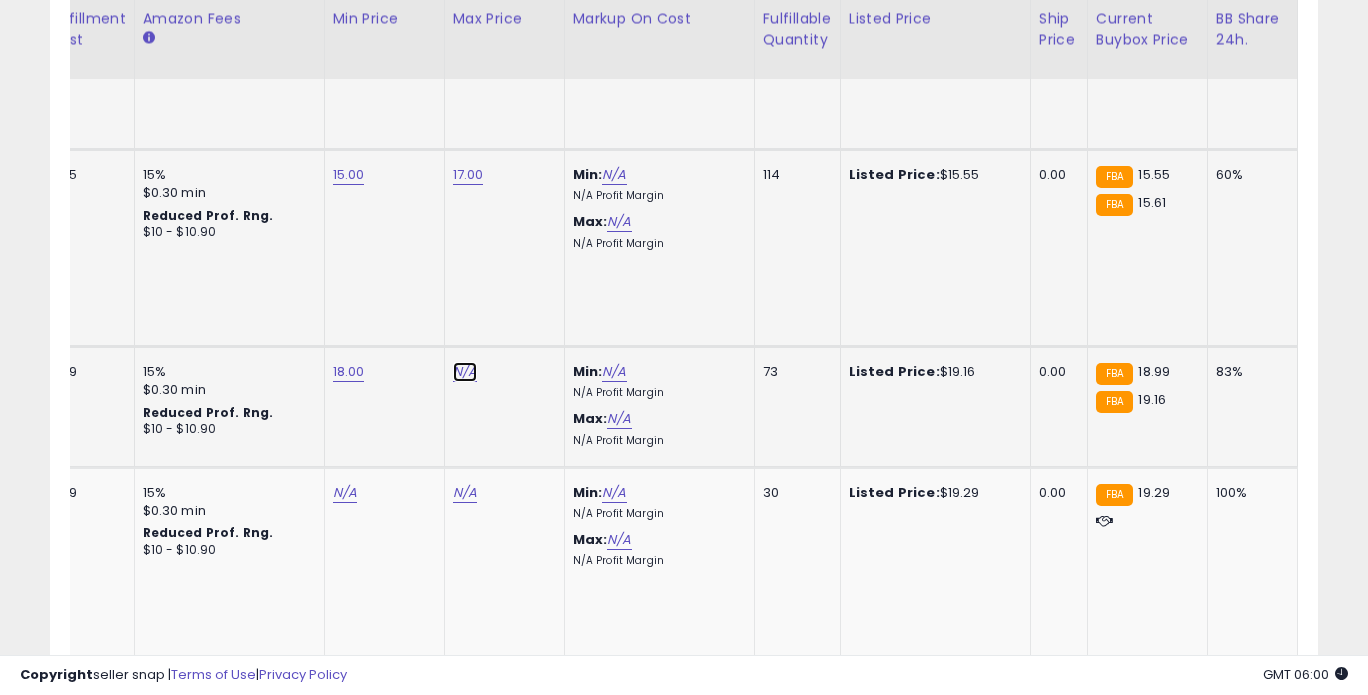 click on "N/A" at bounding box center (465, 372) 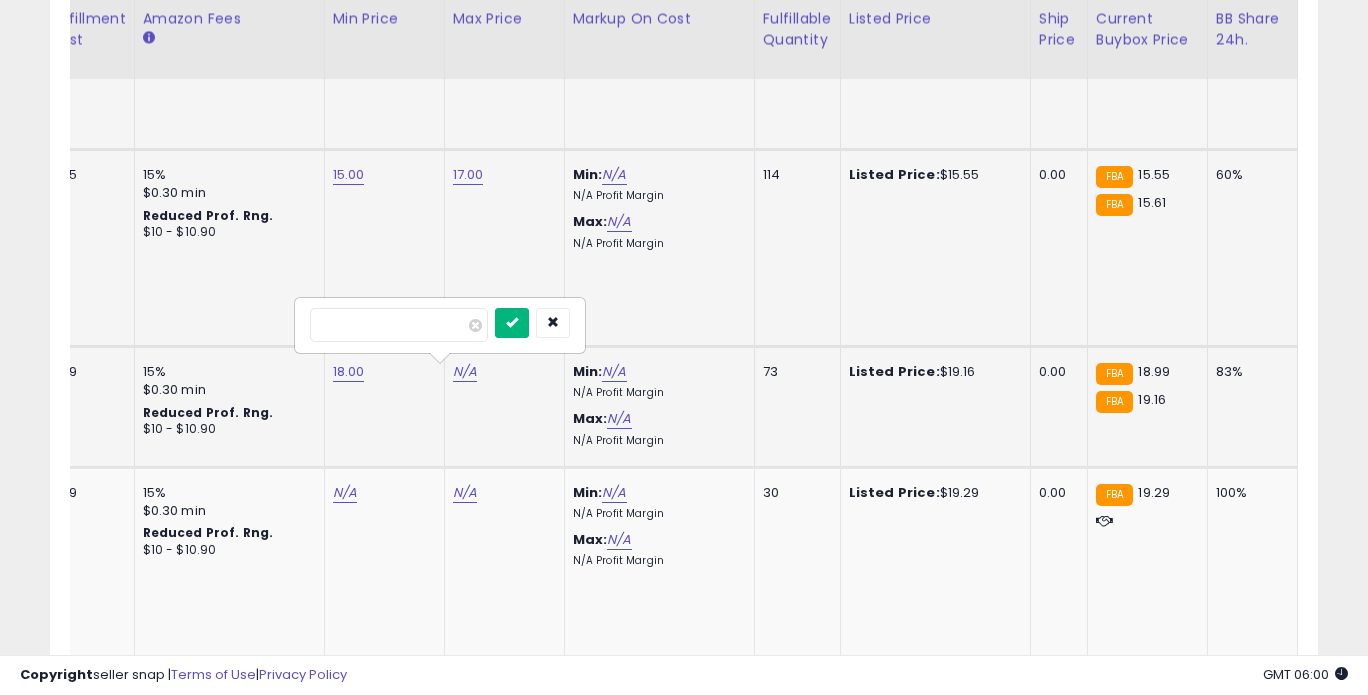 type on "*****" 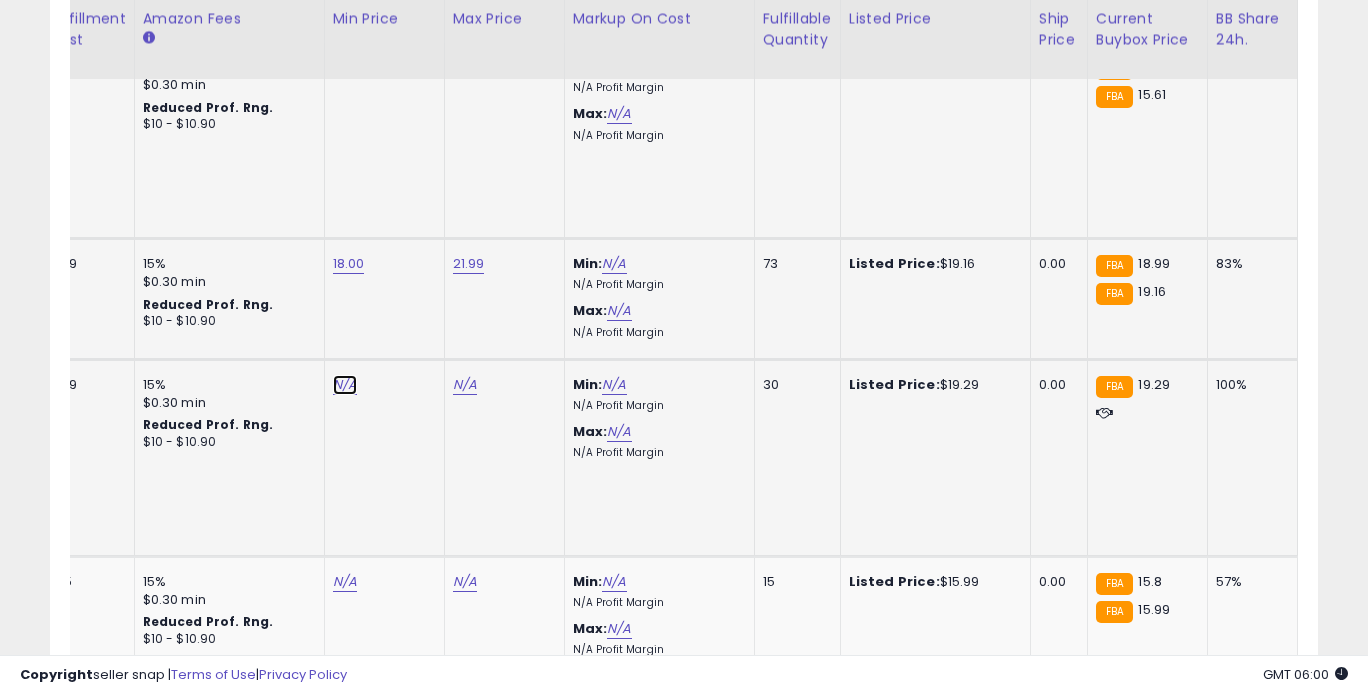 click on "N/A" at bounding box center (345, 385) 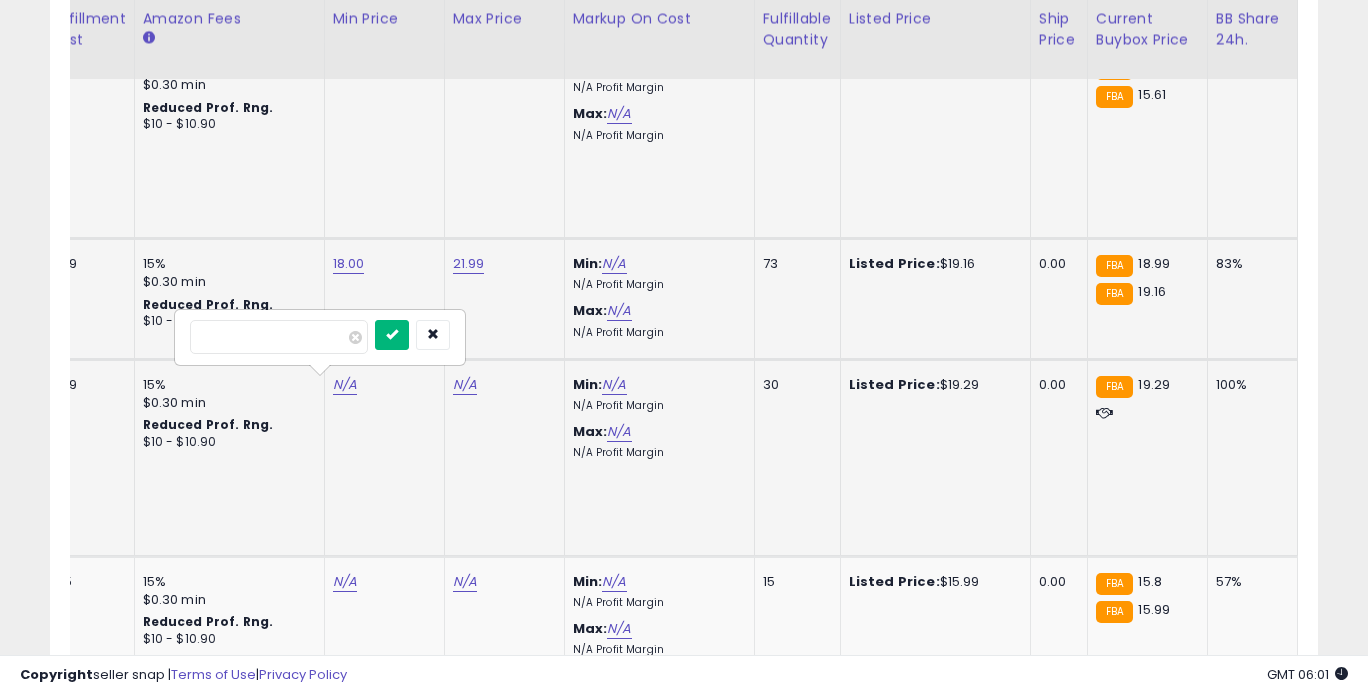 type on "*****" 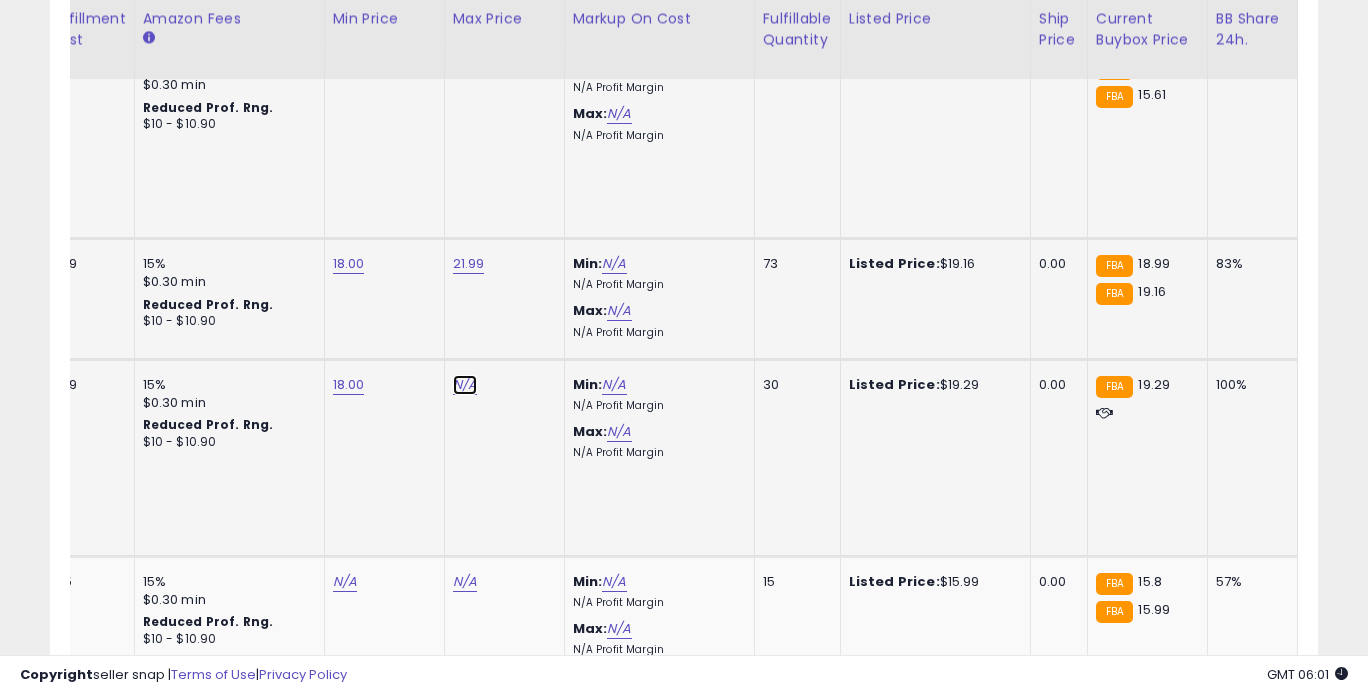click on "N/A" at bounding box center [465, 385] 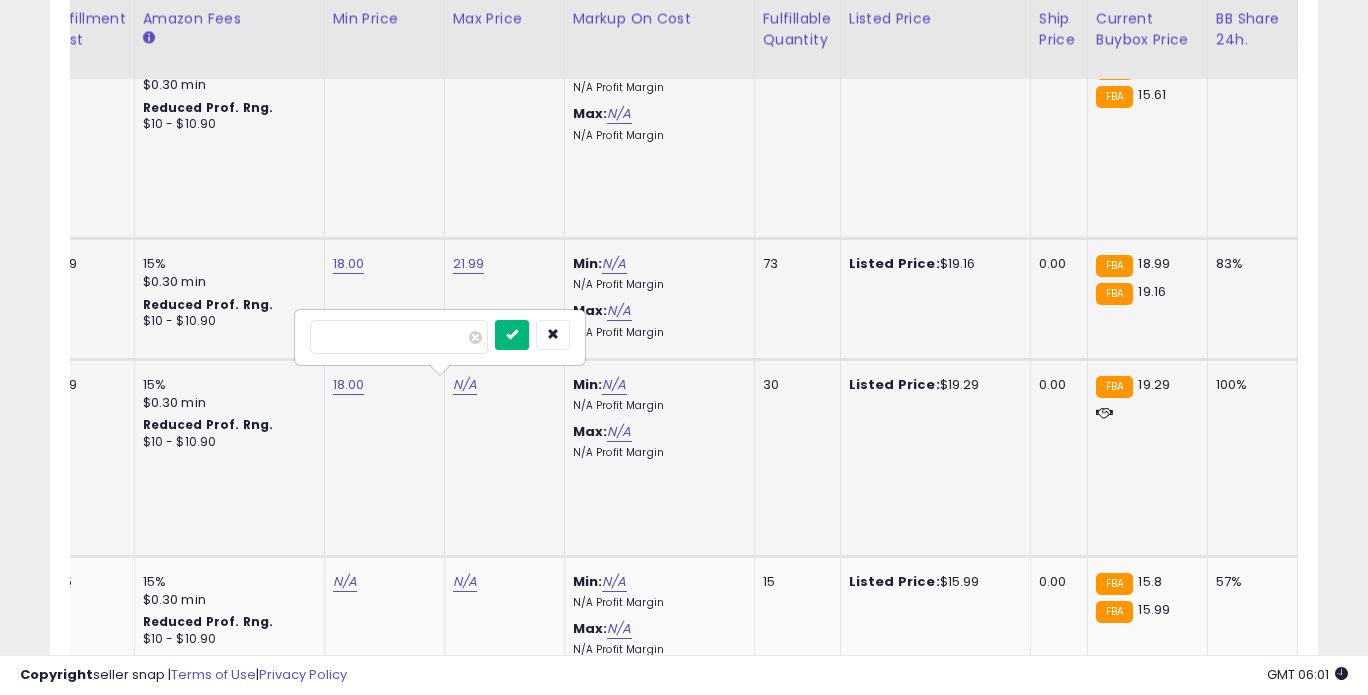 type on "*****" 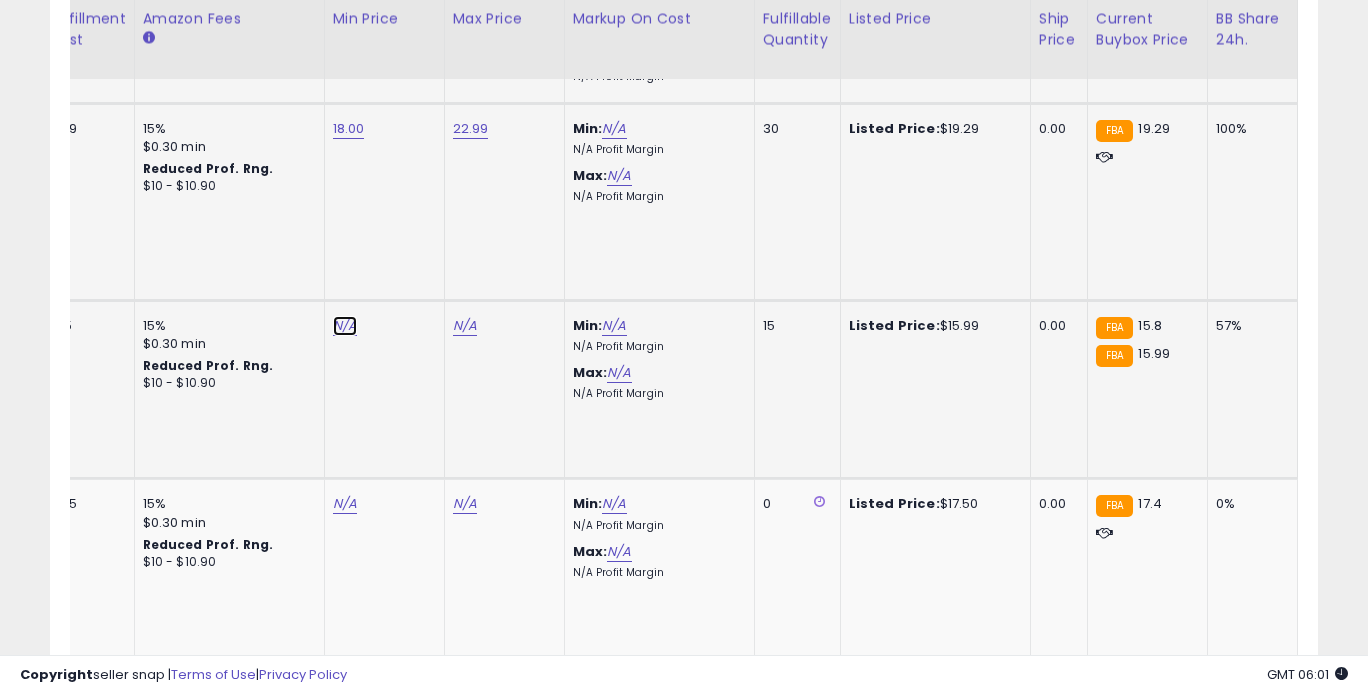 click on "N/A" at bounding box center (345, 326) 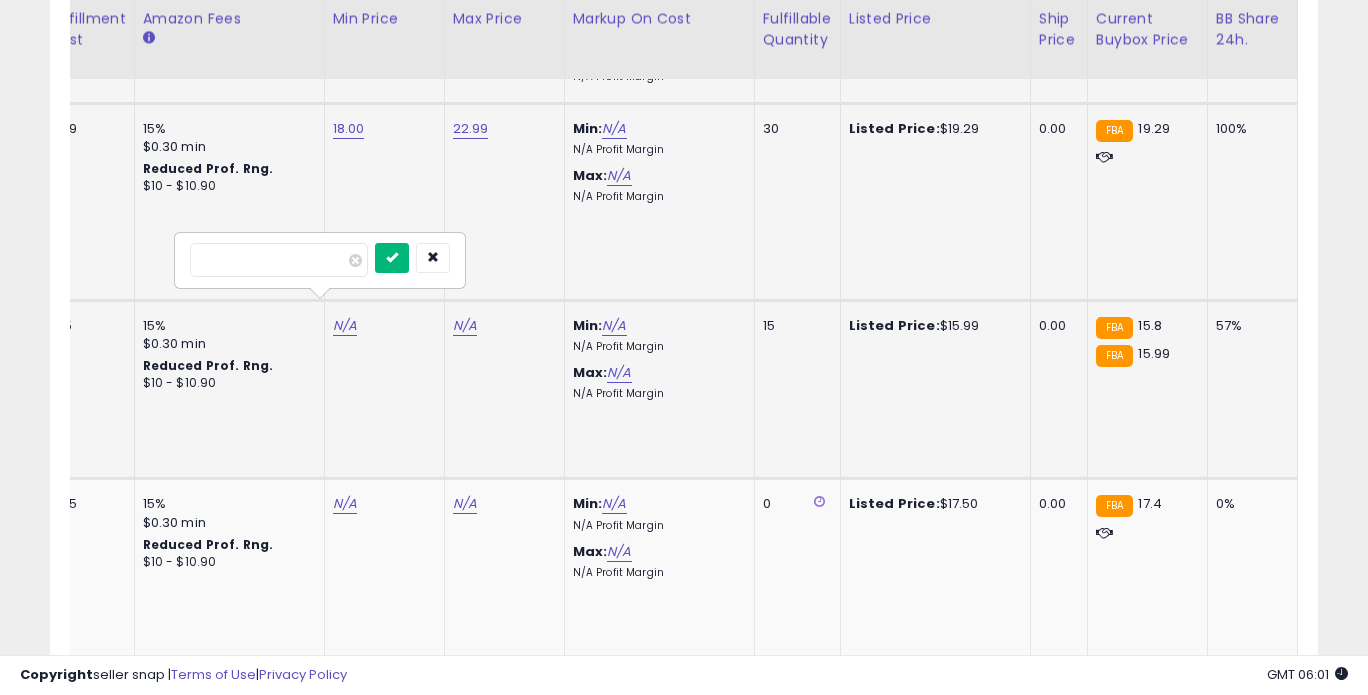 type on "*****" 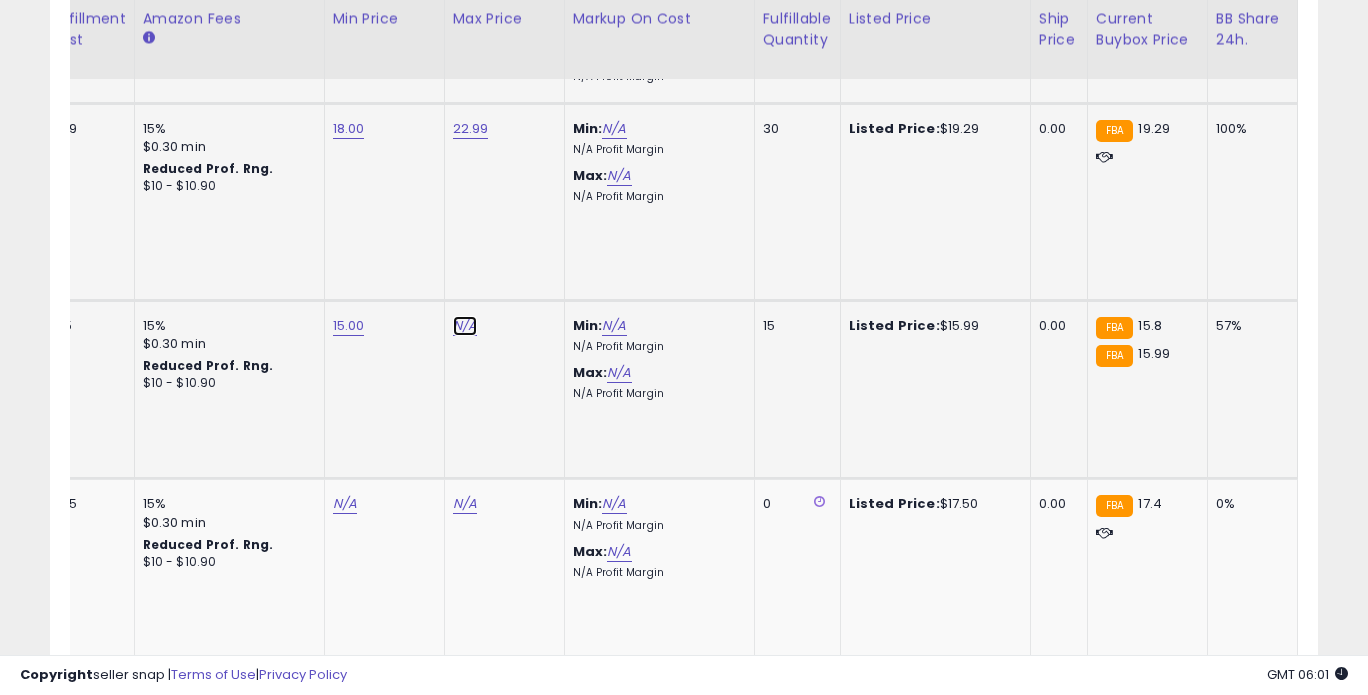 click on "N/A" at bounding box center (465, 326) 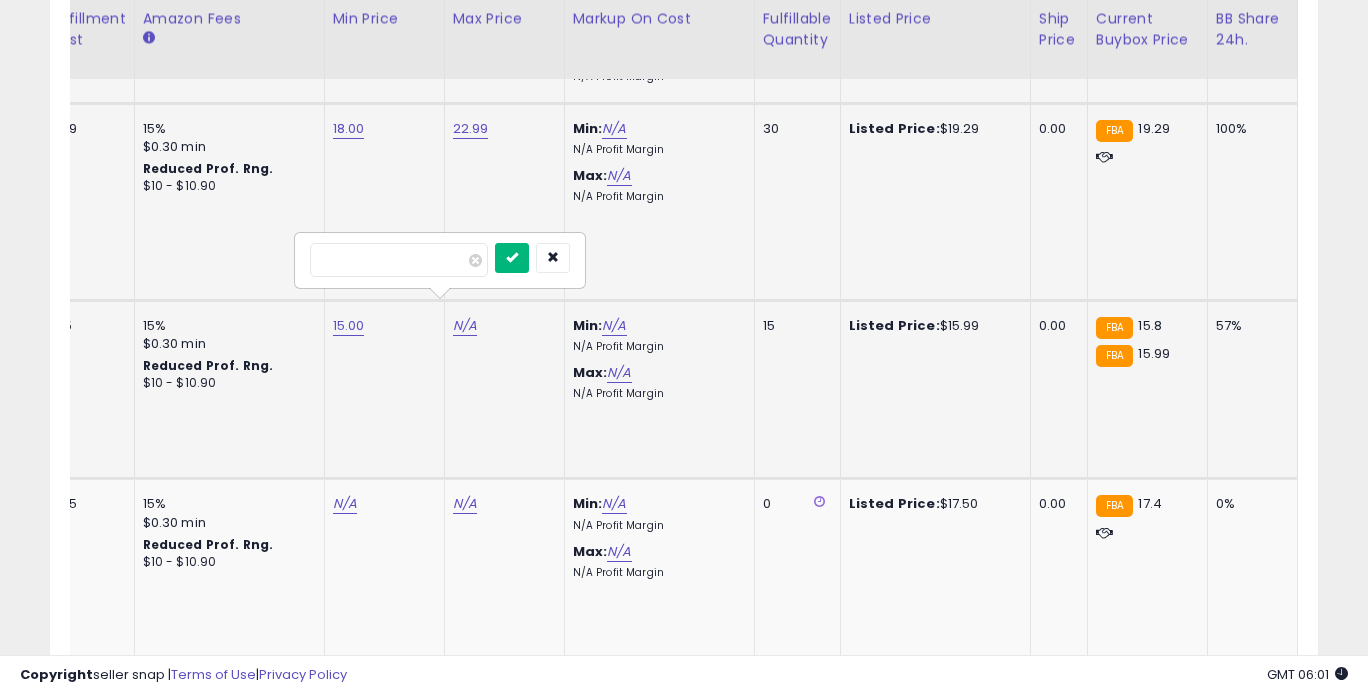 type on "*****" 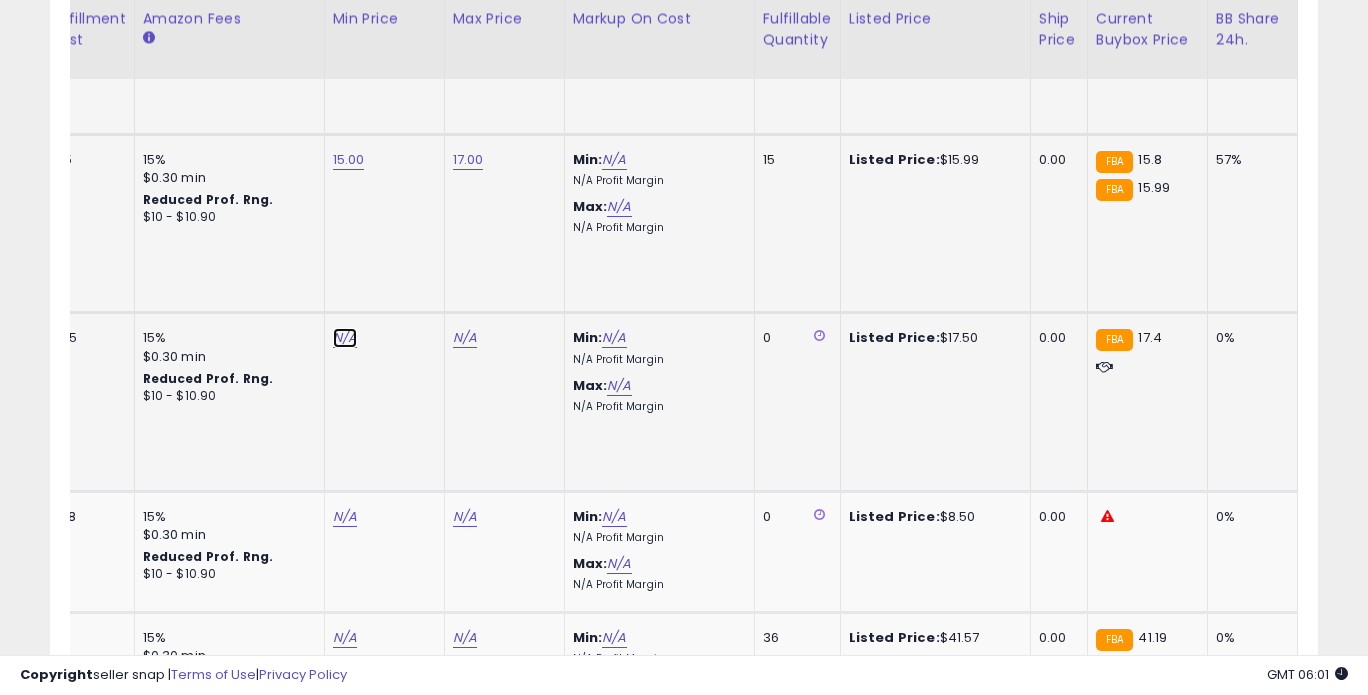 click on "N/A" at bounding box center (345, 338) 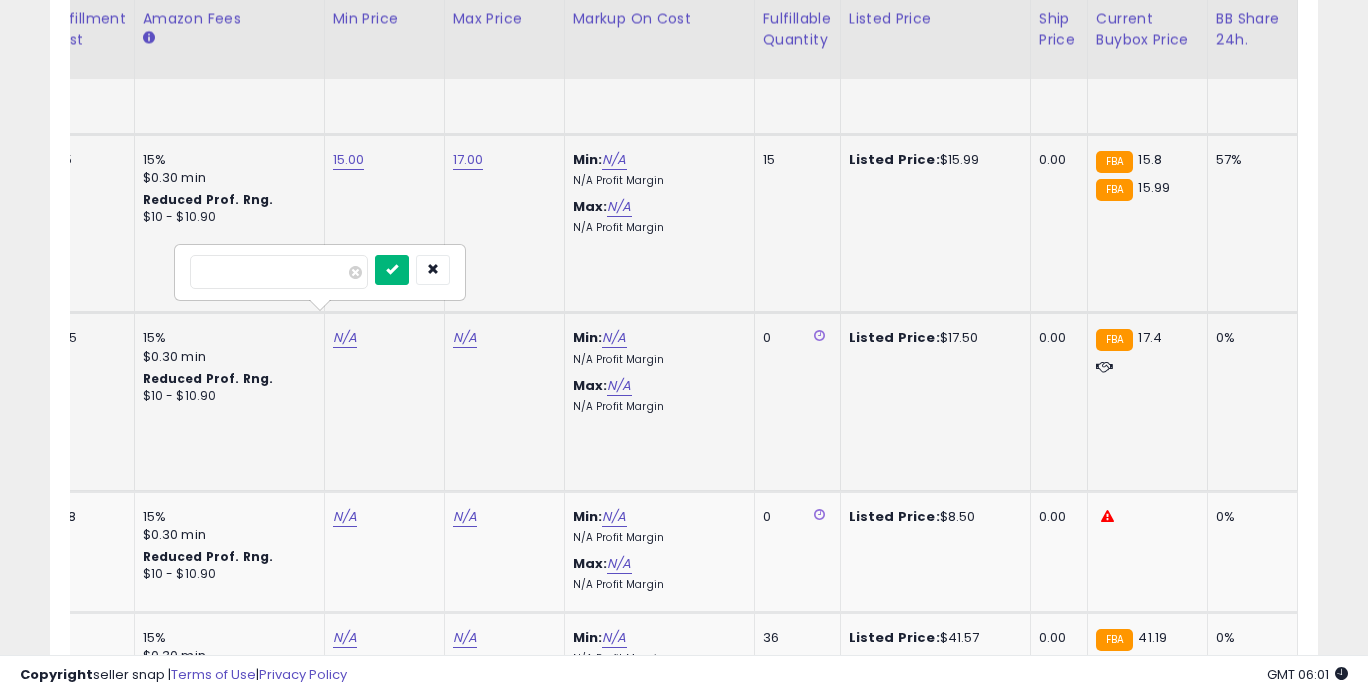 type on "*****" 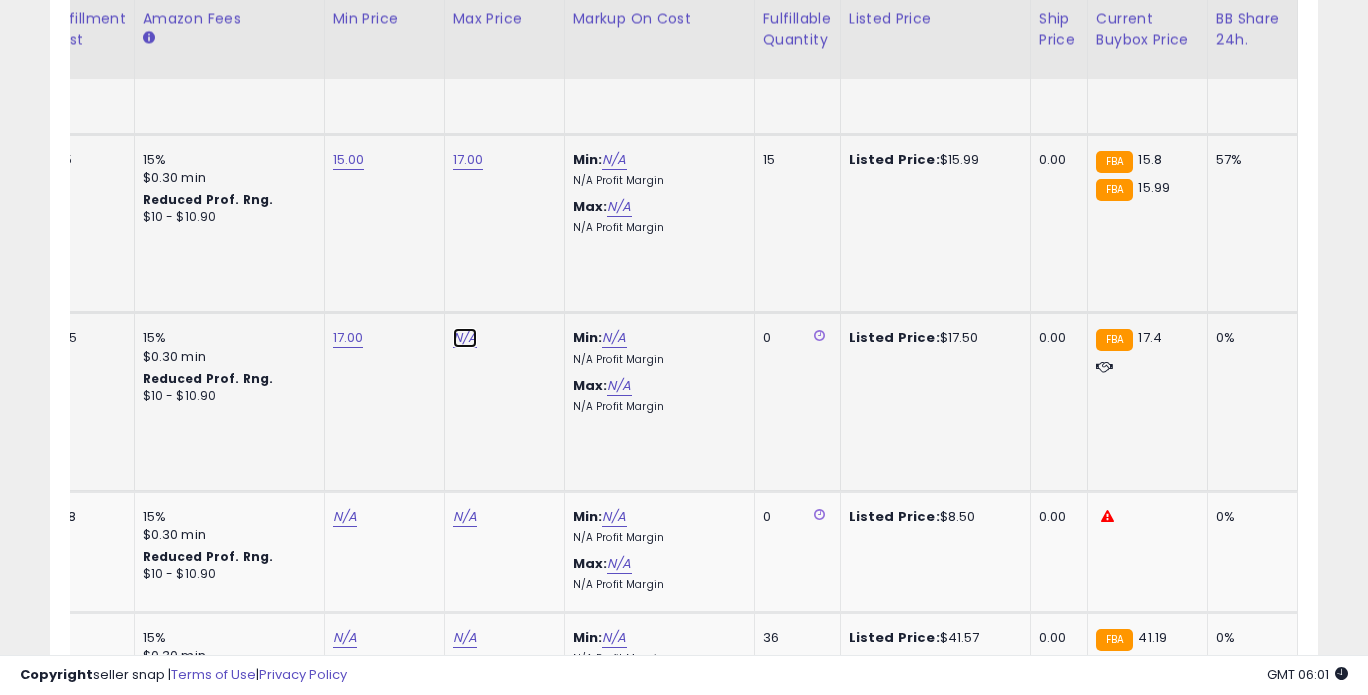 click on "N/A" at bounding box center (465, 338) 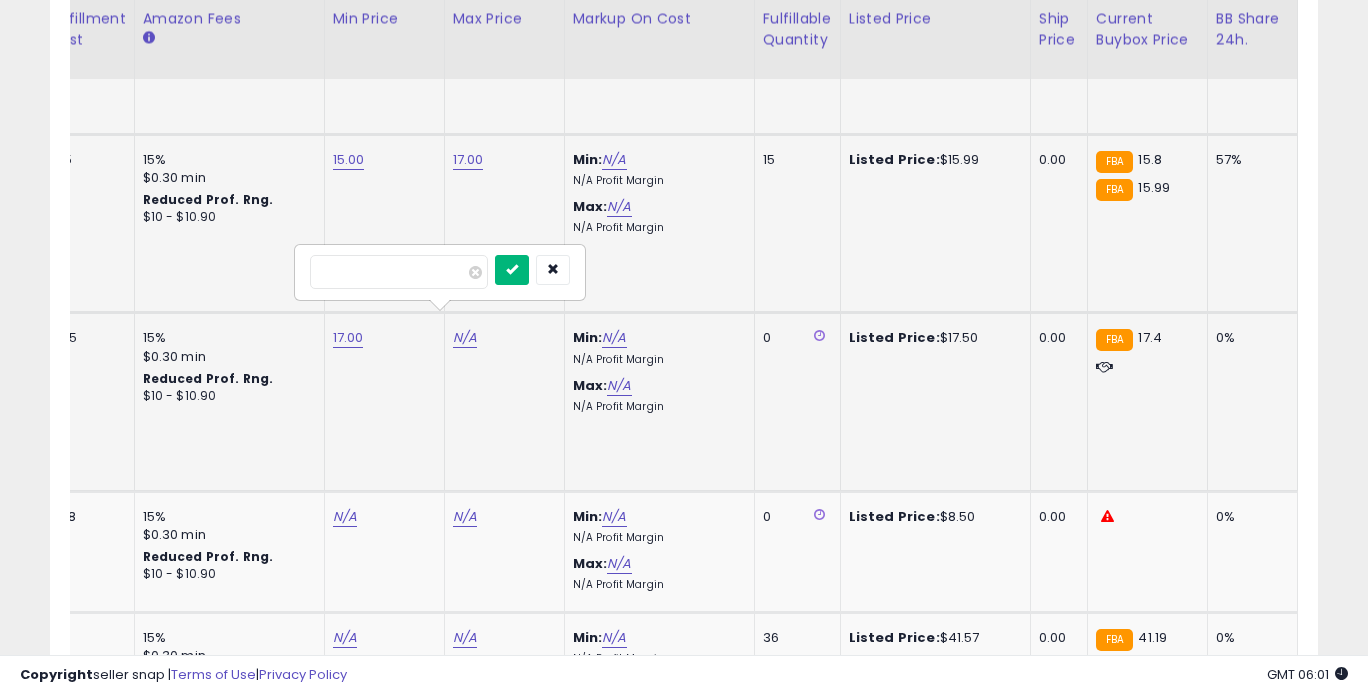 type on "*****" 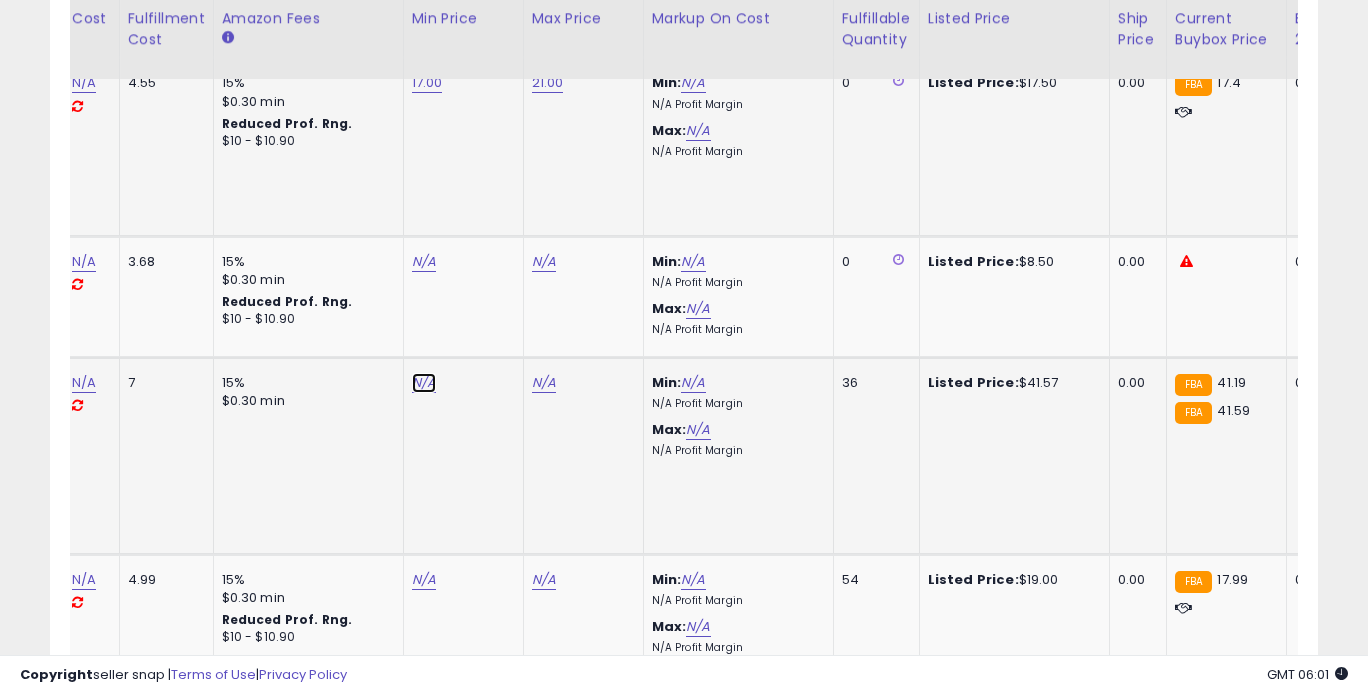 click on "N/A" at bounding box center [424, 262] 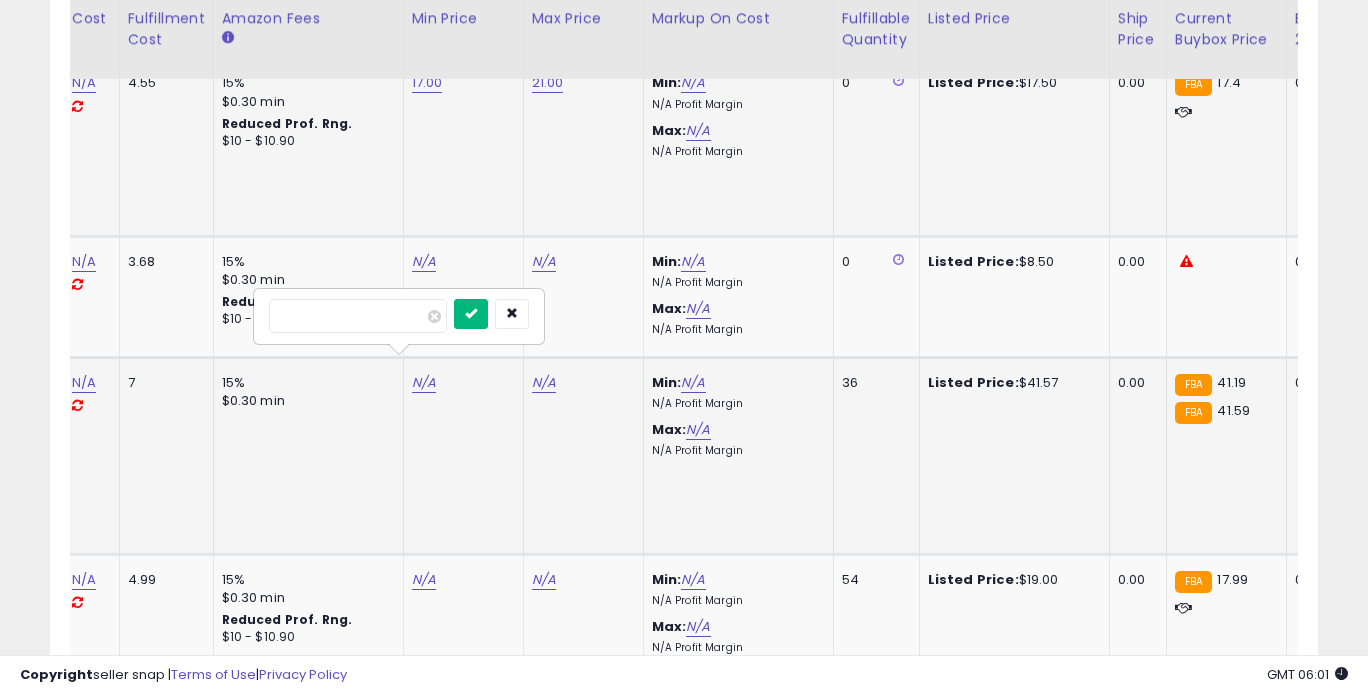 type on "*****" 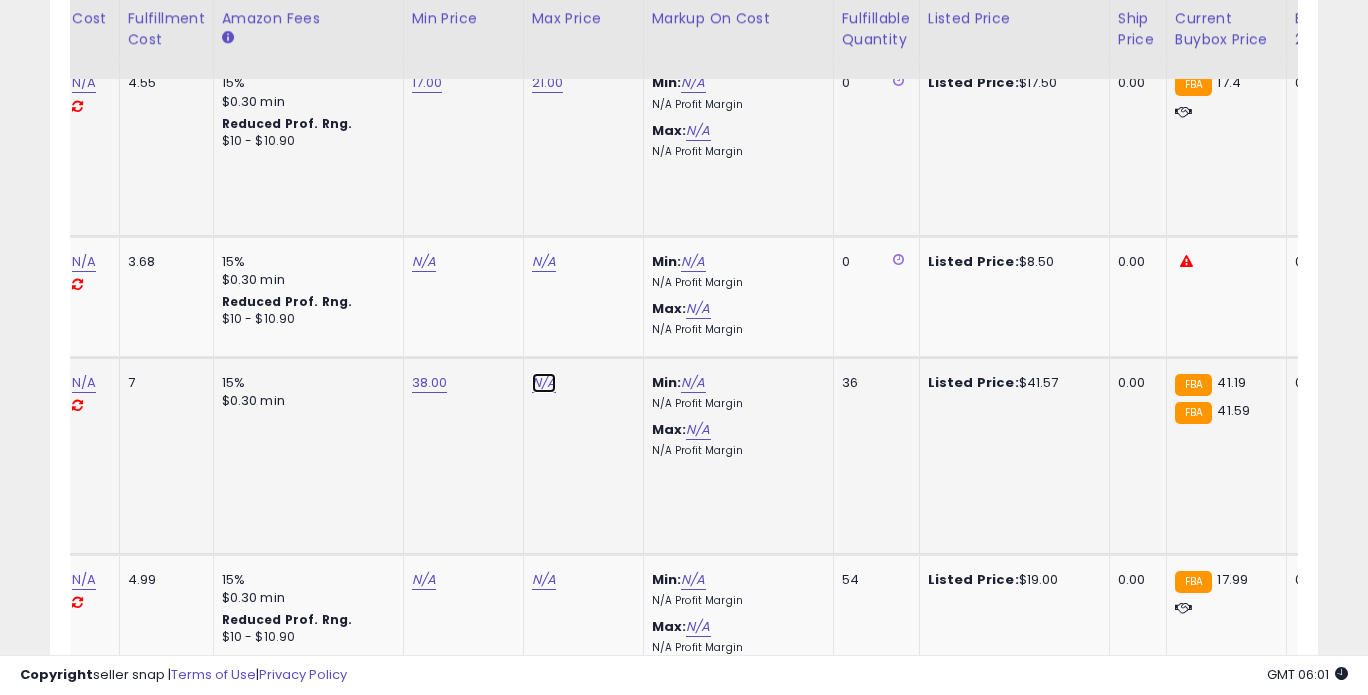 click on "N/A" at bounding box center (544, 262) 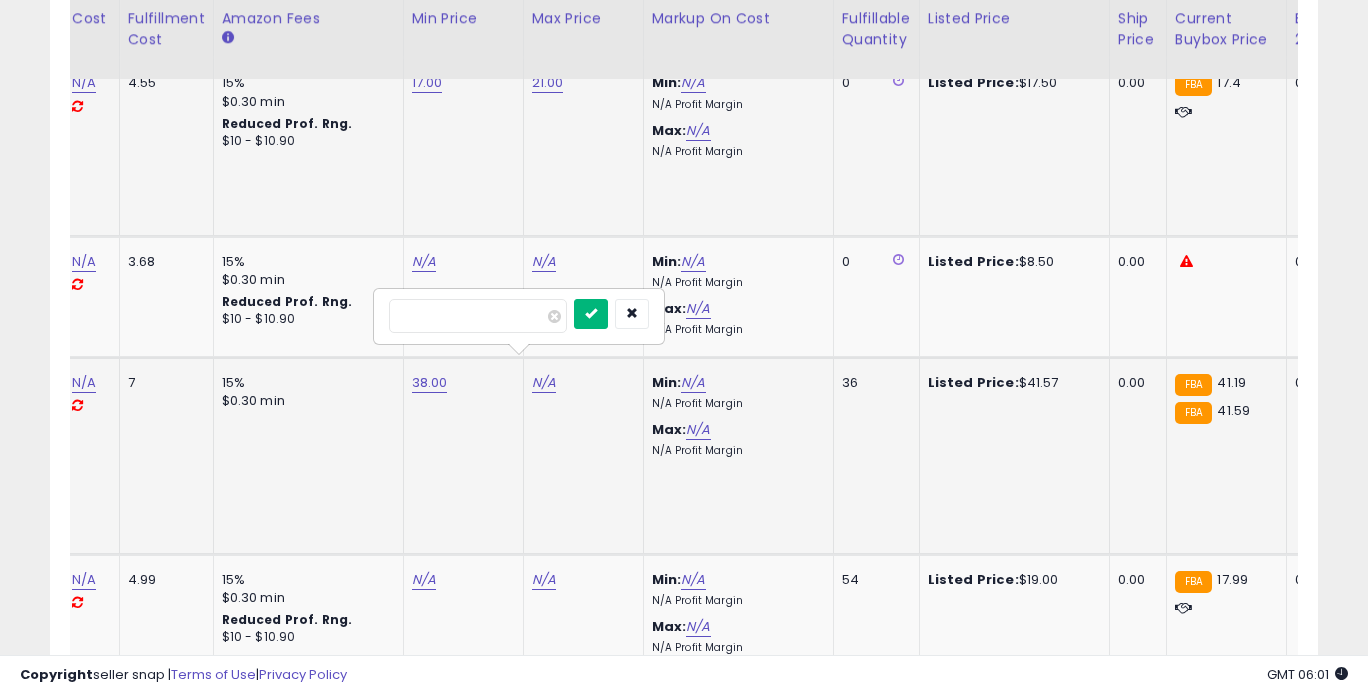 type on "*****" 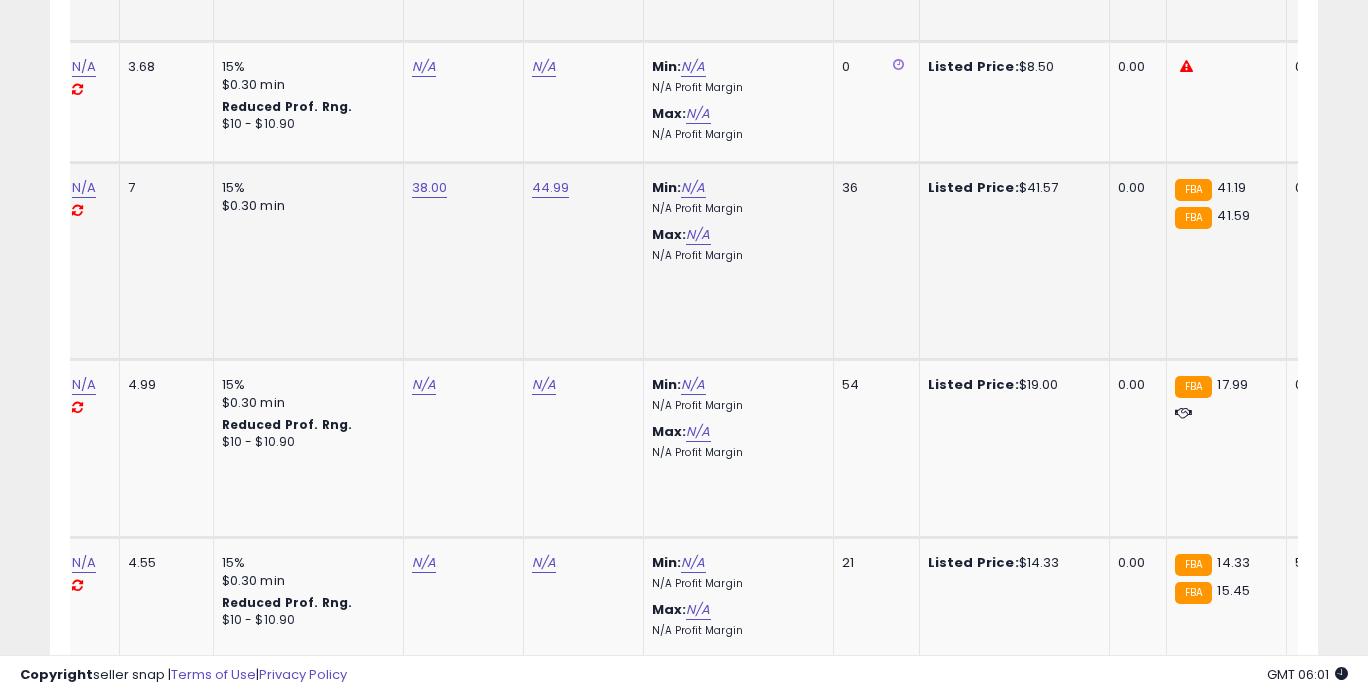 scroll, scrollTop: 2280, scrollLeft: 0, axis: vertical 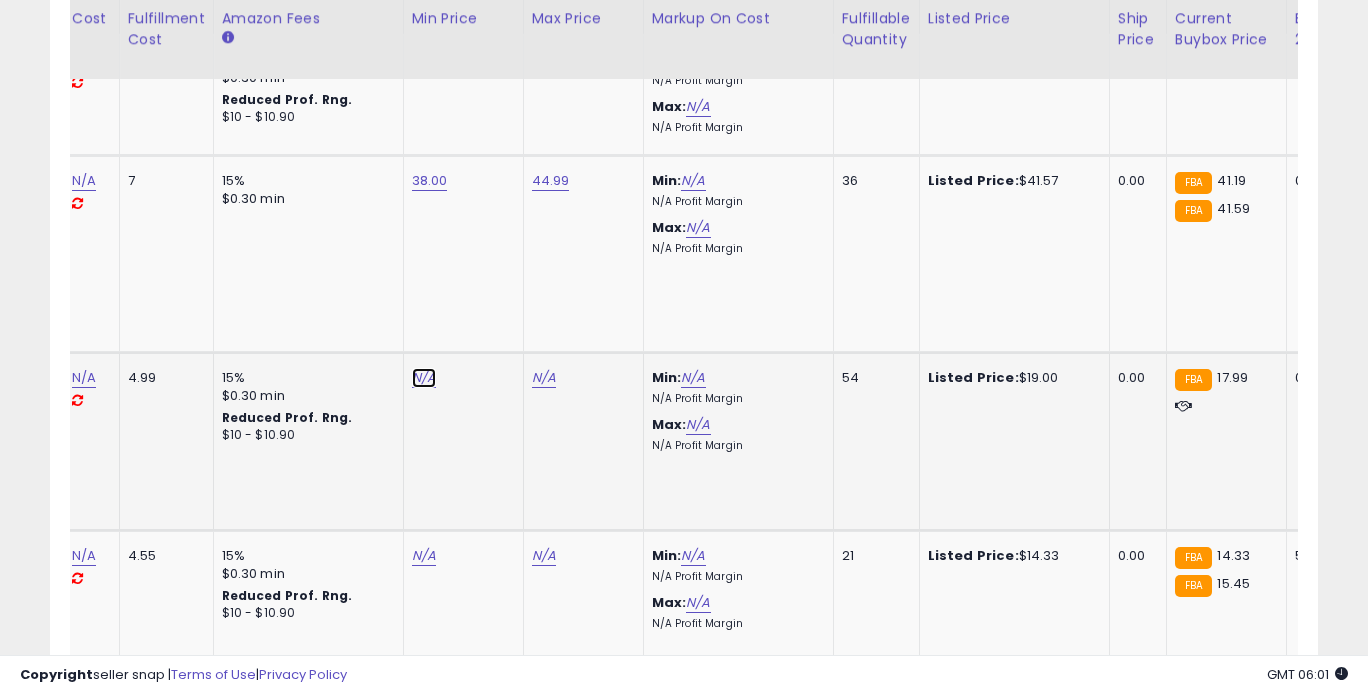 click on "N/A" at bounding box center [424, 60] 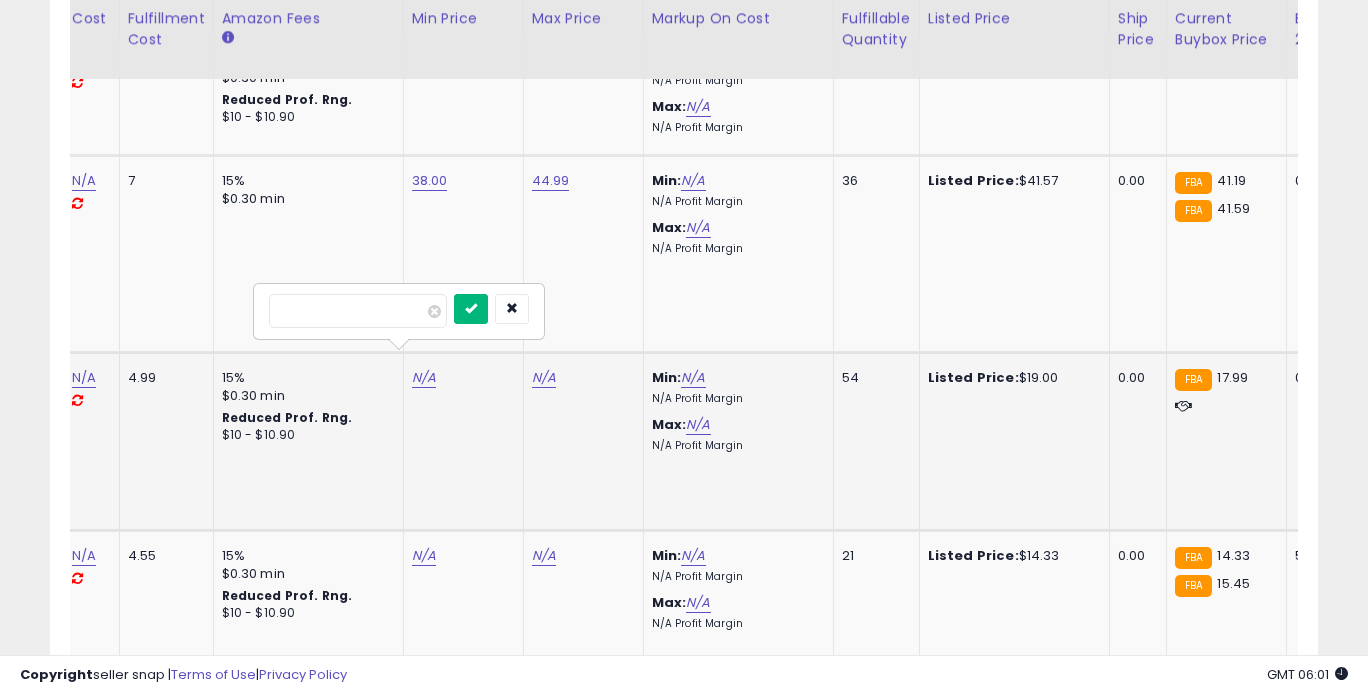 type on "*****" 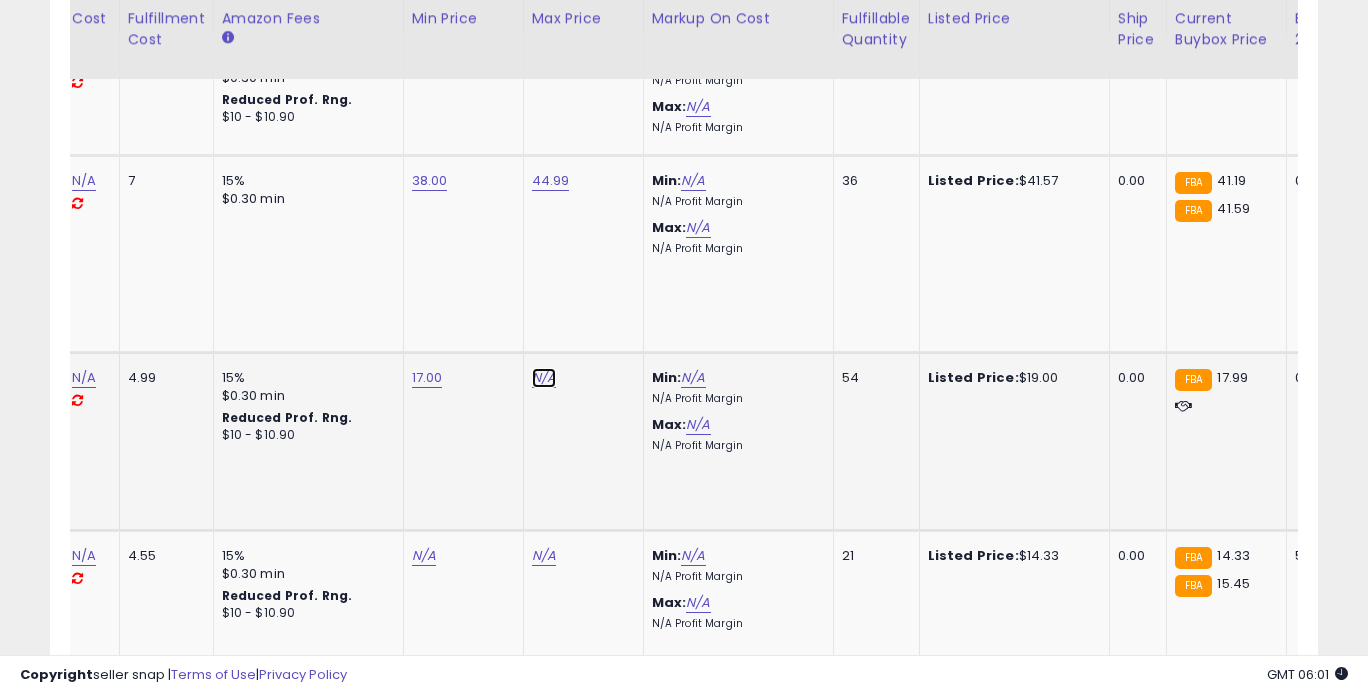 click on "N/A" at bounding box center (544, 60) 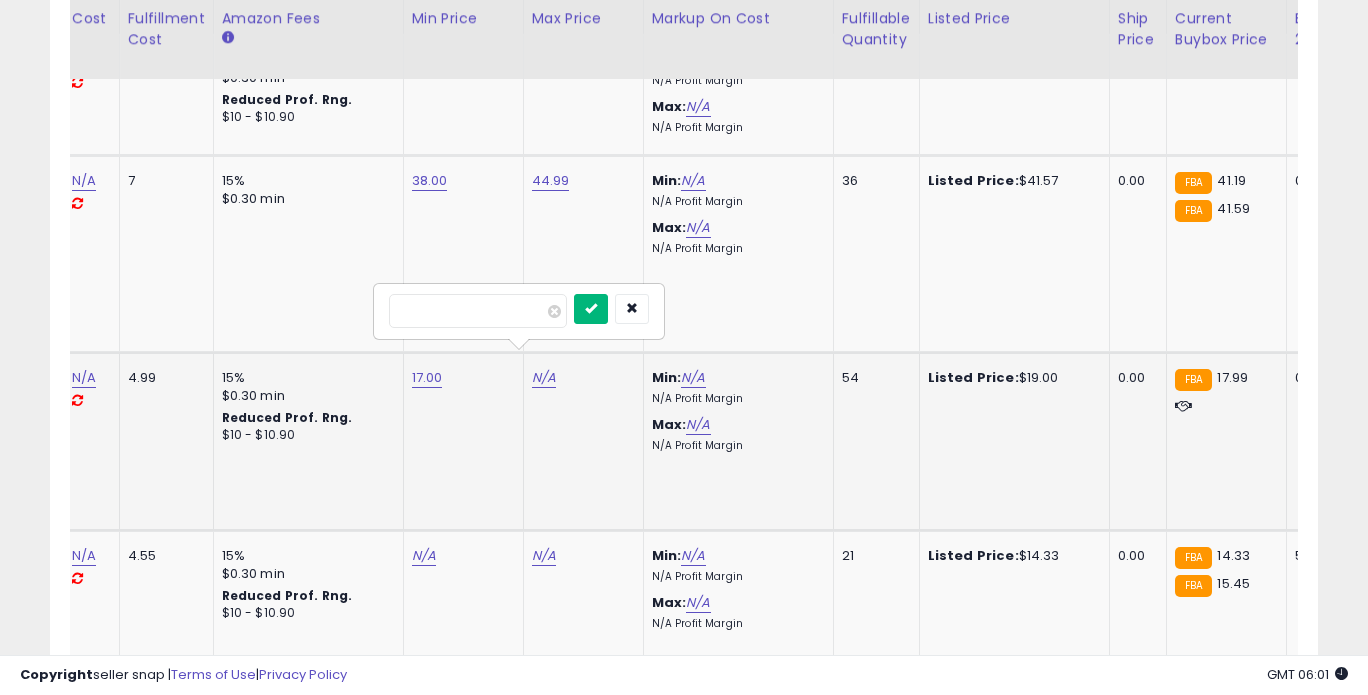 type on "*****" 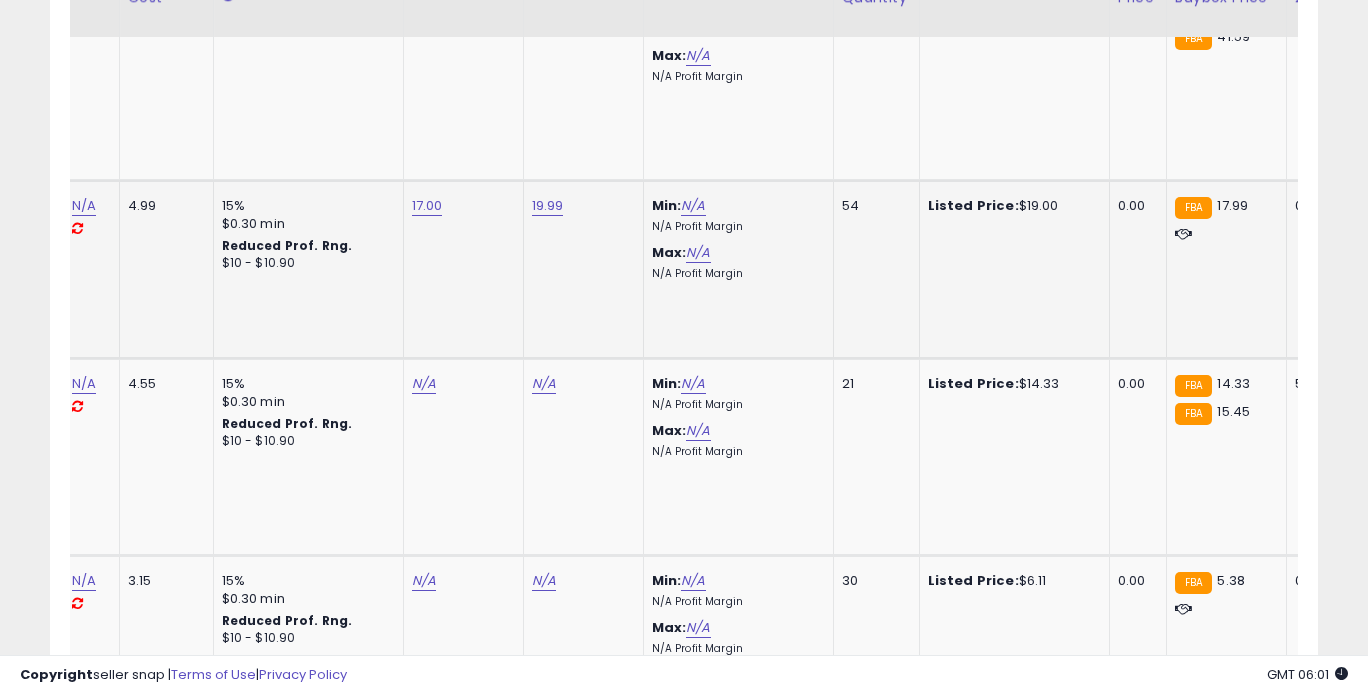 scroll, scrollTop: 2455, scrollLeft: 0, axis: vertical 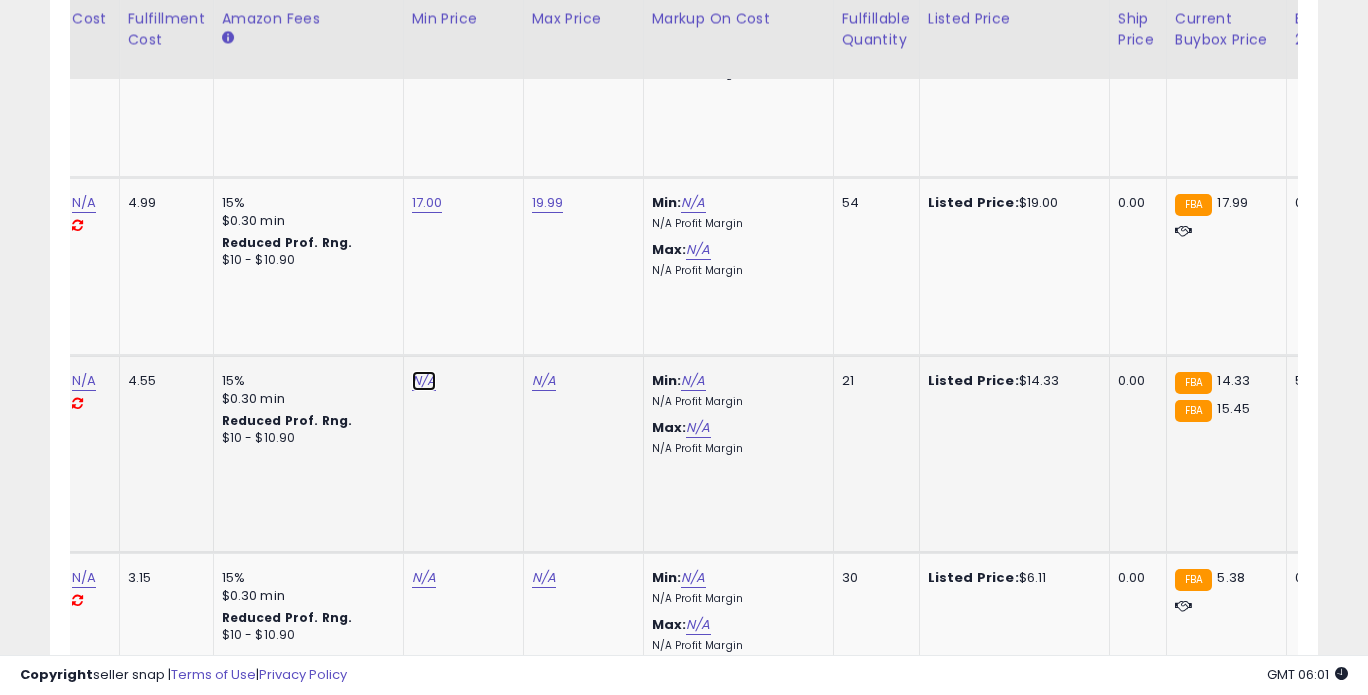 click on "N/A" at bounding box center (424, -115) 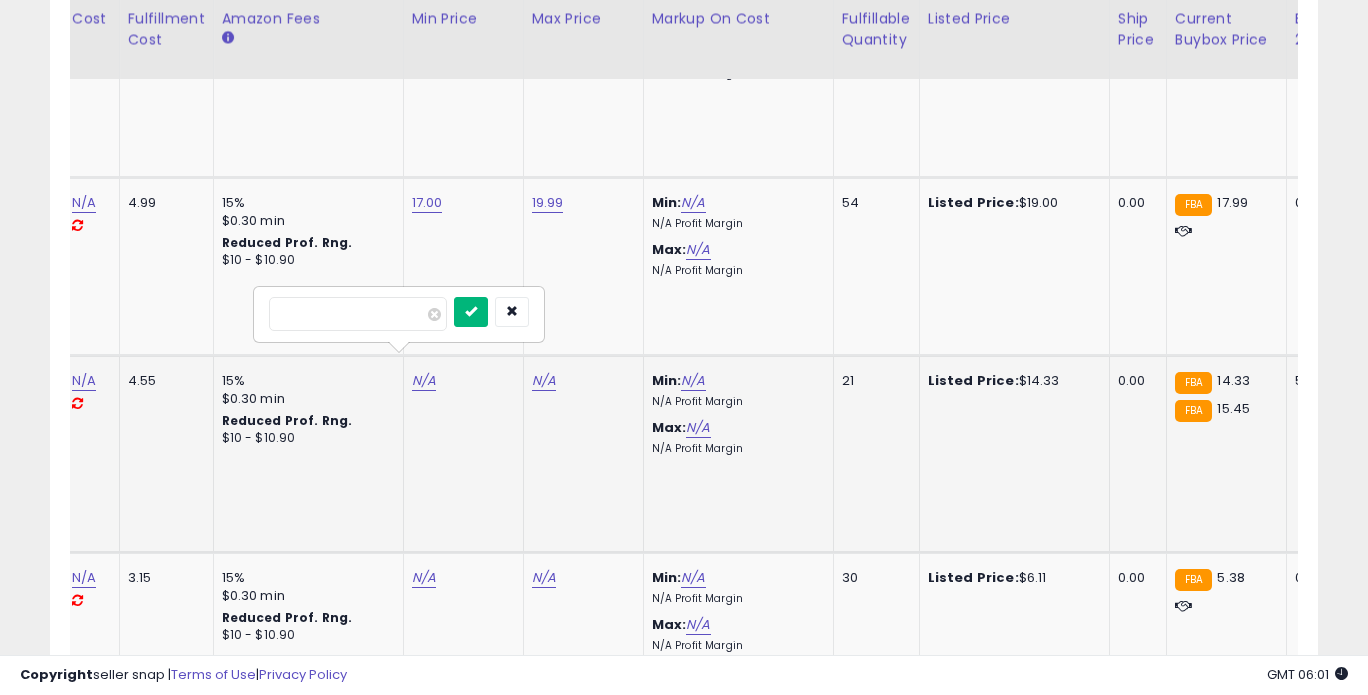 type on "*****" 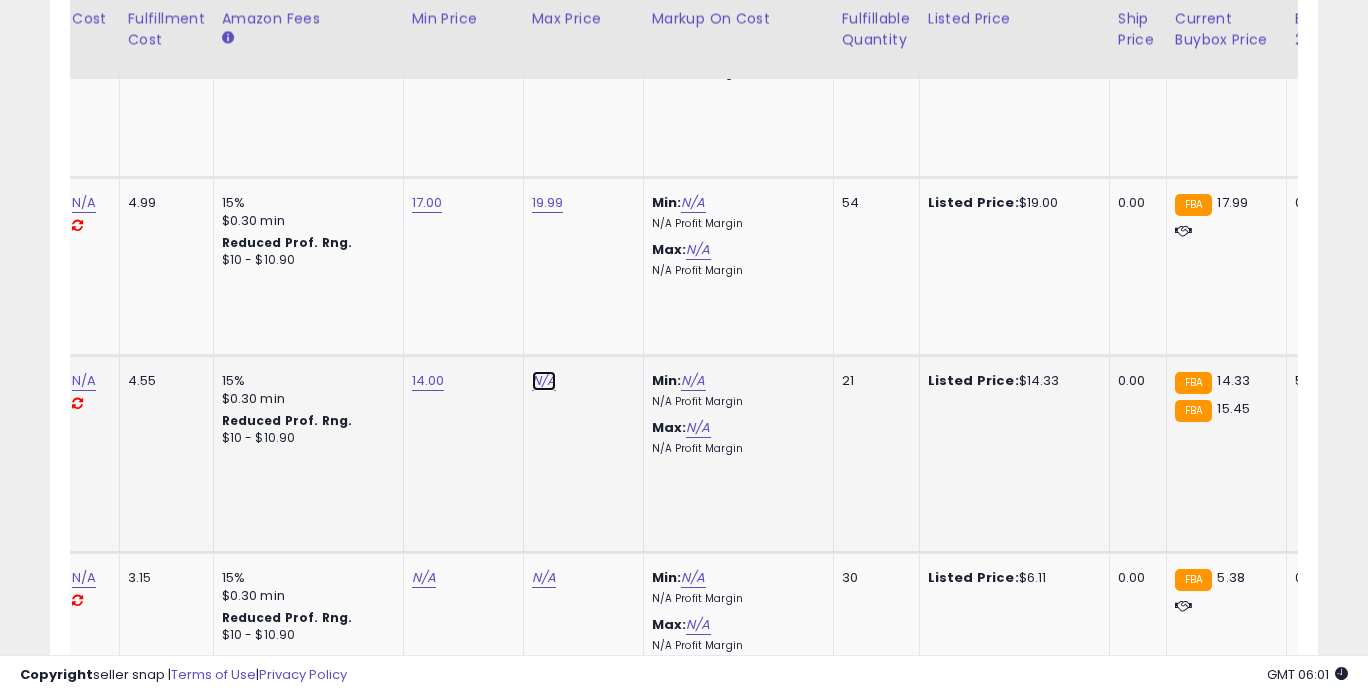 click on "N/A" at bounding box center [544, -115] 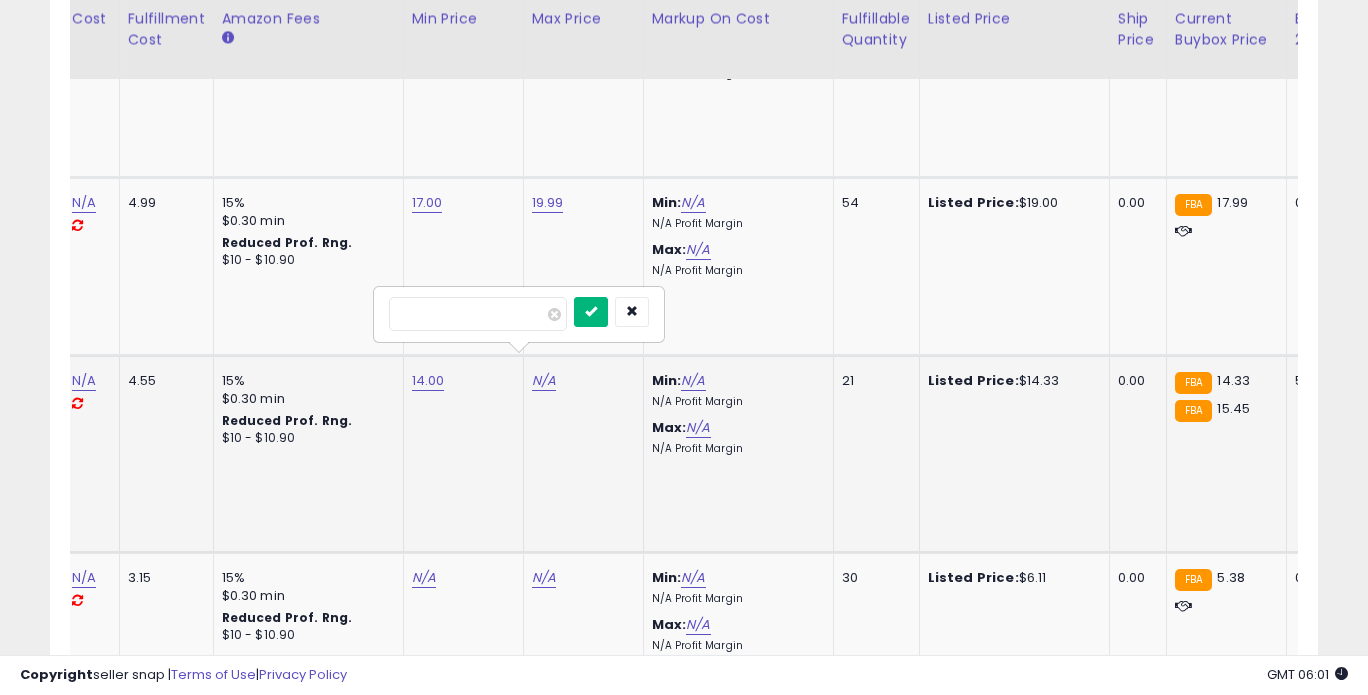 type on "*****" 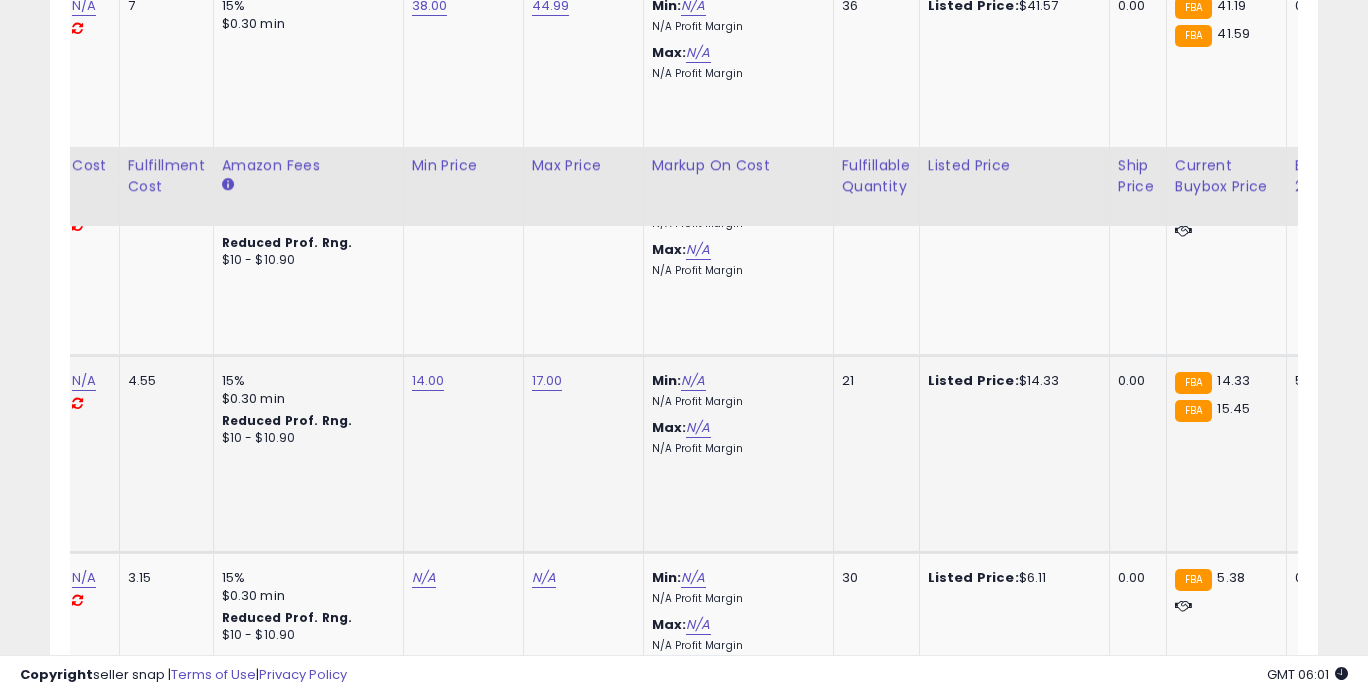 scroll, scrollTop: 2623, scrollLeft: 0, axis: vertical 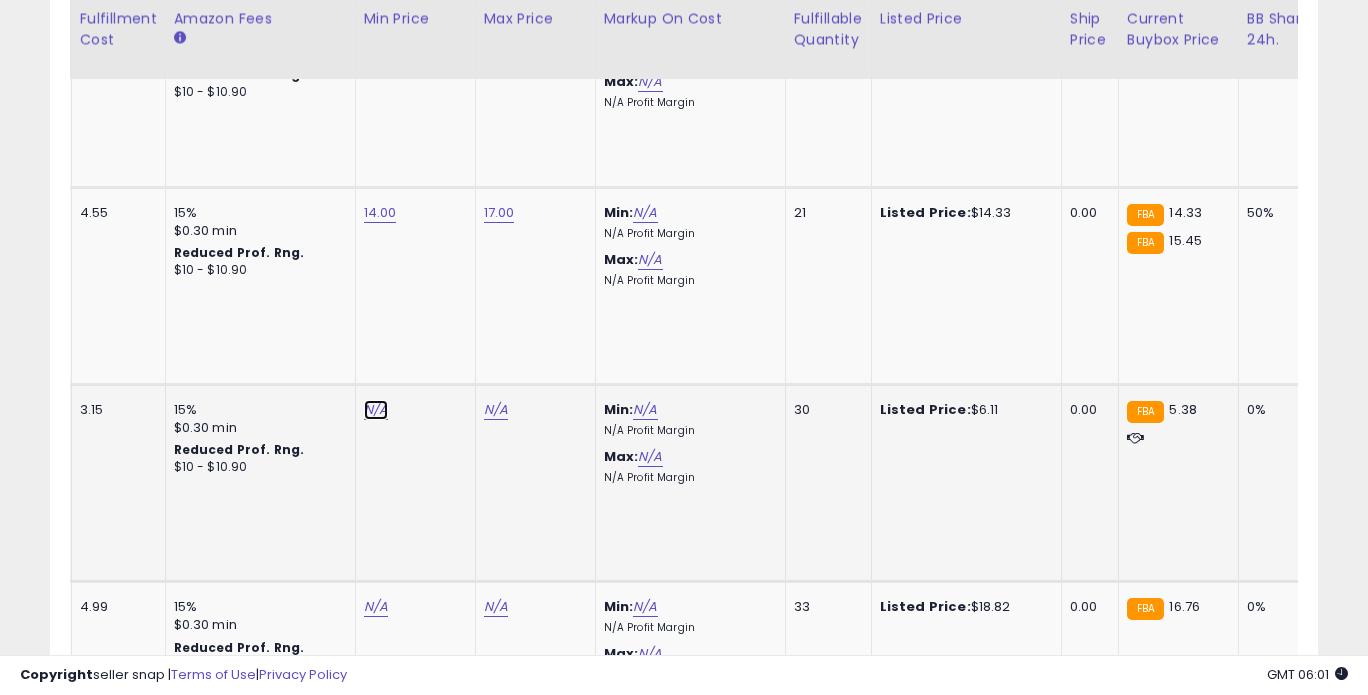 click on "N/A" at bounding box center (376, -283) 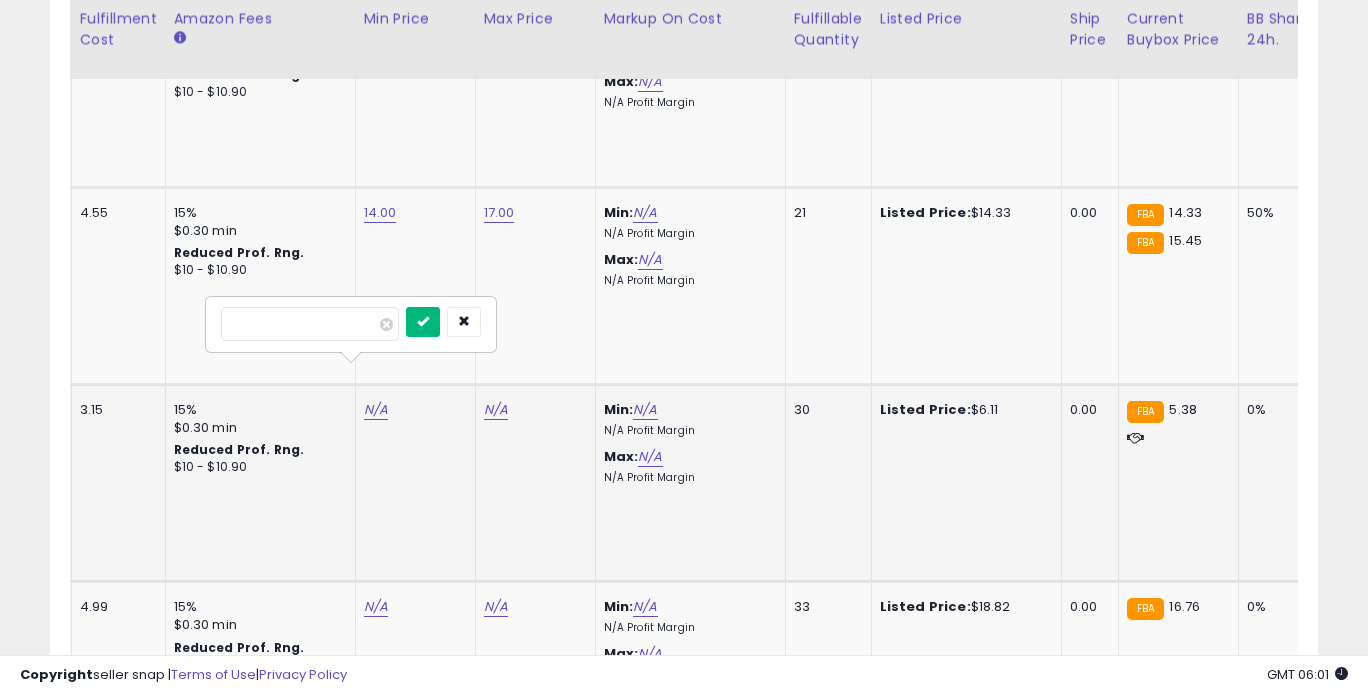 type on "****" 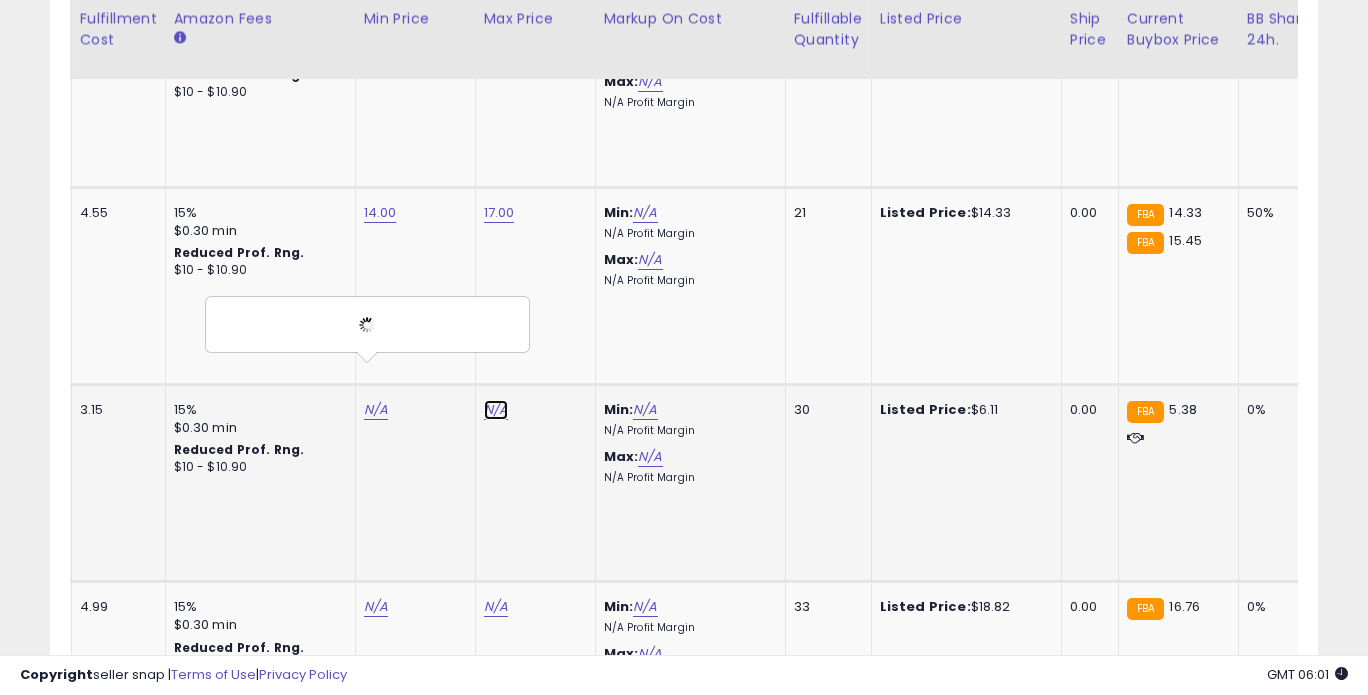click on "N/A" at bounding box center [496, -283] 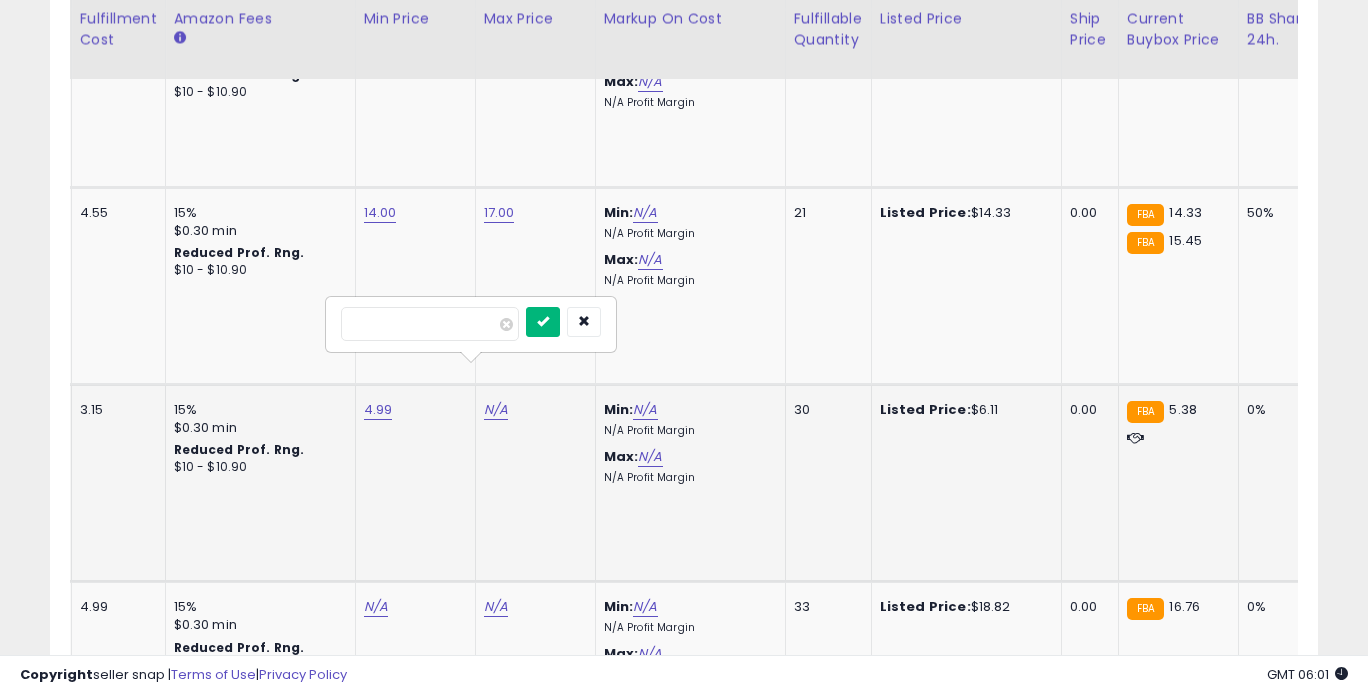 type on "****" 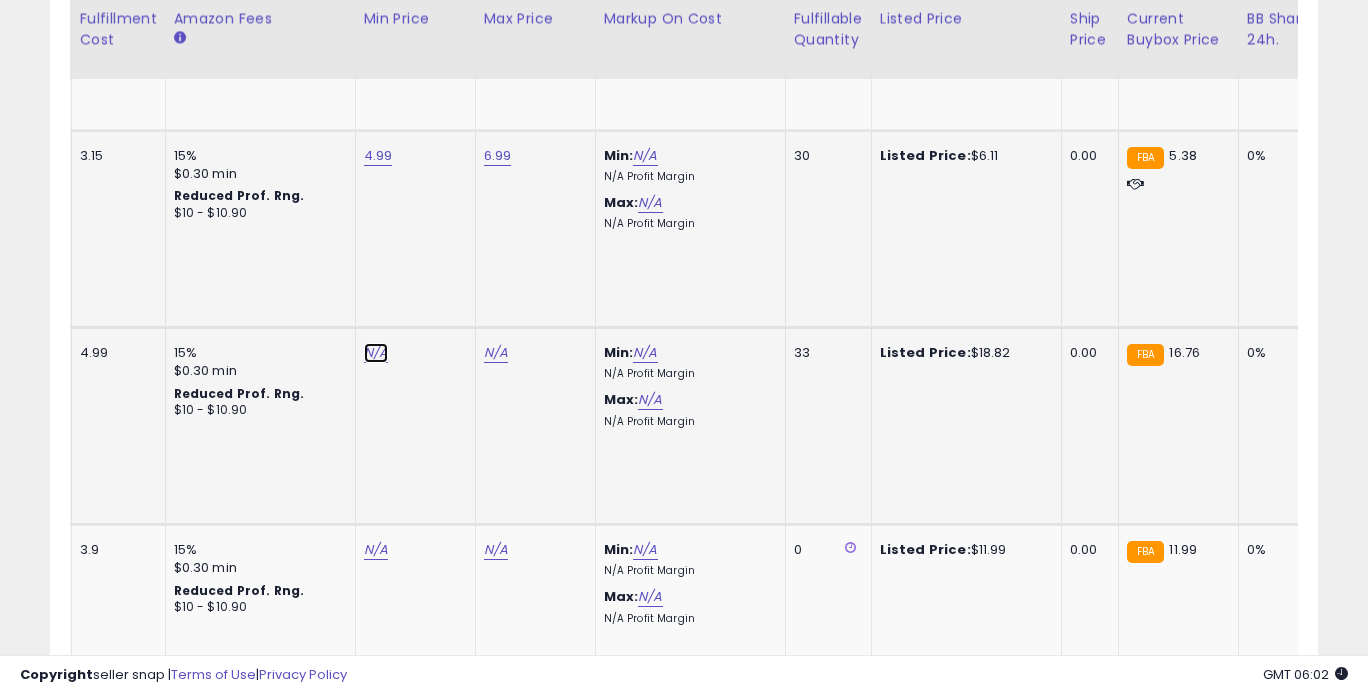 click on "N/A" at bounding box center [376, -537] 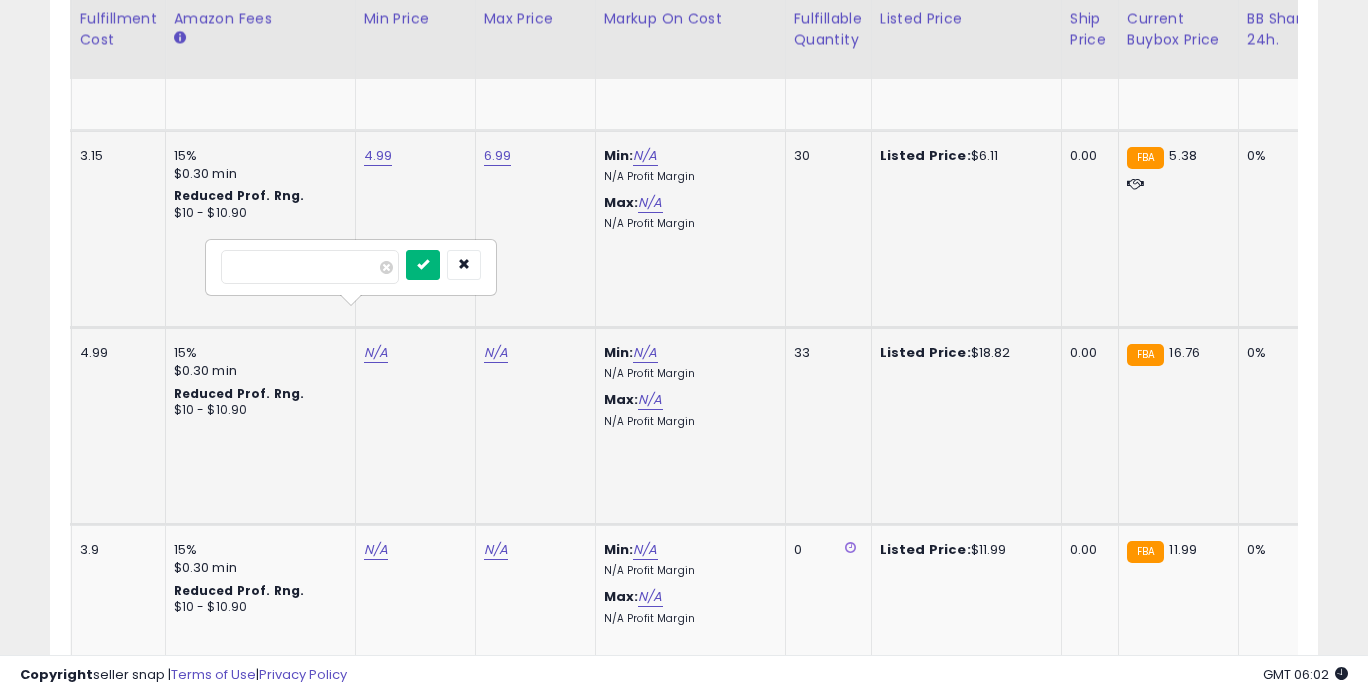 type on "*****" 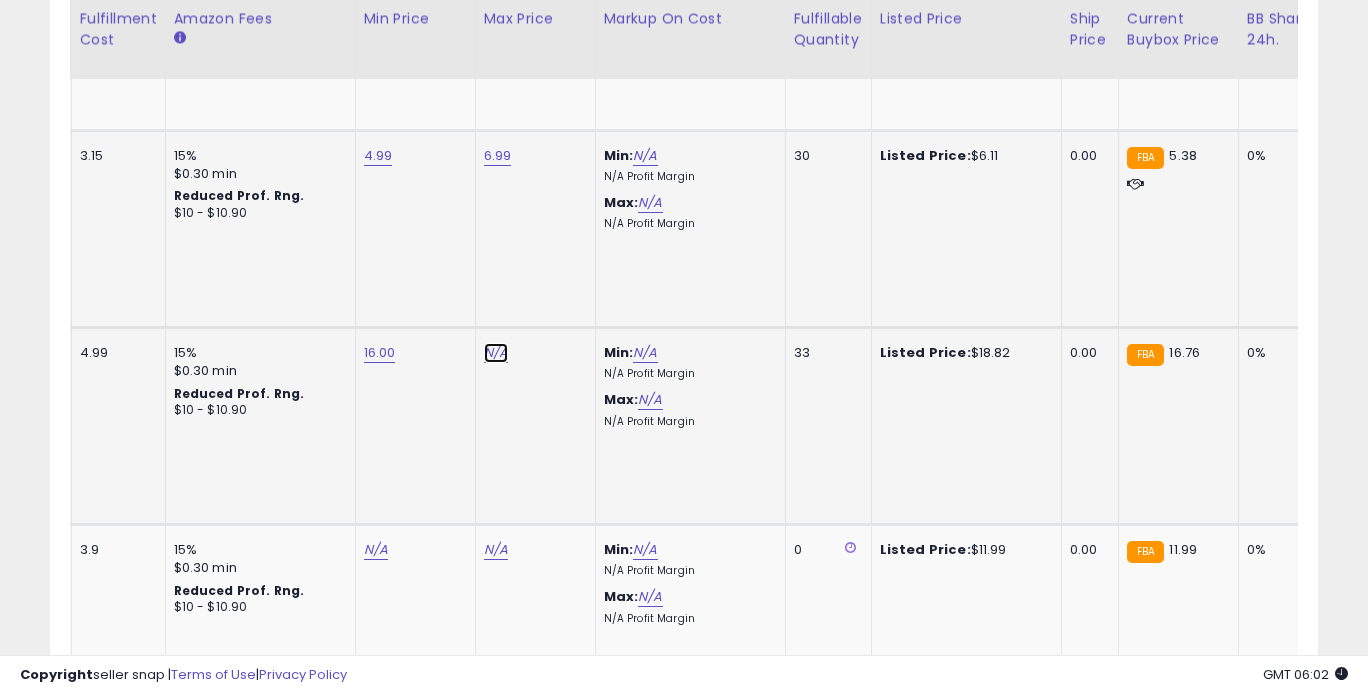 click on "N/A" at bounding box center (496, -537) 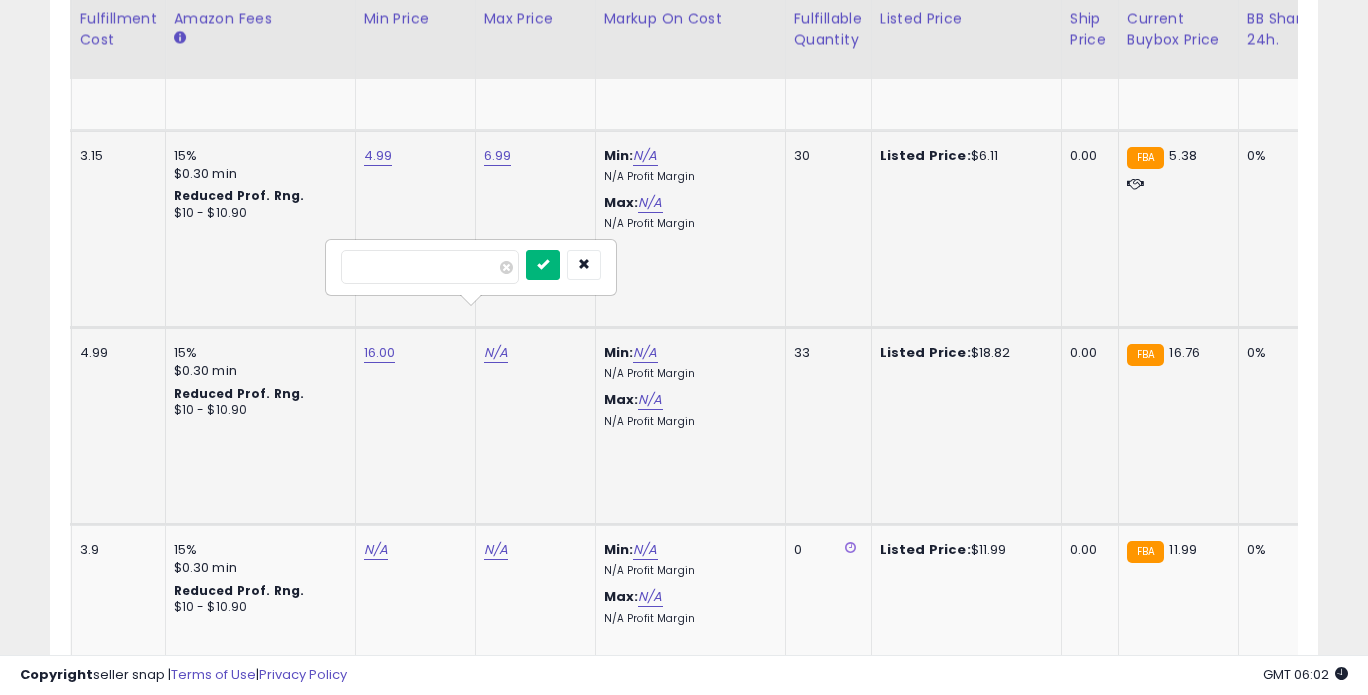 type on "*****" 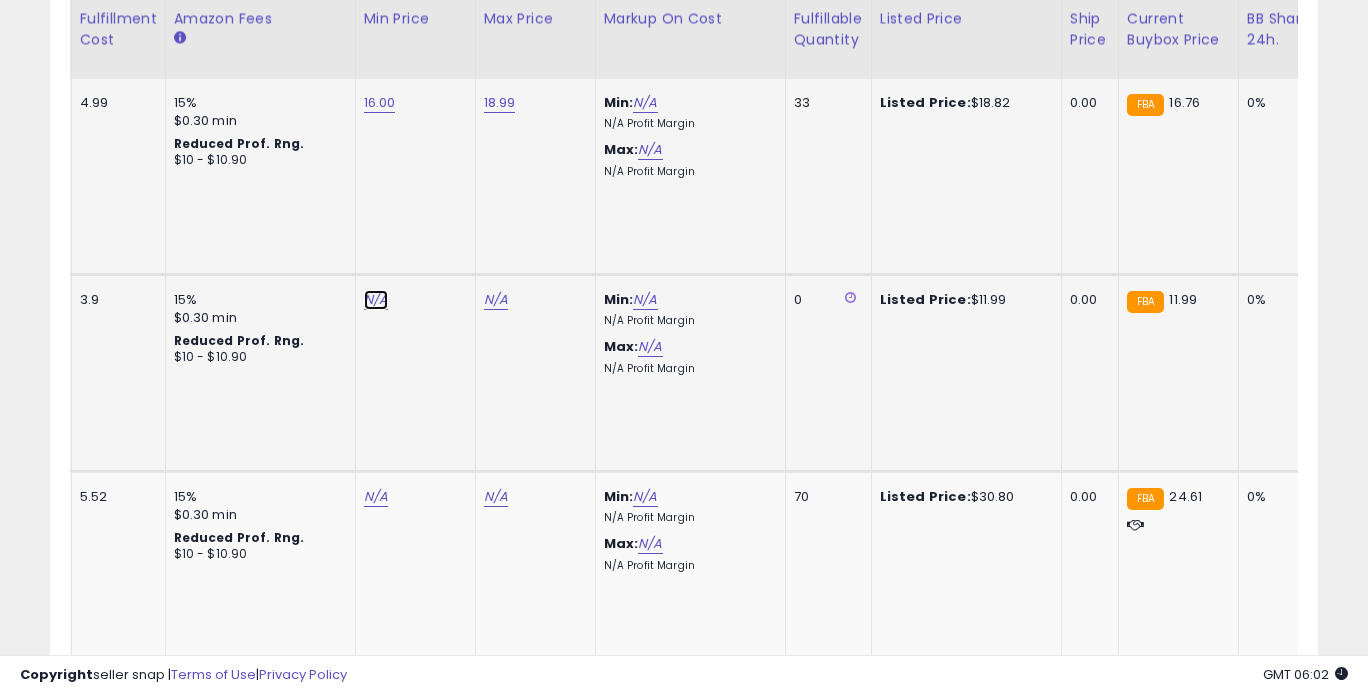 click on "N/A" at bounding box center (376, -787) 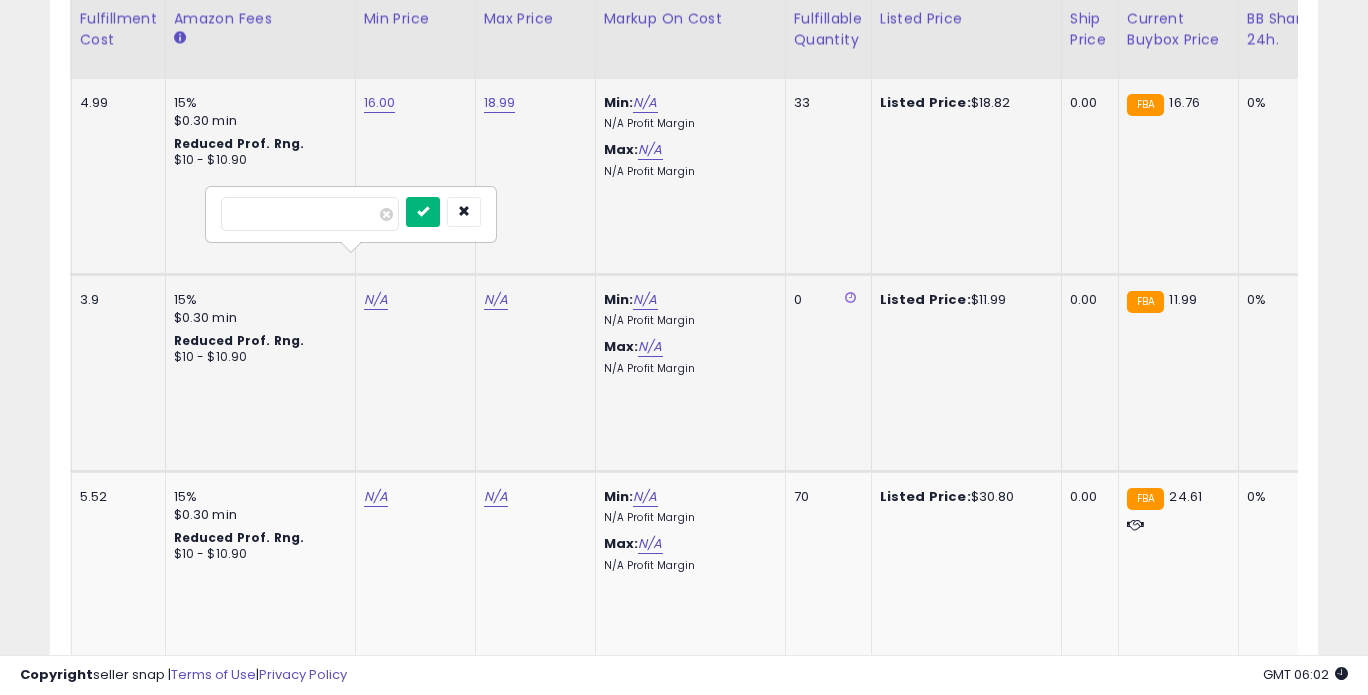 type on "*****" 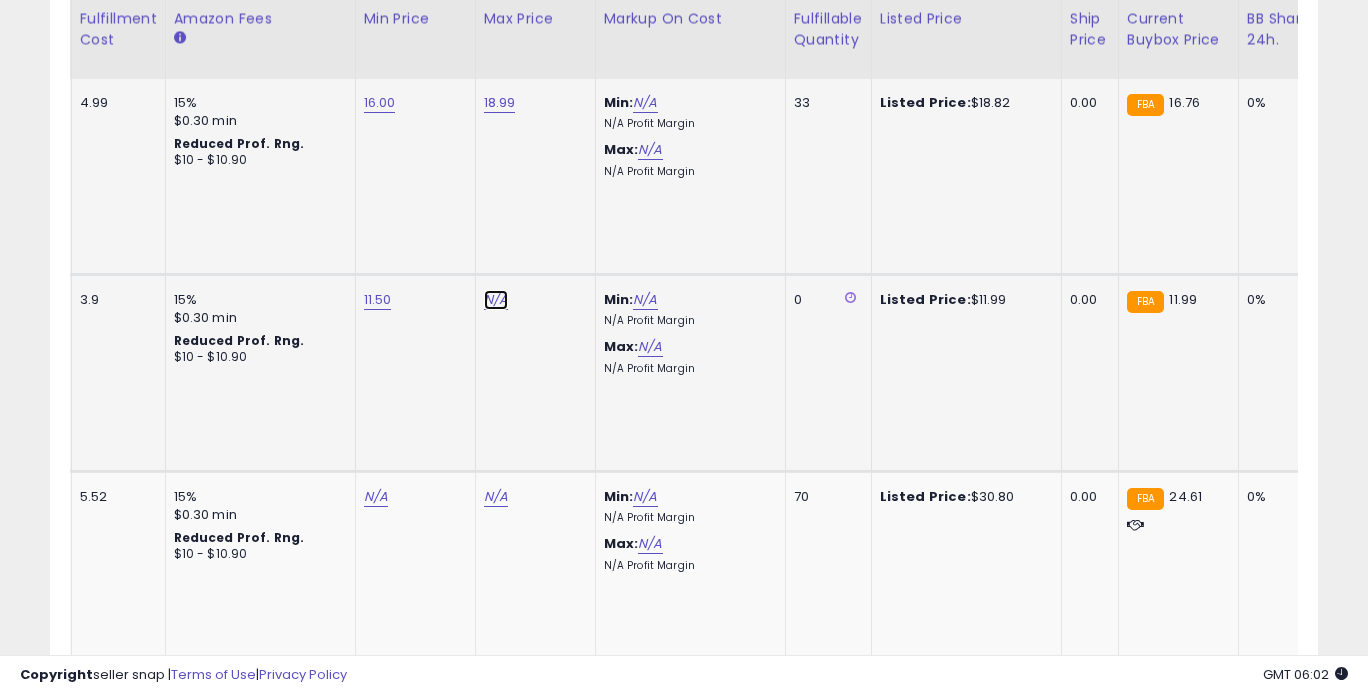 click on "N/A" at bounding box center [496, -787] 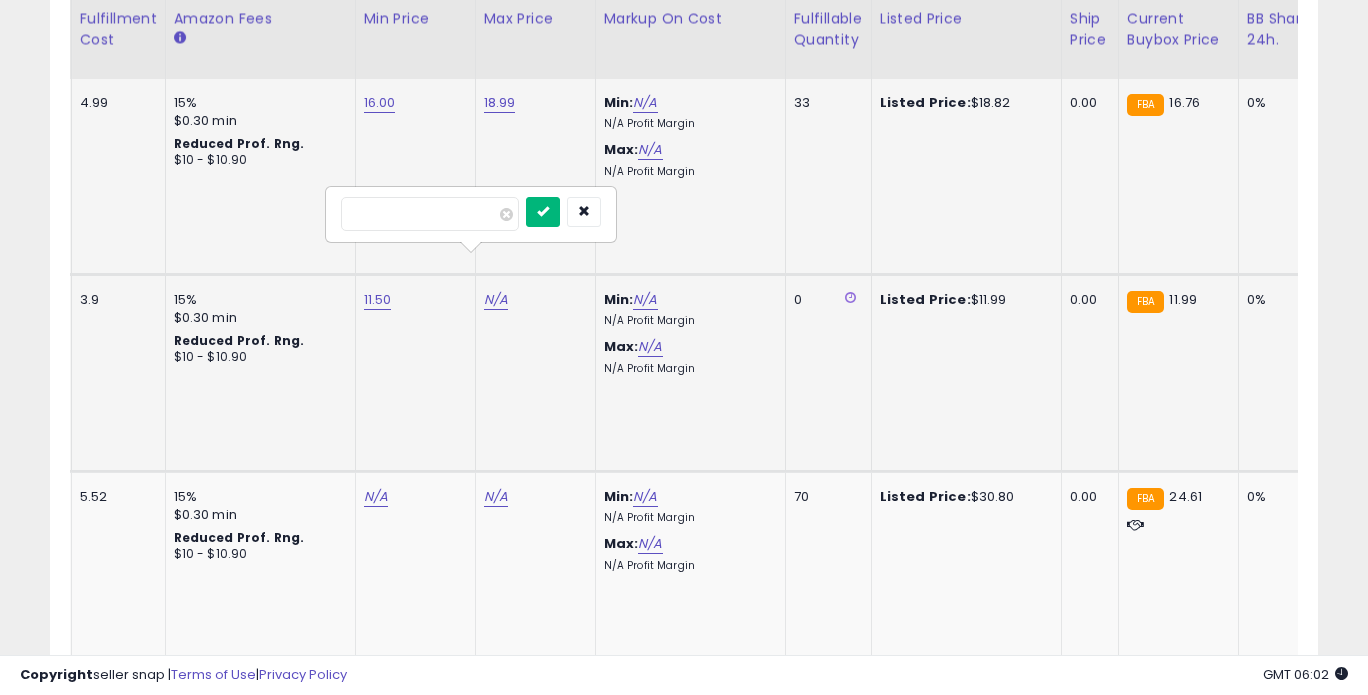 type on "*****" 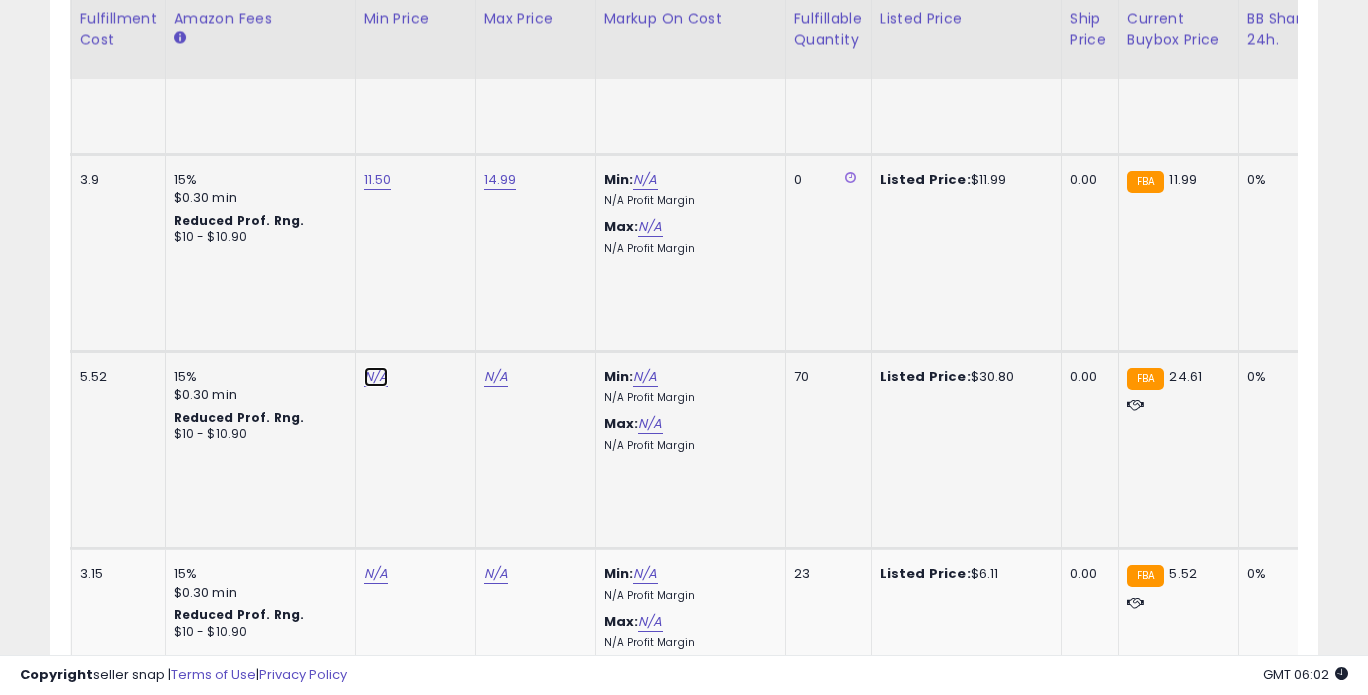 click on "N/A" at bounding box center (376, -907) 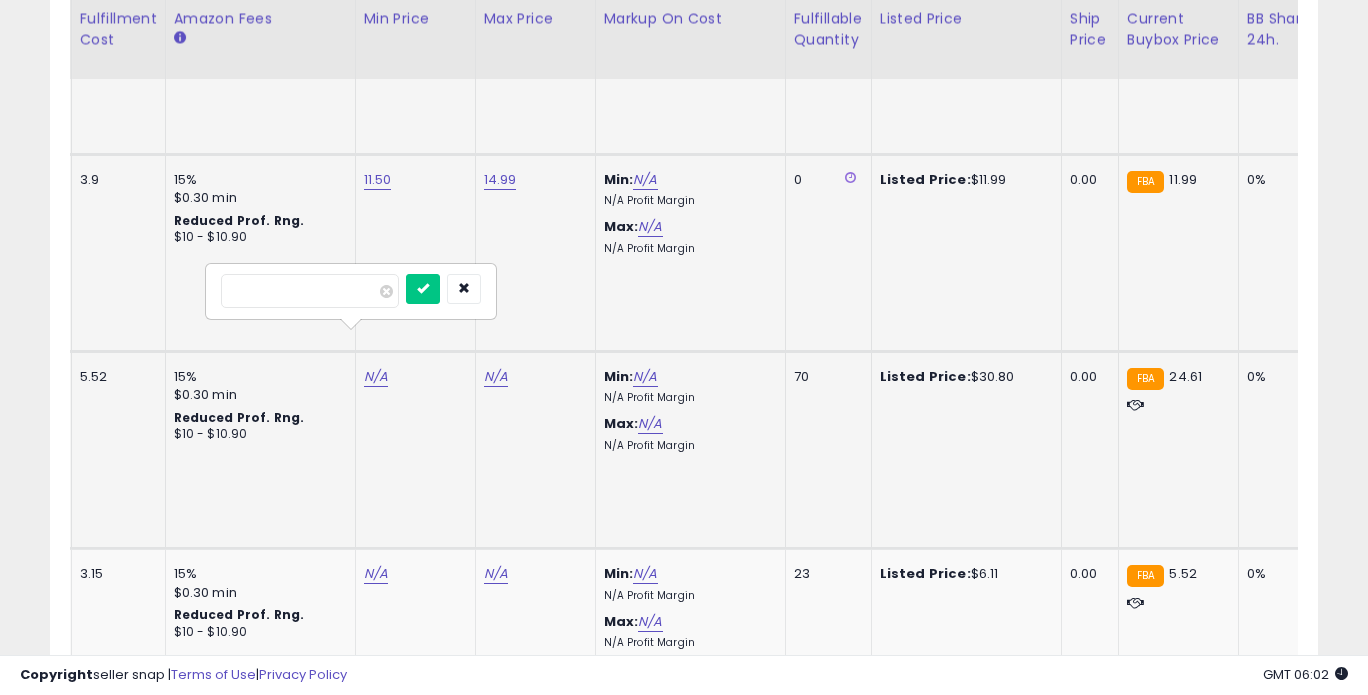 type on "*" 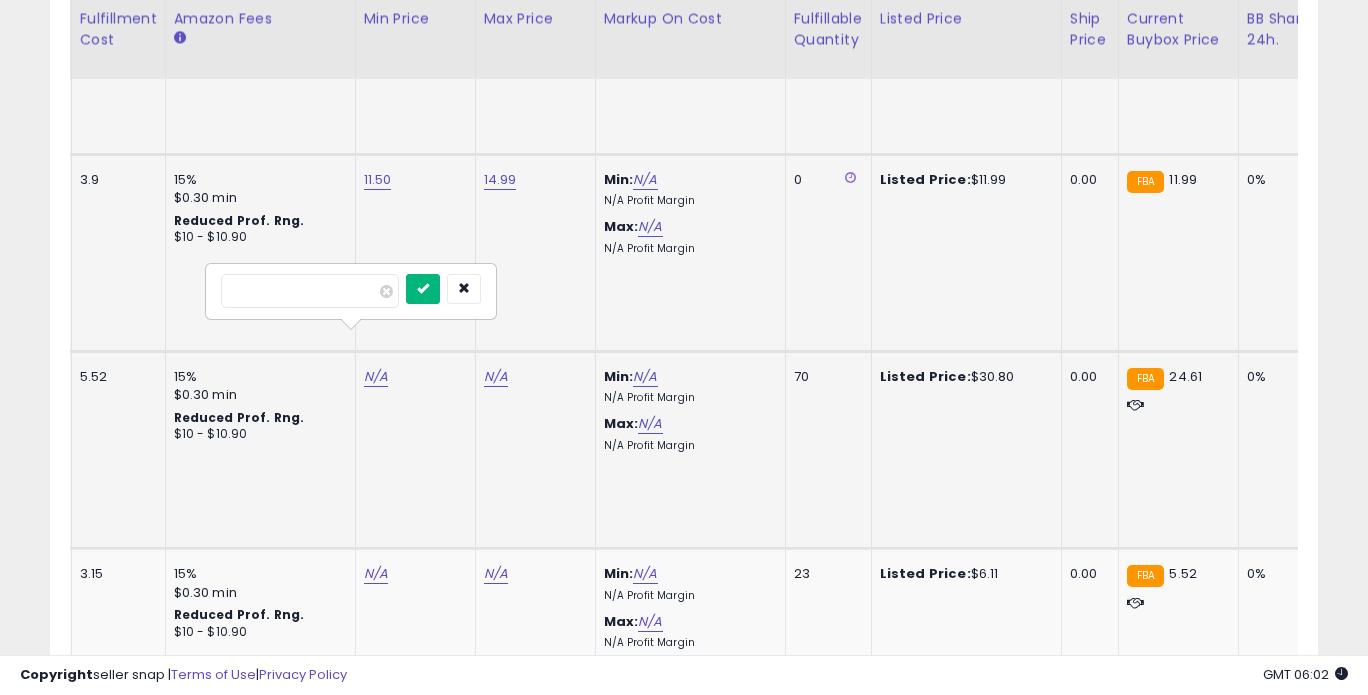 type on "*****" 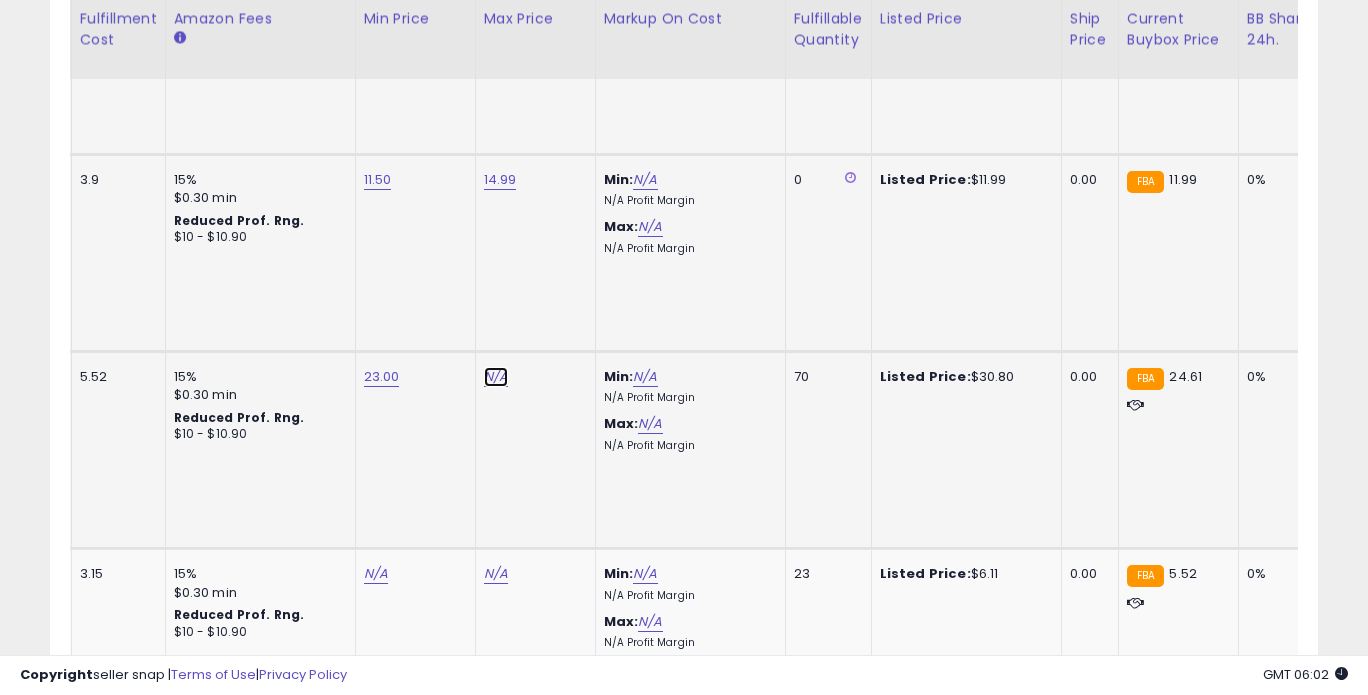 click on "N/A" at bounding box center (496, -907) 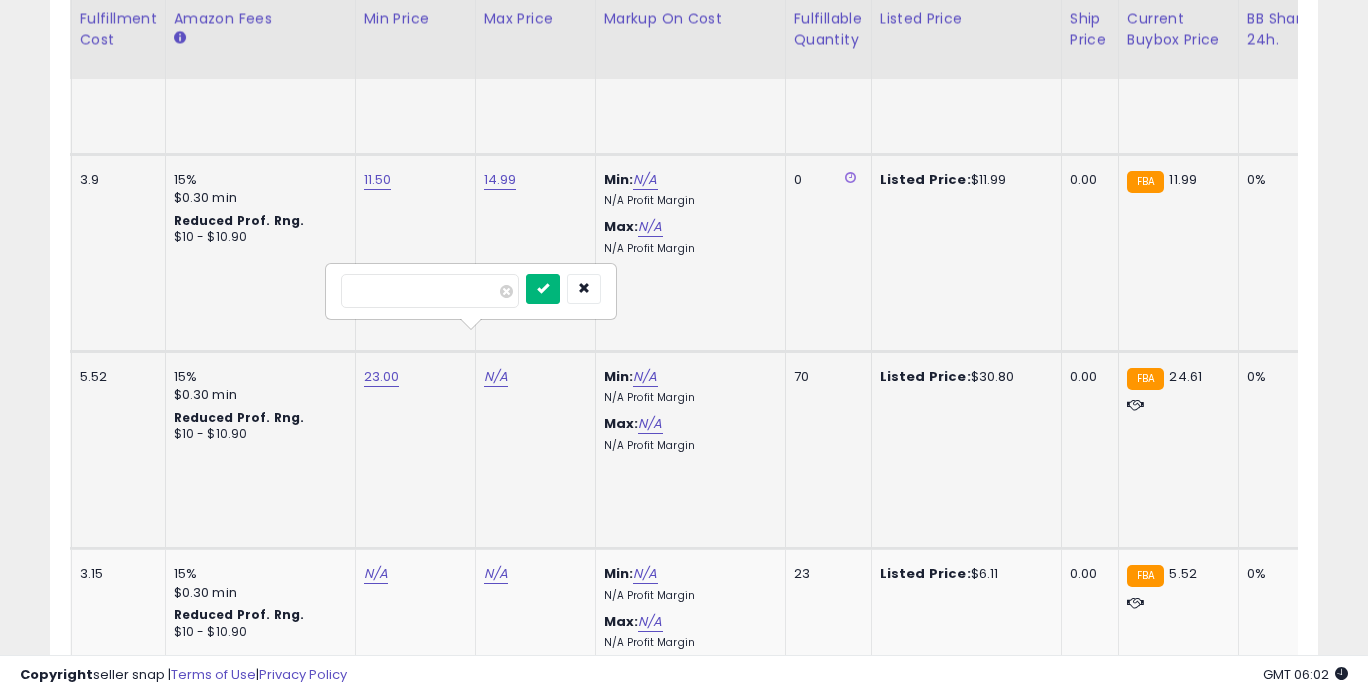 type on "*****" 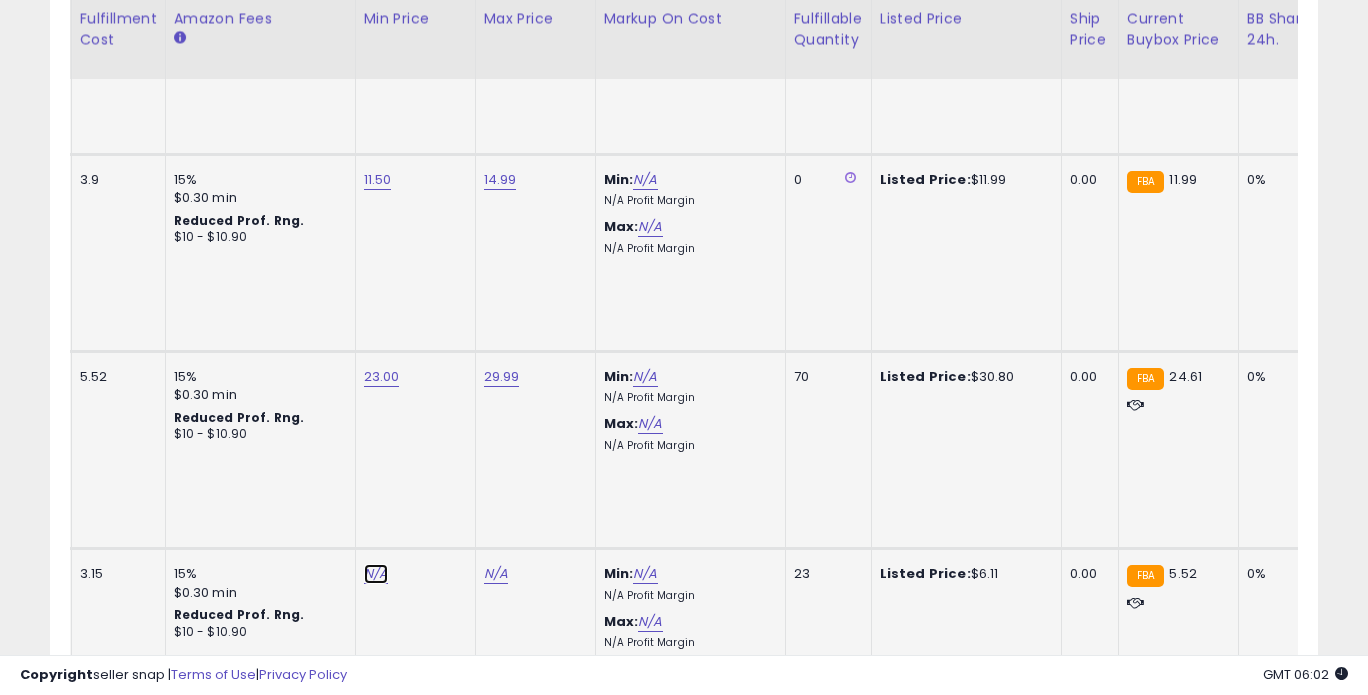 click on "N/A" at bounding box center [376, -907] 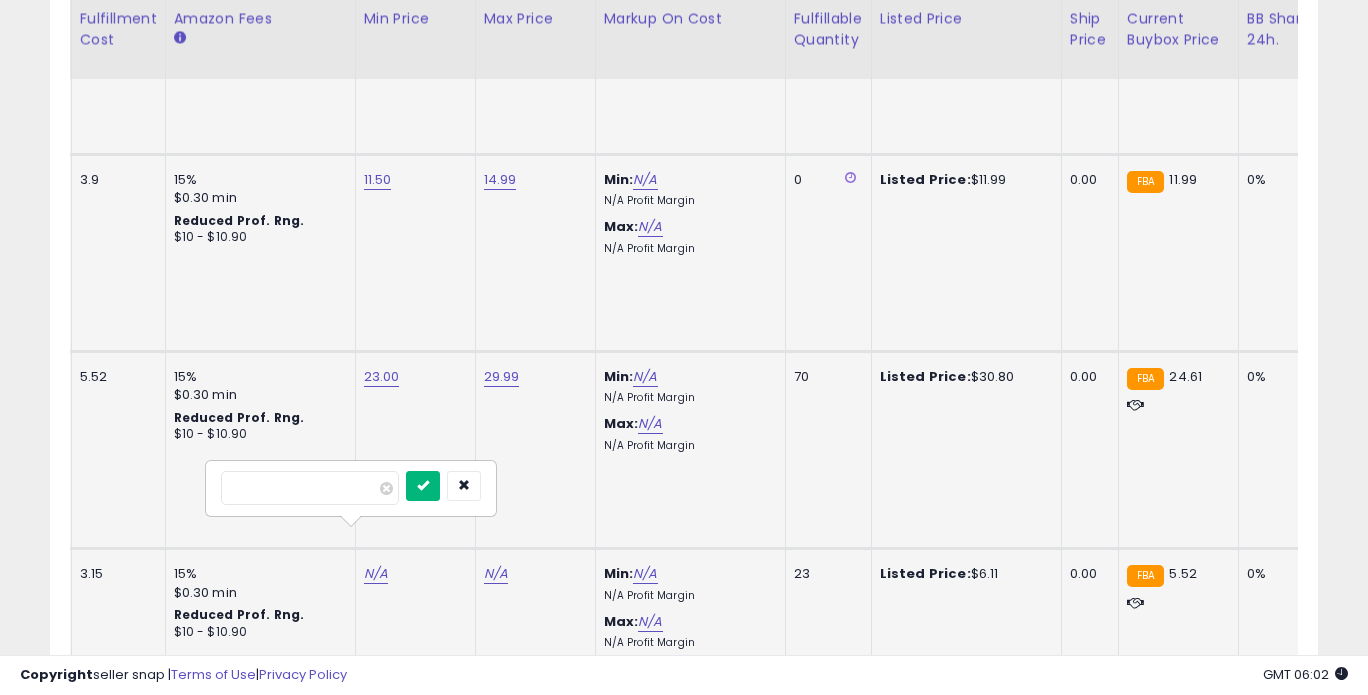 type on "****" 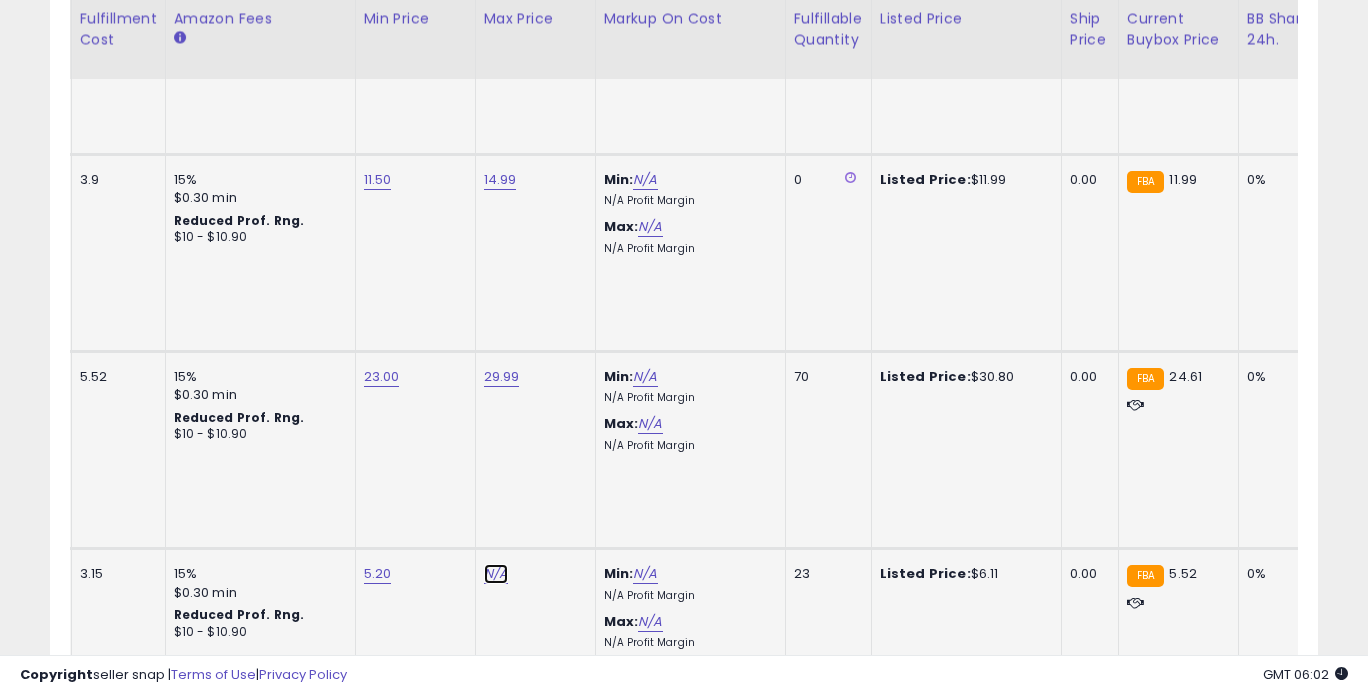click on "N/A" at bounding box center (496, -907) 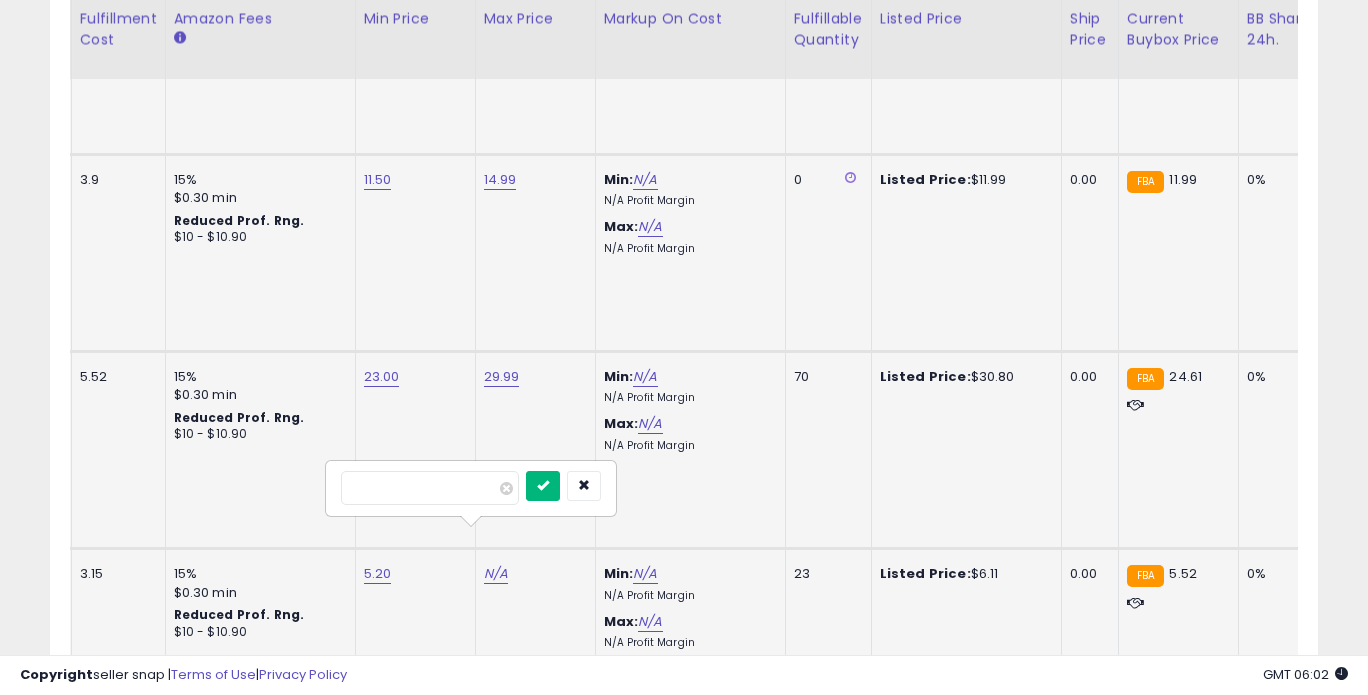 type on "****" 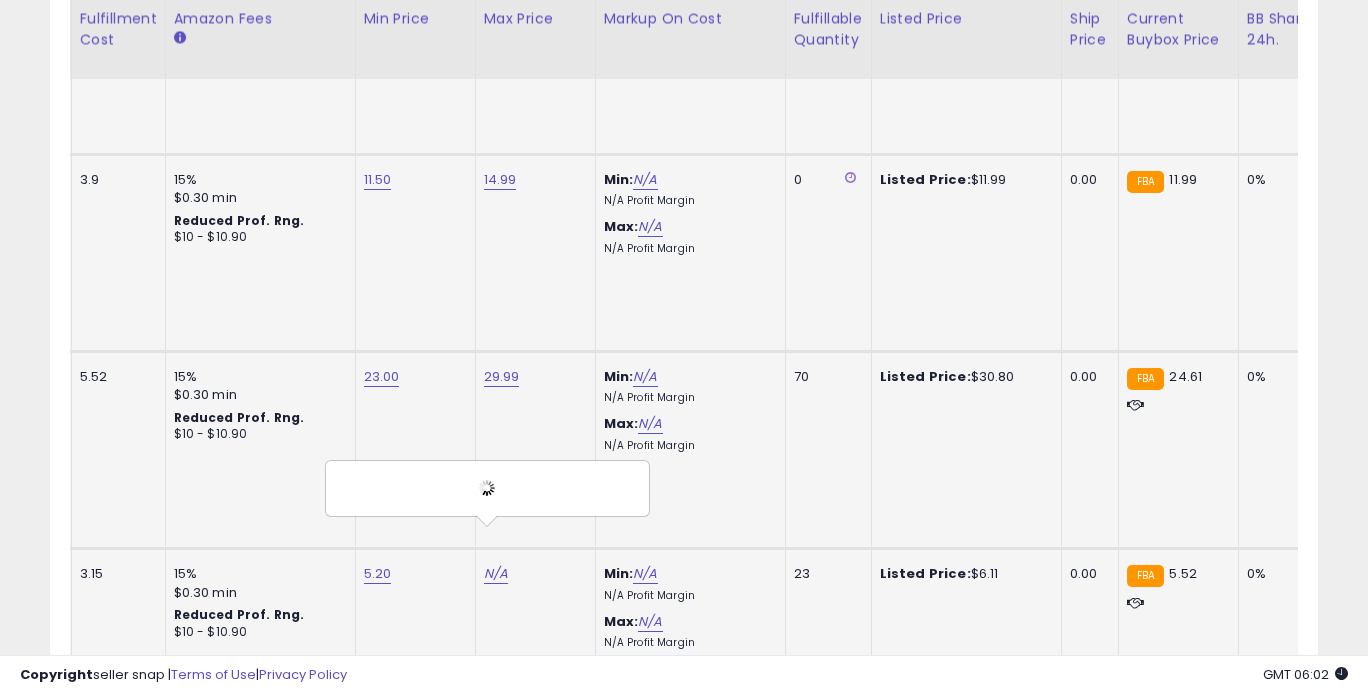 scroll, scrollTop: 3428, scrollLeft: 0, axis: vertical 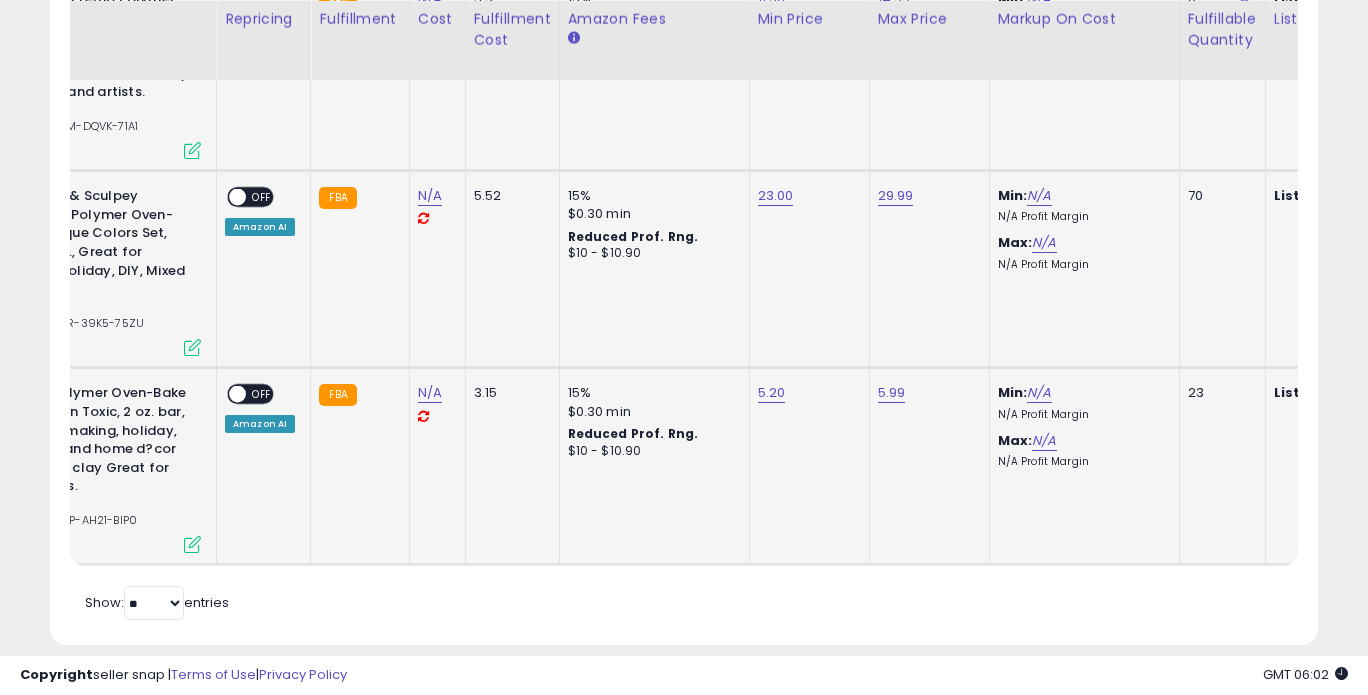 click on "OFF" at bounding box center (262, 394) 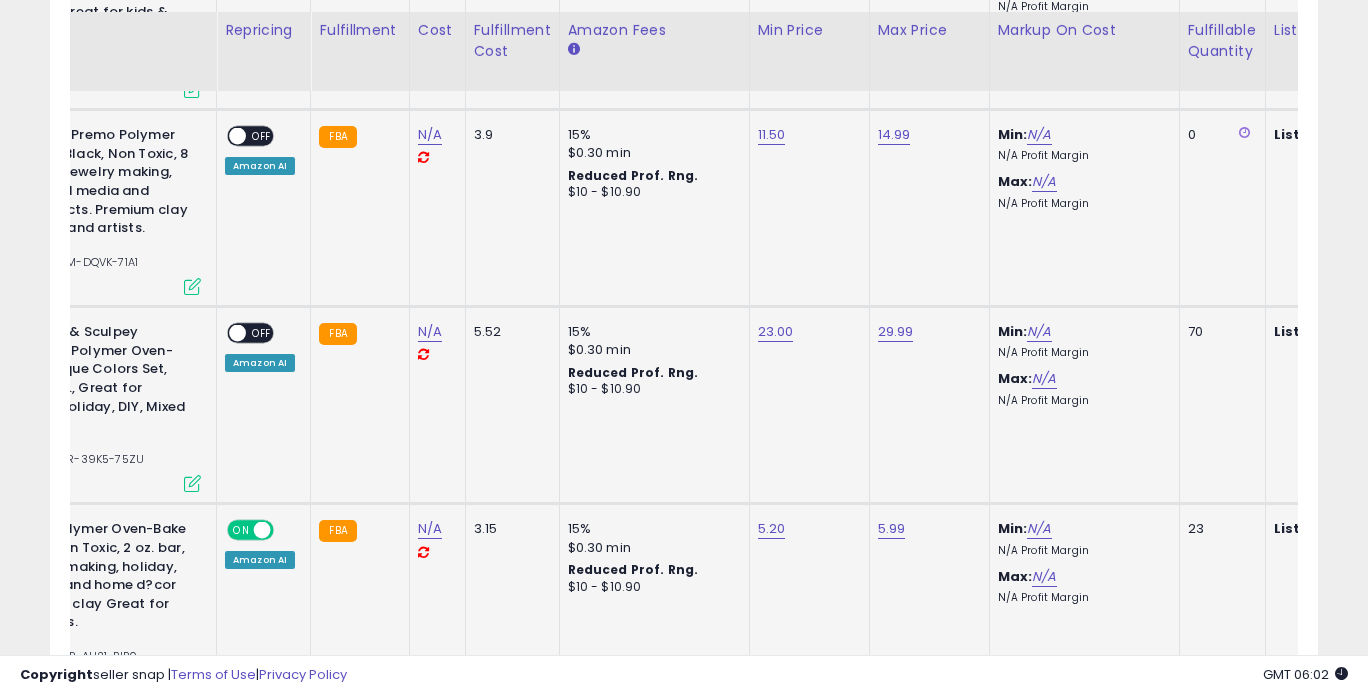 scroll, scrollTop: 3286, scrollLeft: 0, axis: vertical 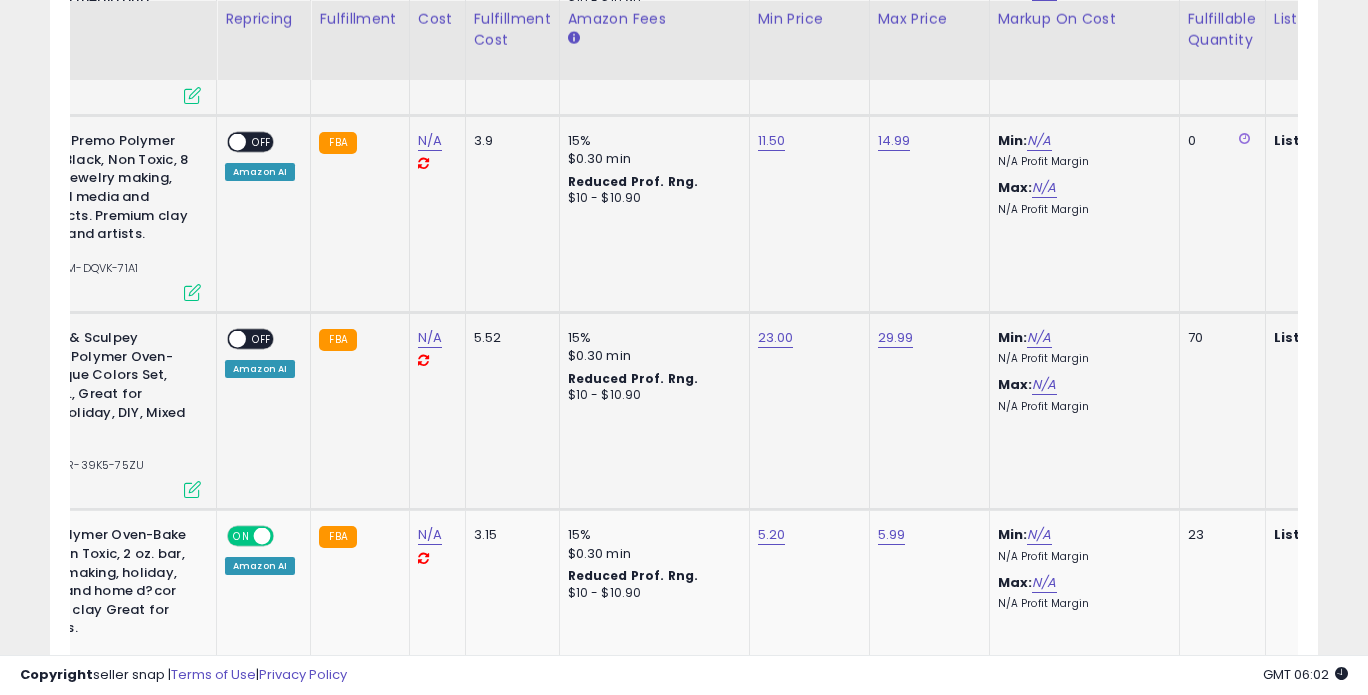 click on "ON   OFF Amazon AI" 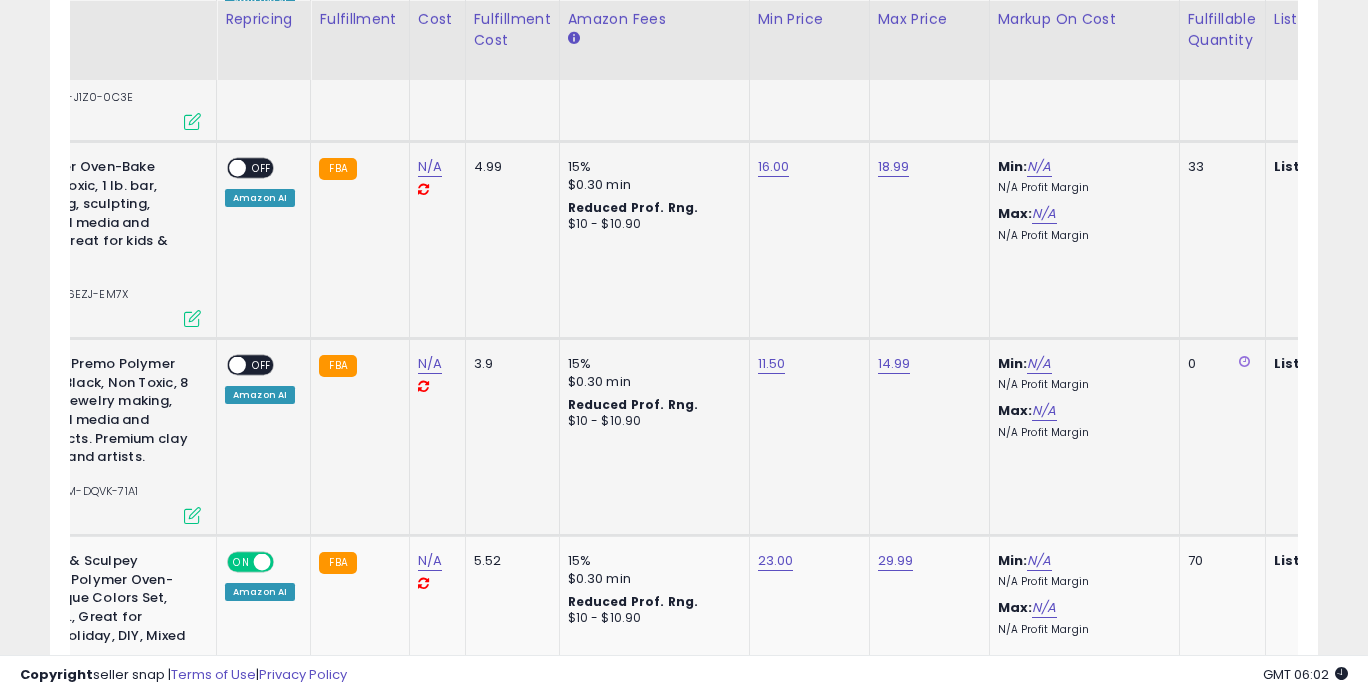 click on "OFF" at bounding box center [262, 365] 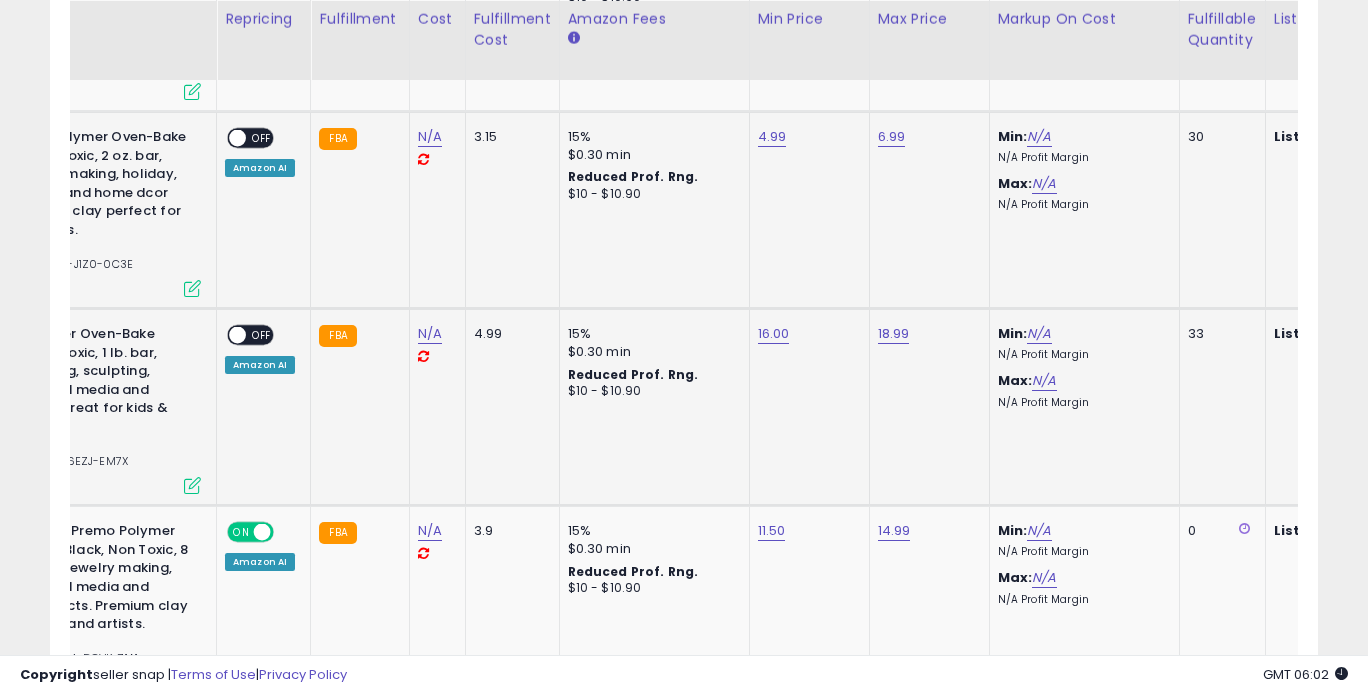 click on "OFF" at bounding box center (262, 335) 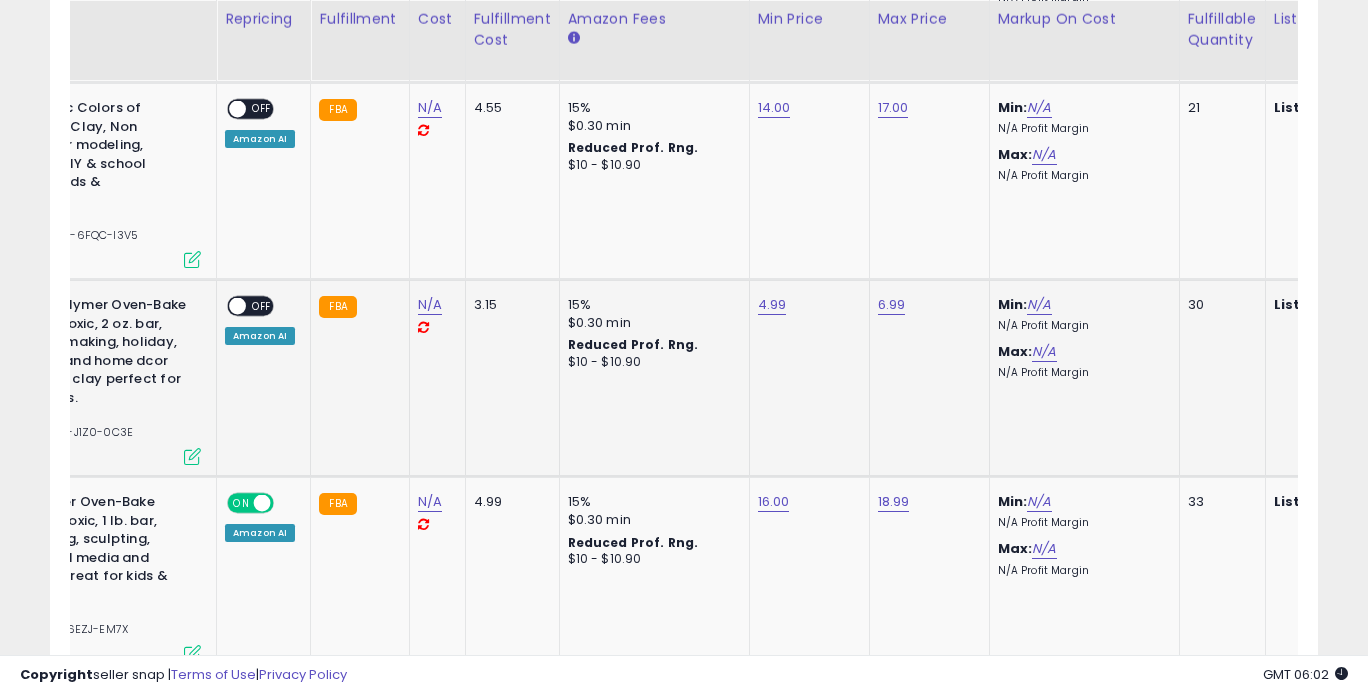 click on "OFF" at bounding box center [262, 306] 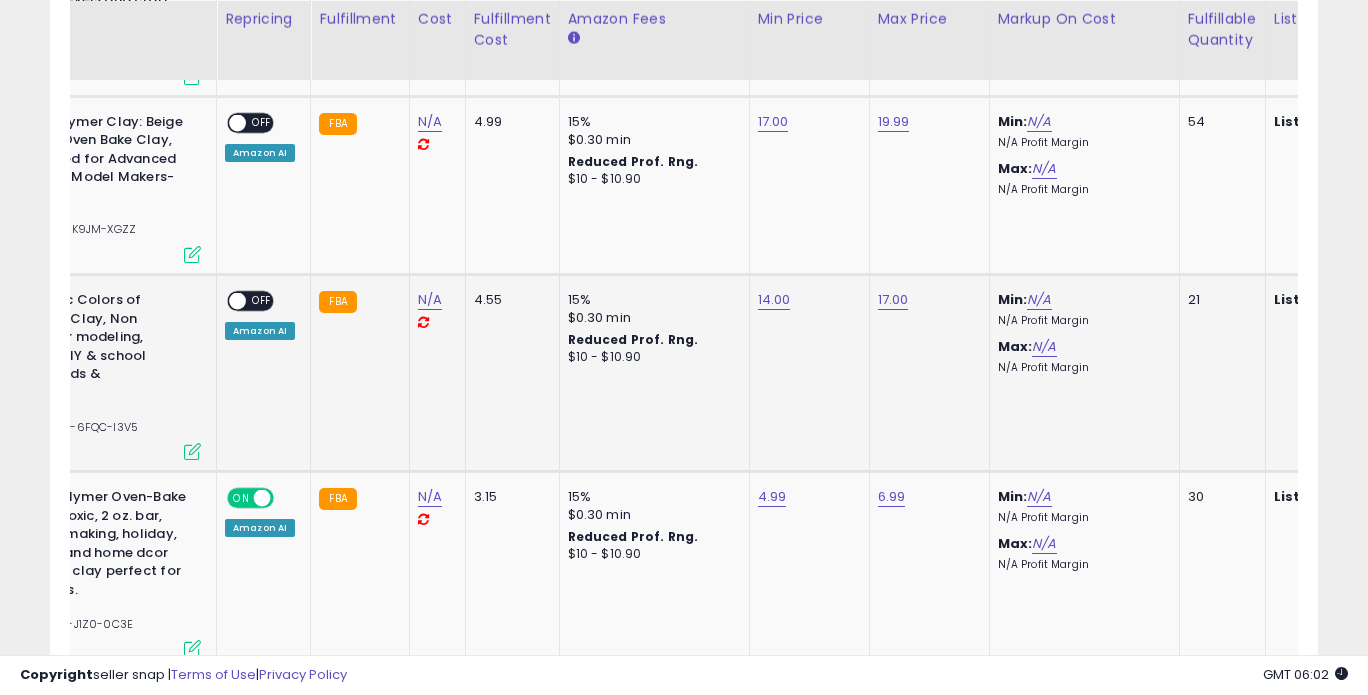 click on "OFF" at bounding box center [262, 301] 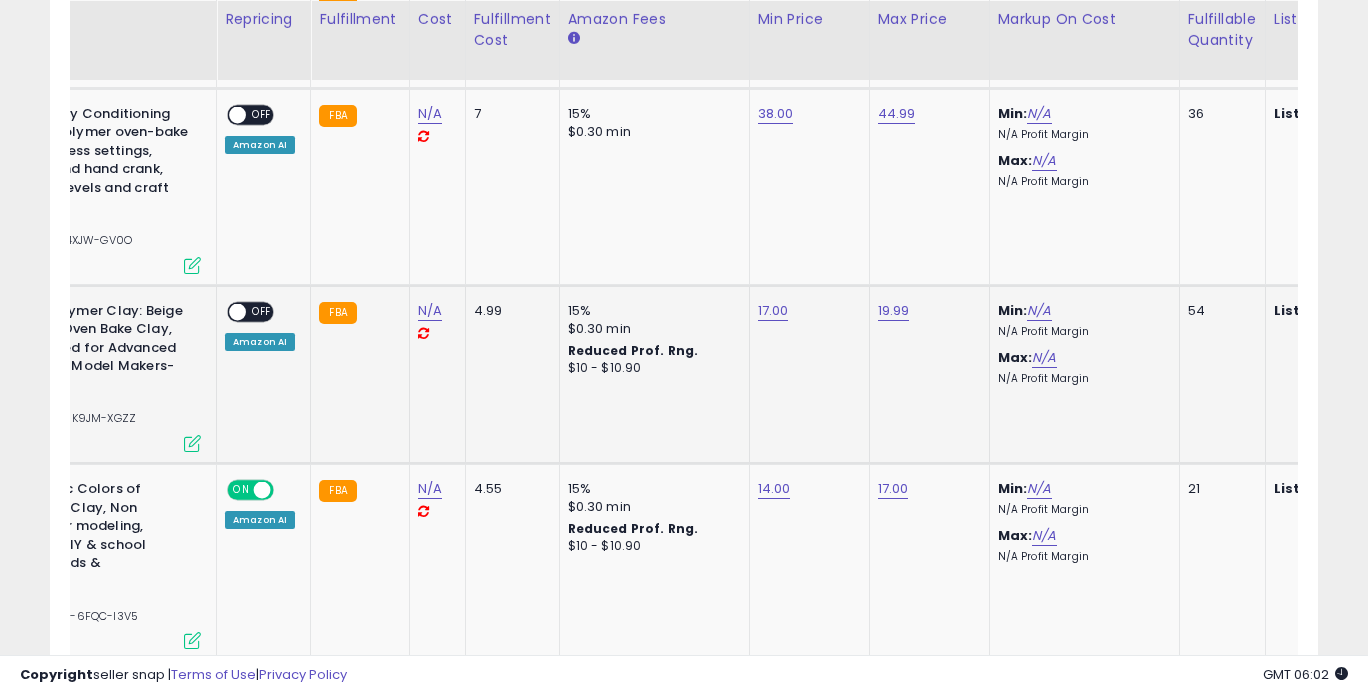 click on "OFF" at bounding box center [262, 311] 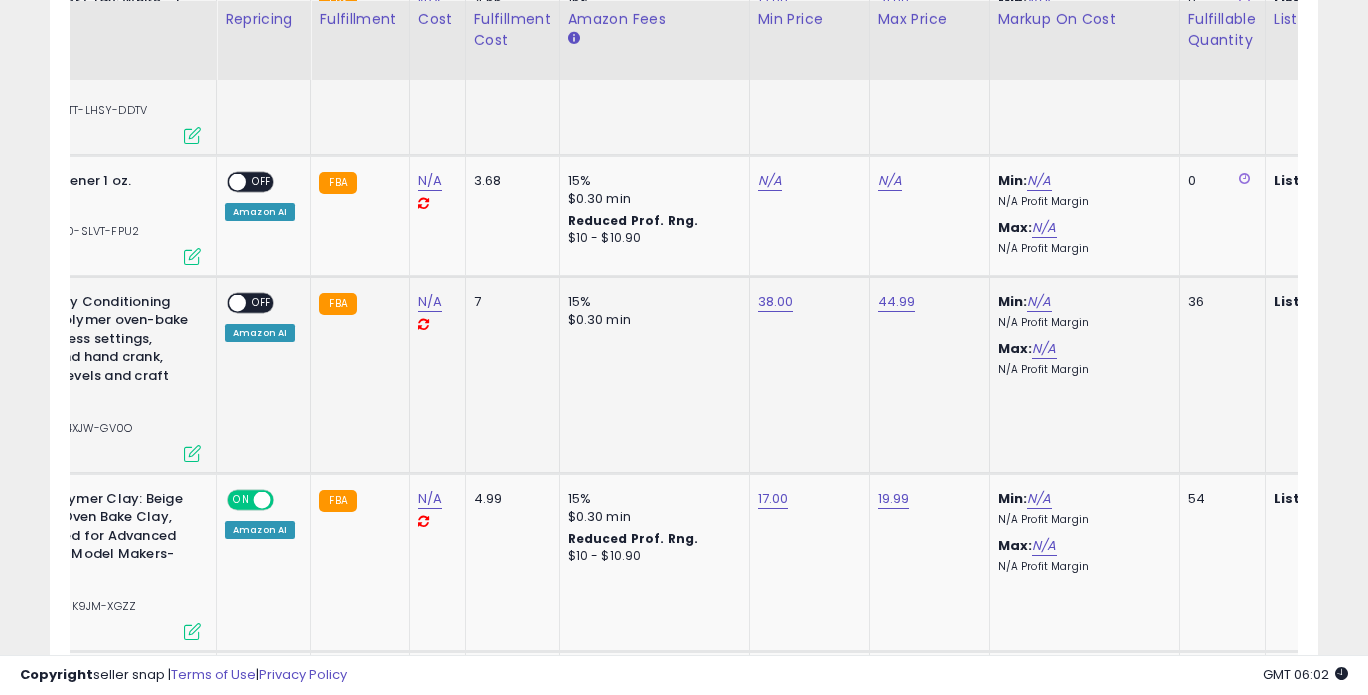 click on "OFF" at bounding box center (262, 302) 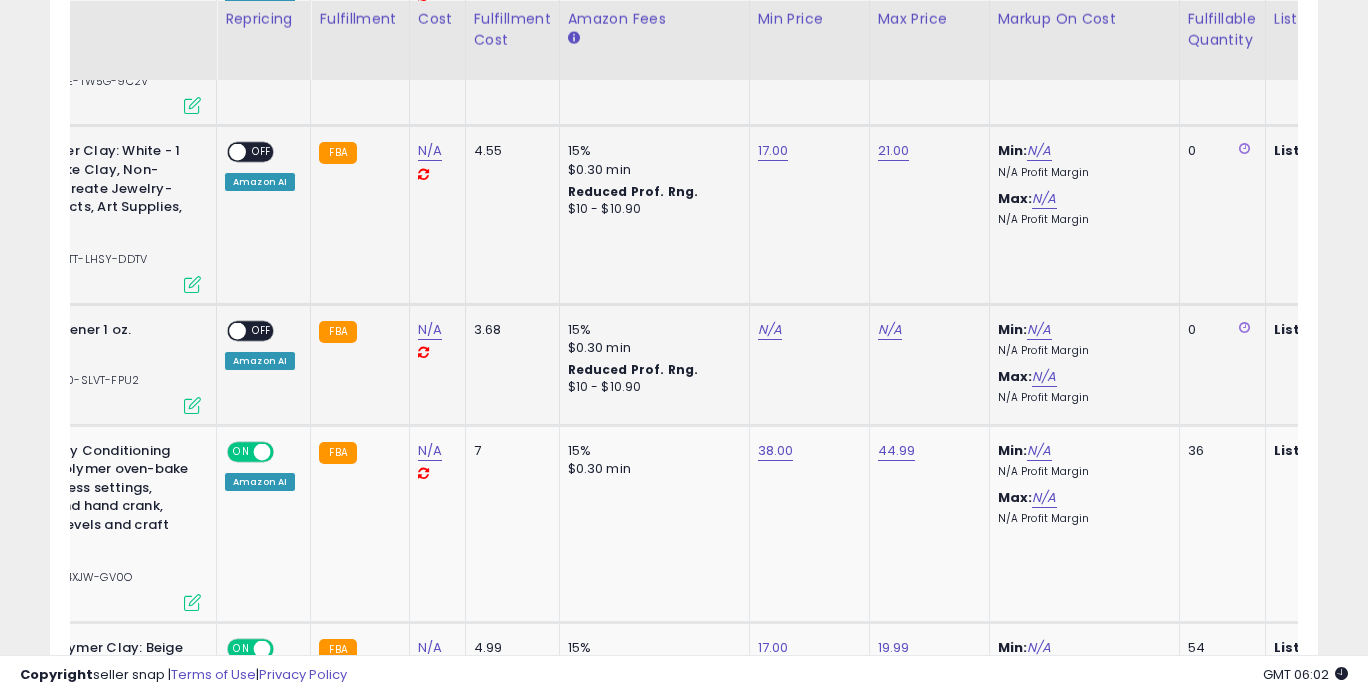 click on "OFF" at bounding box center (262, 331) 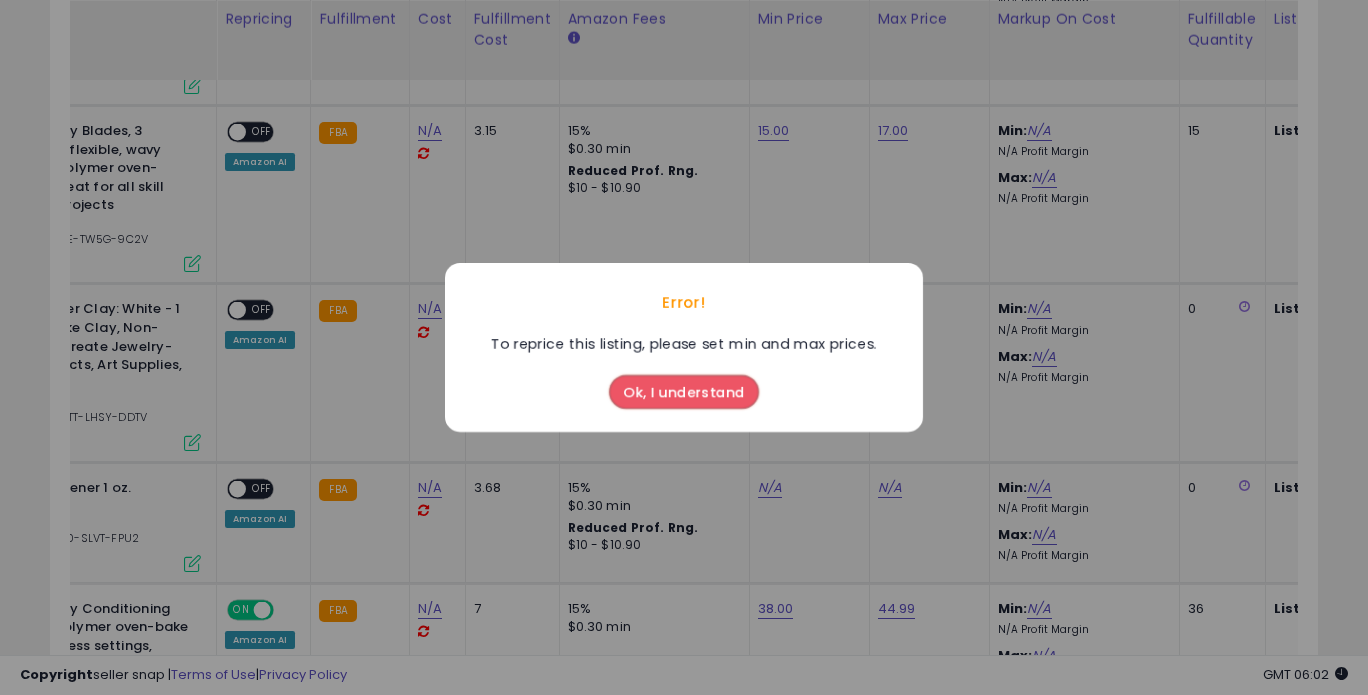 scroll, scrollTop: 1847, scrollLeft: 0, axis: vertical 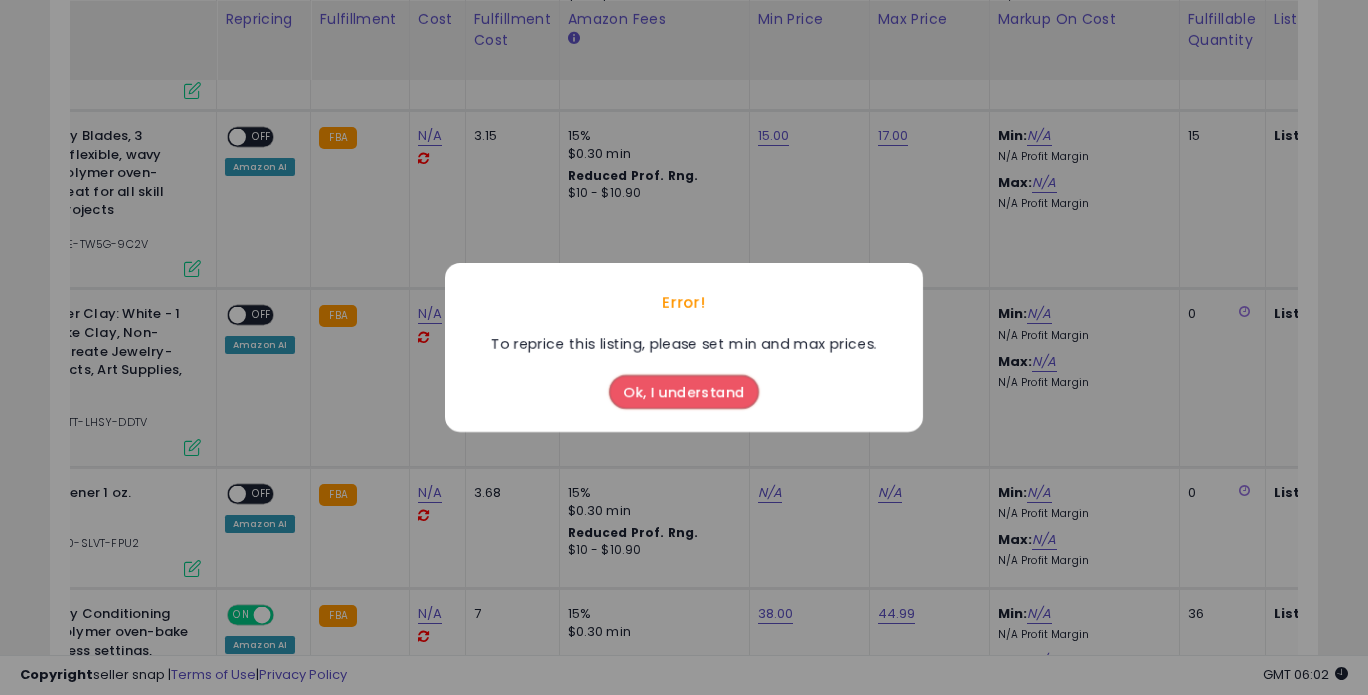 click on "Ok, I understand" at bounding box center [684, 392] 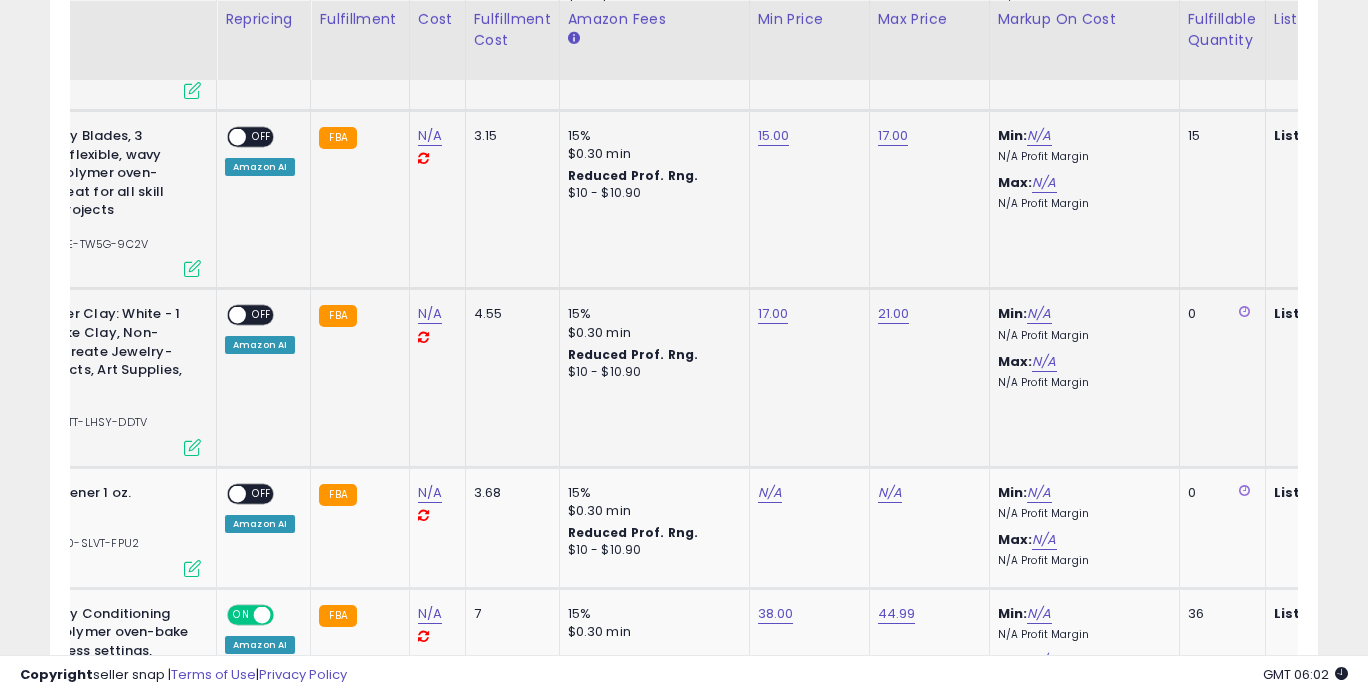 scroll, scrollTop: 0, scrollLeft: 577, axis: horizontal 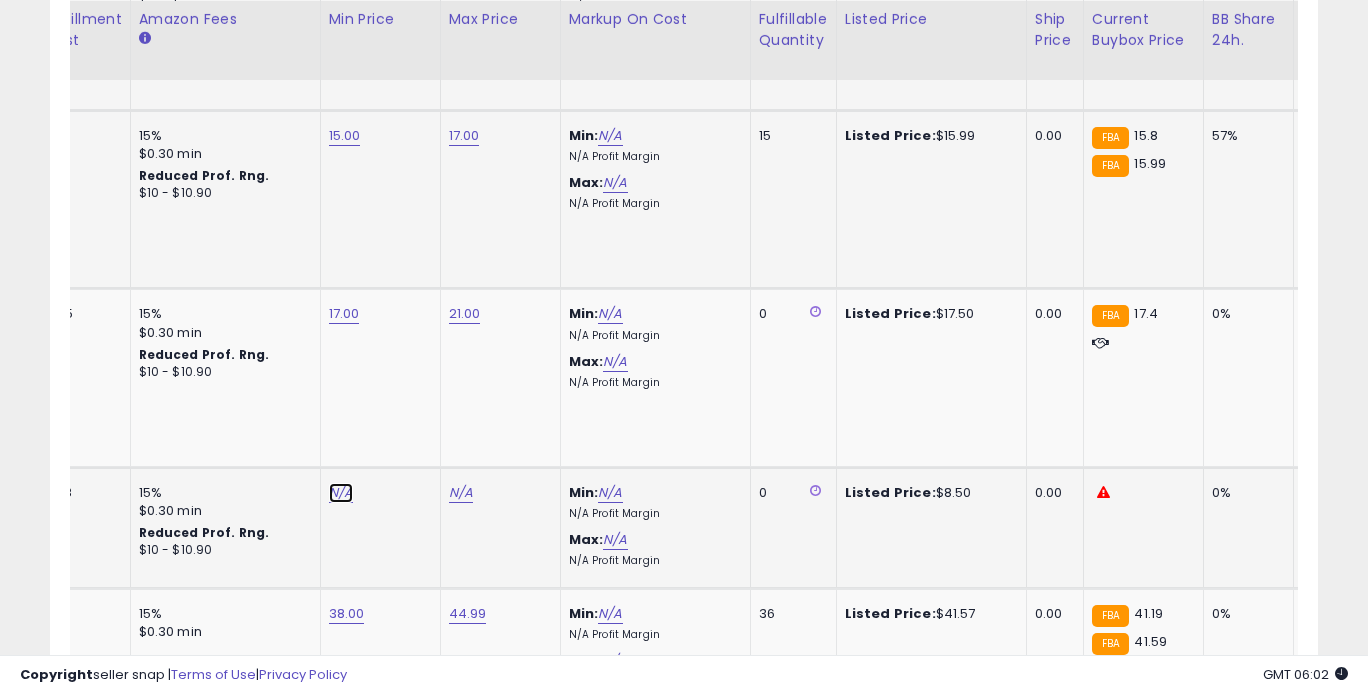click on "N/A" at bounding box center (341, 493) 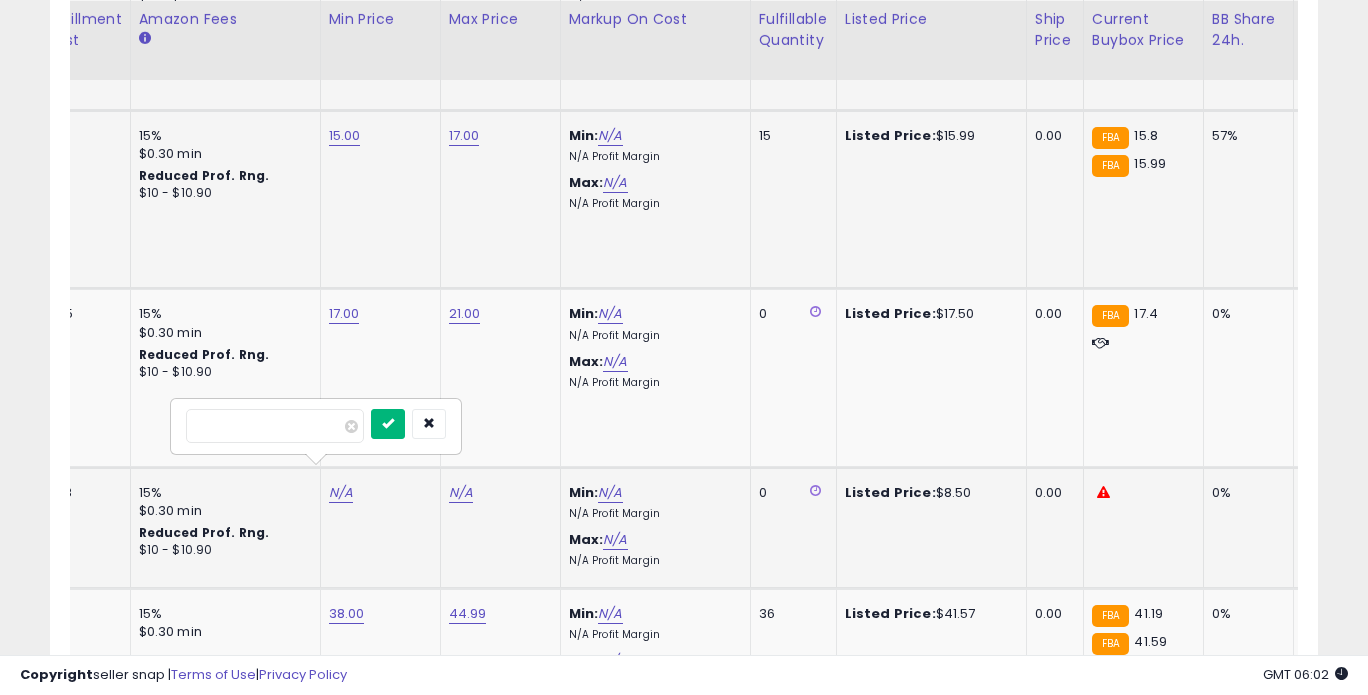 type on "****" 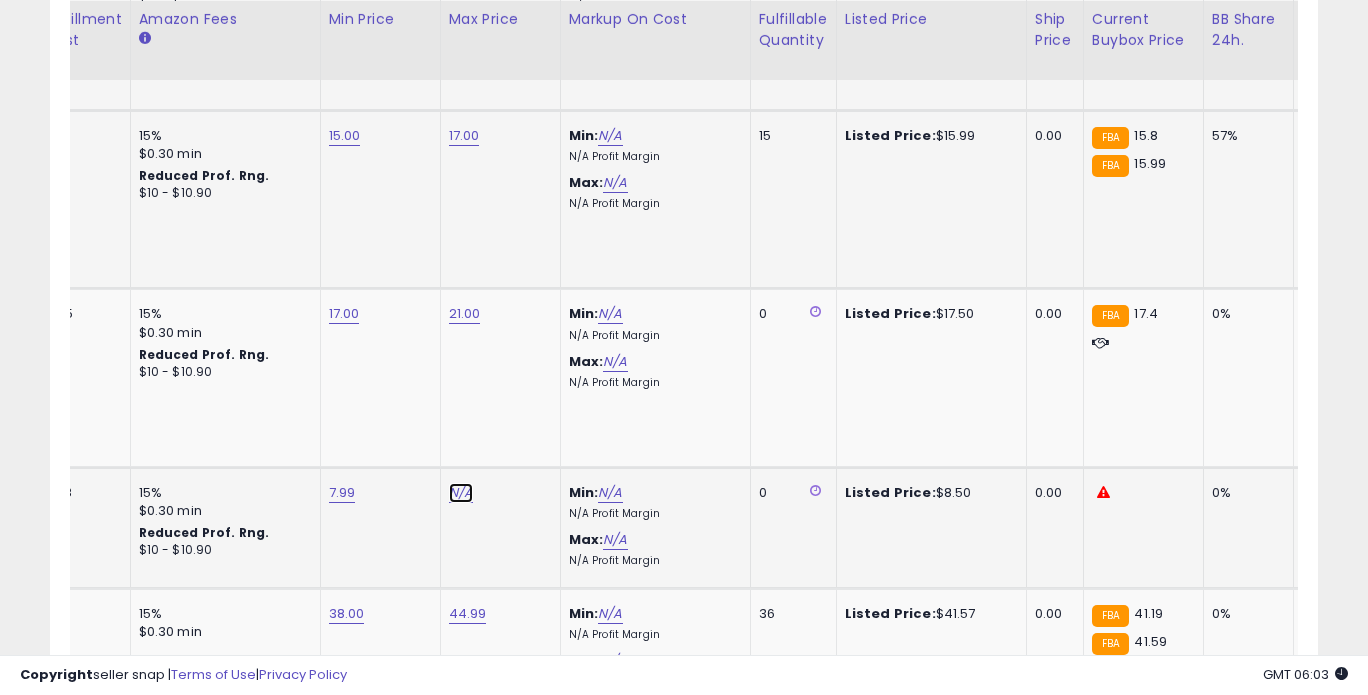 click on "N/A" at bounding box center (461, 493) 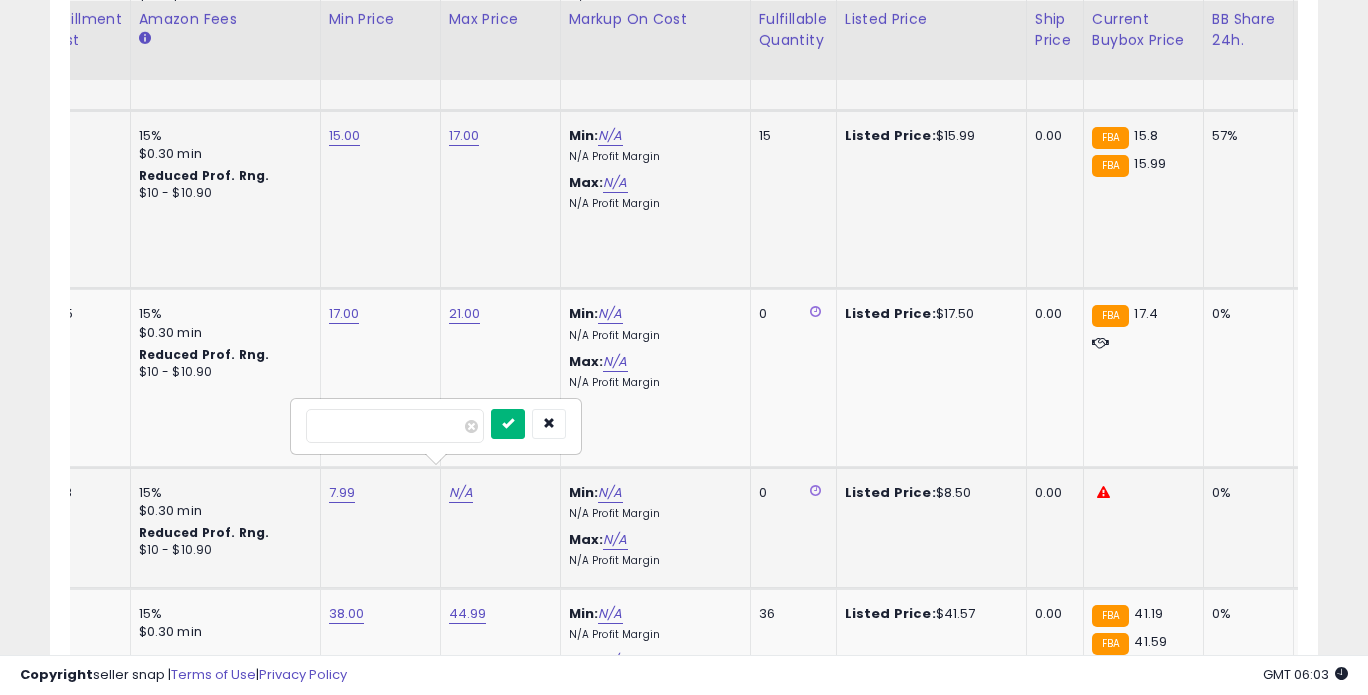 type on "*****" 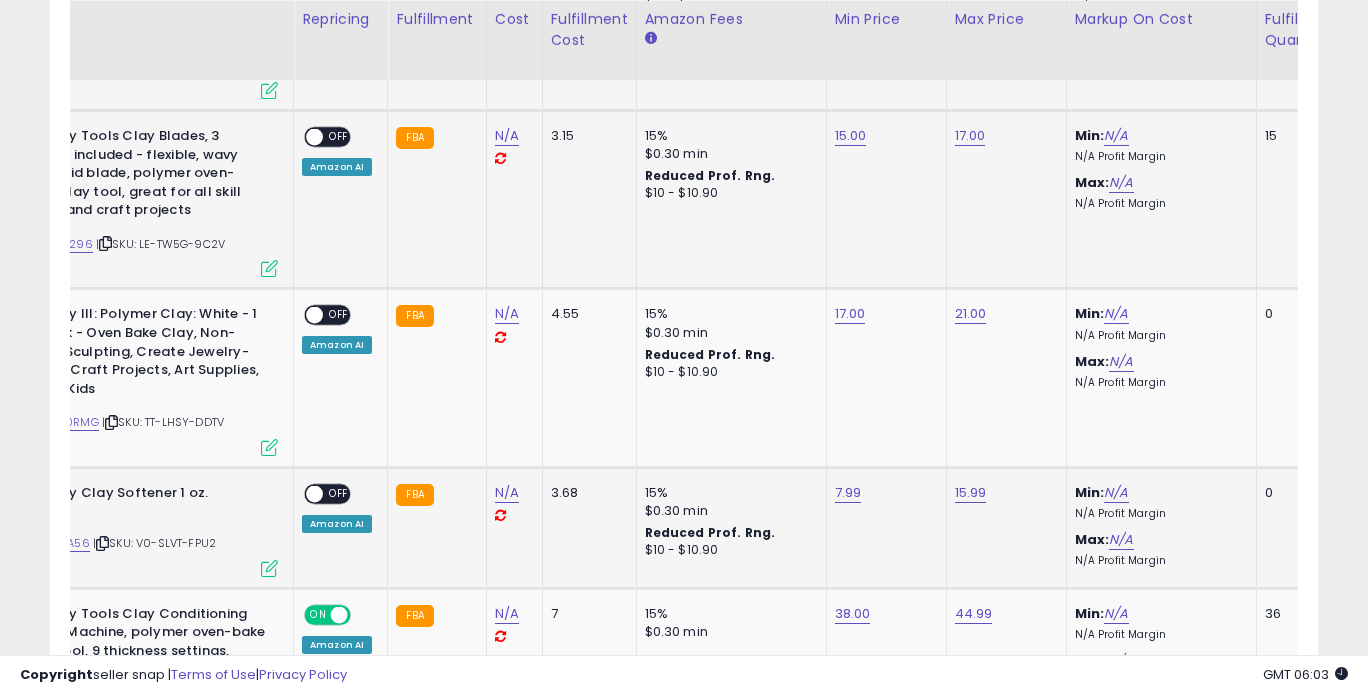 click on "OFF" at bounding box center [339, 494] 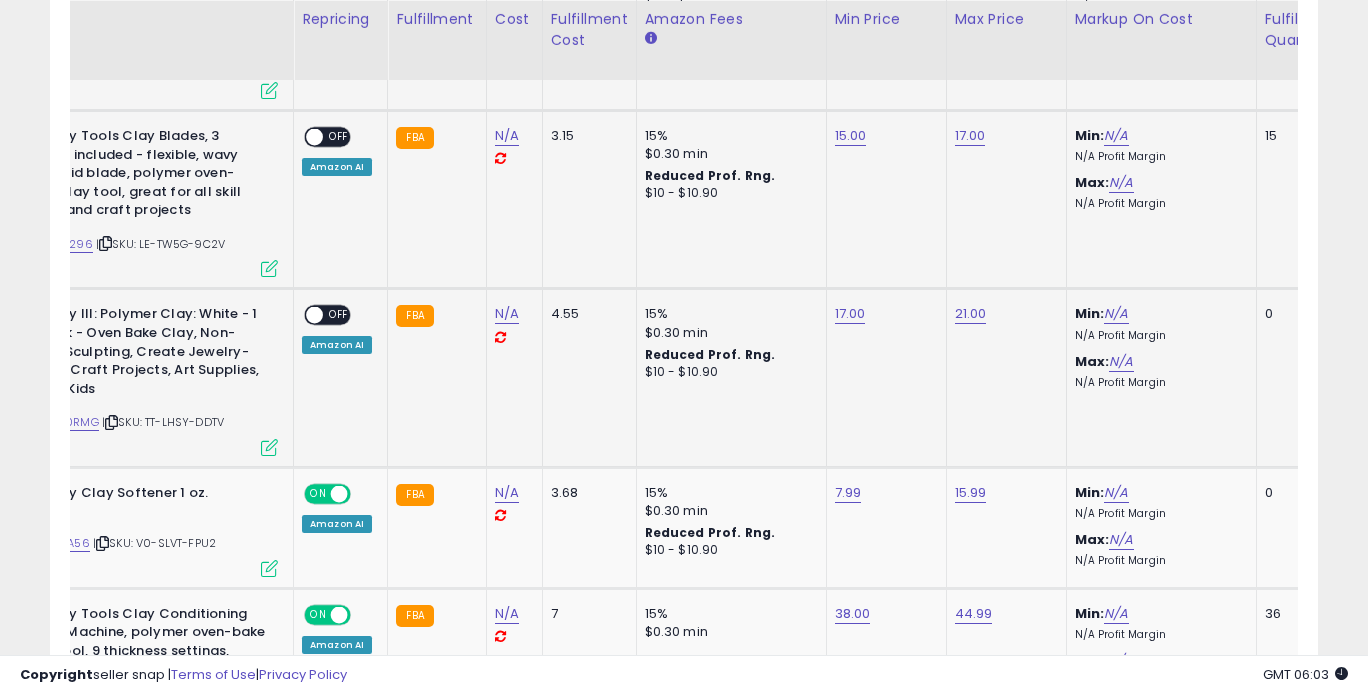 click on "ON   OFF Amazon AI" at bounding box center [337, 329] 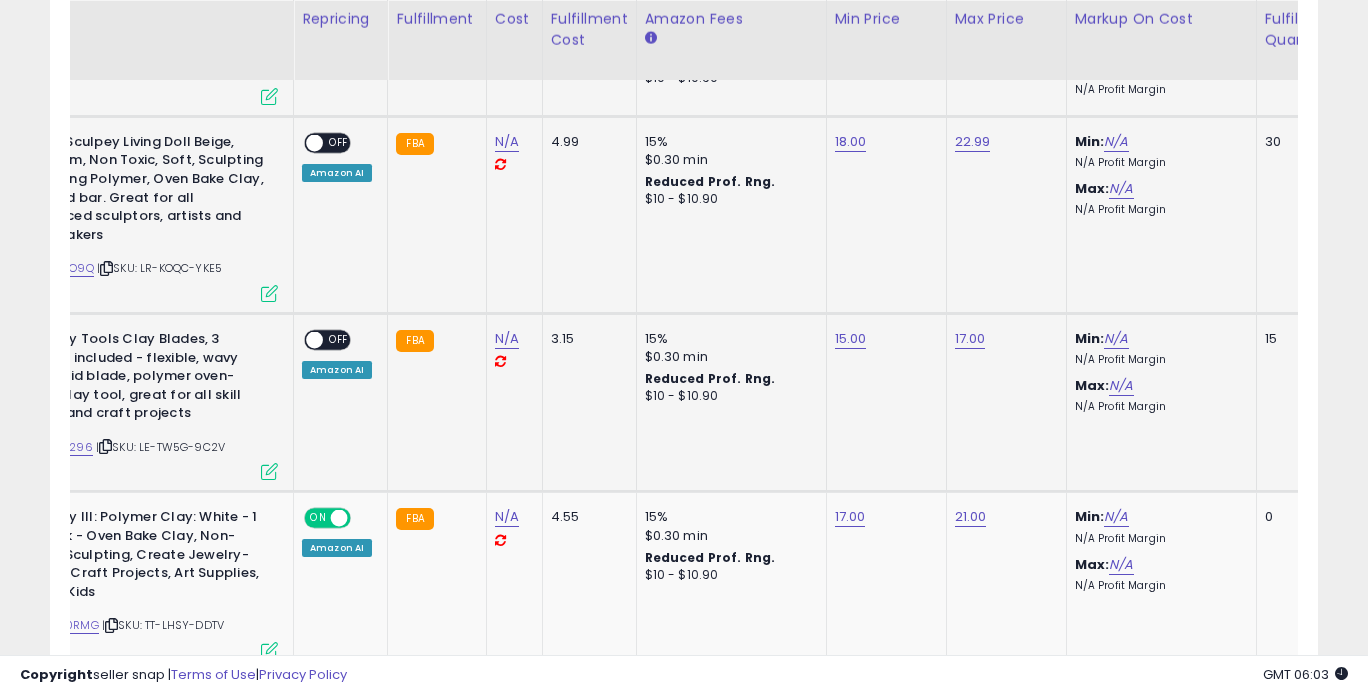 click on "OFF" at bounding box center [339, 340] 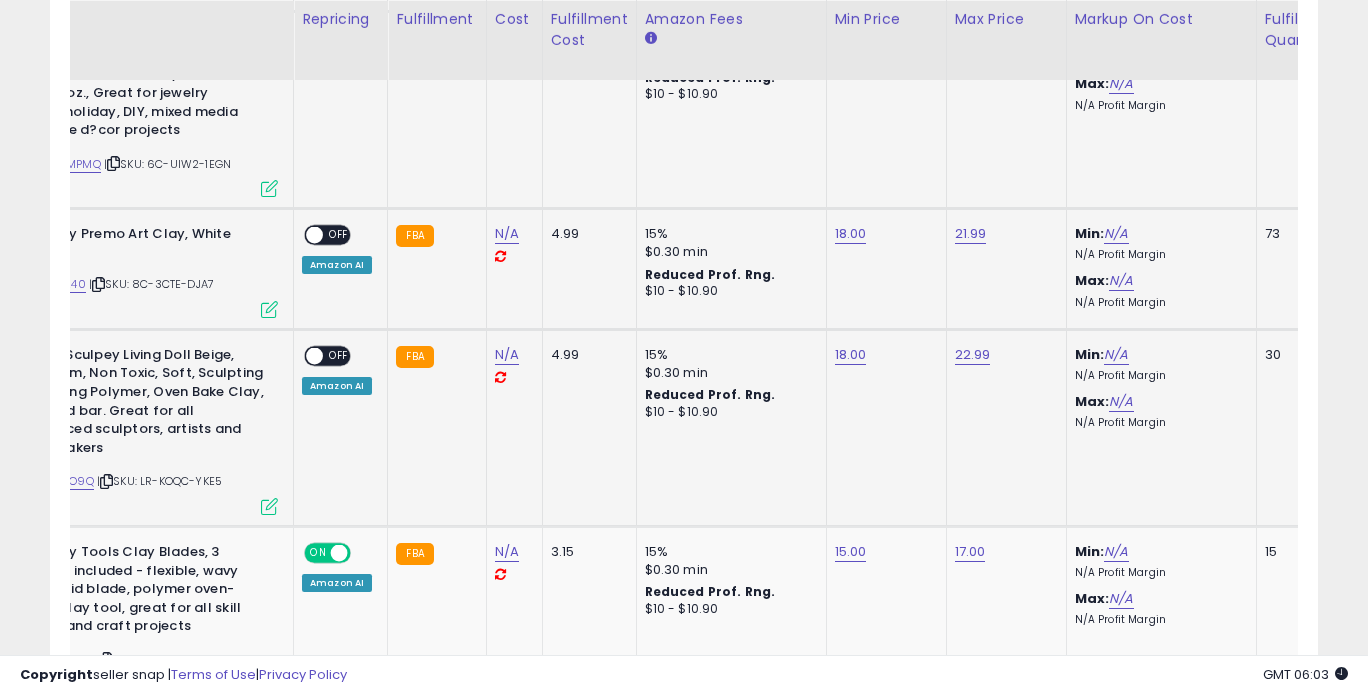 click on "OFF" at bounding box center (339, 355) 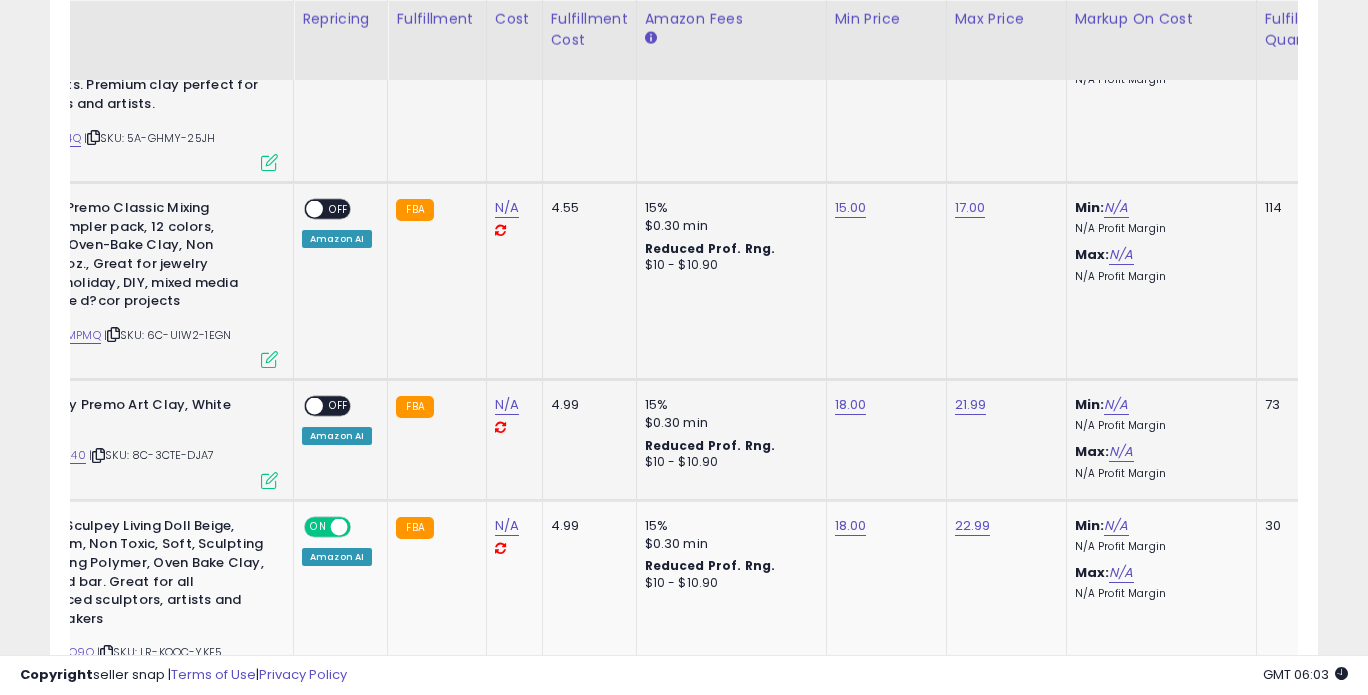 click on "OFF" at bounding box center [339, 406] 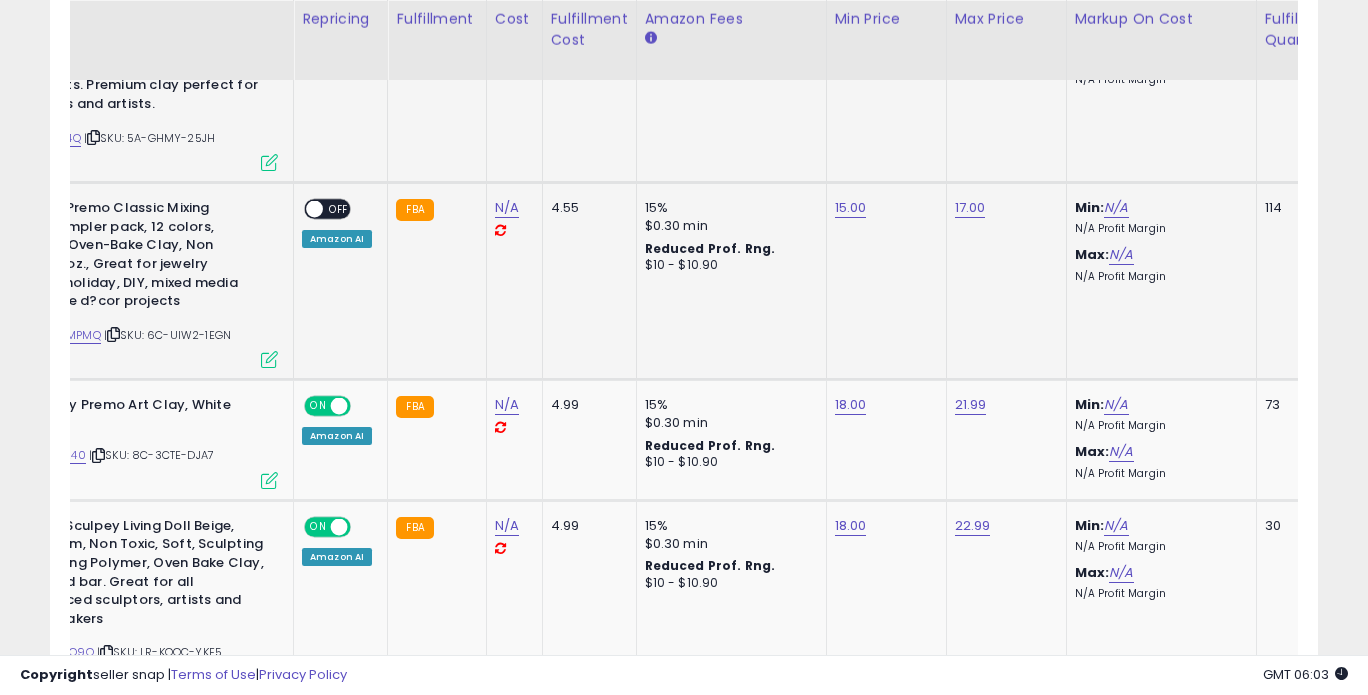 click on "OFF" at bounding box center [339, 209] 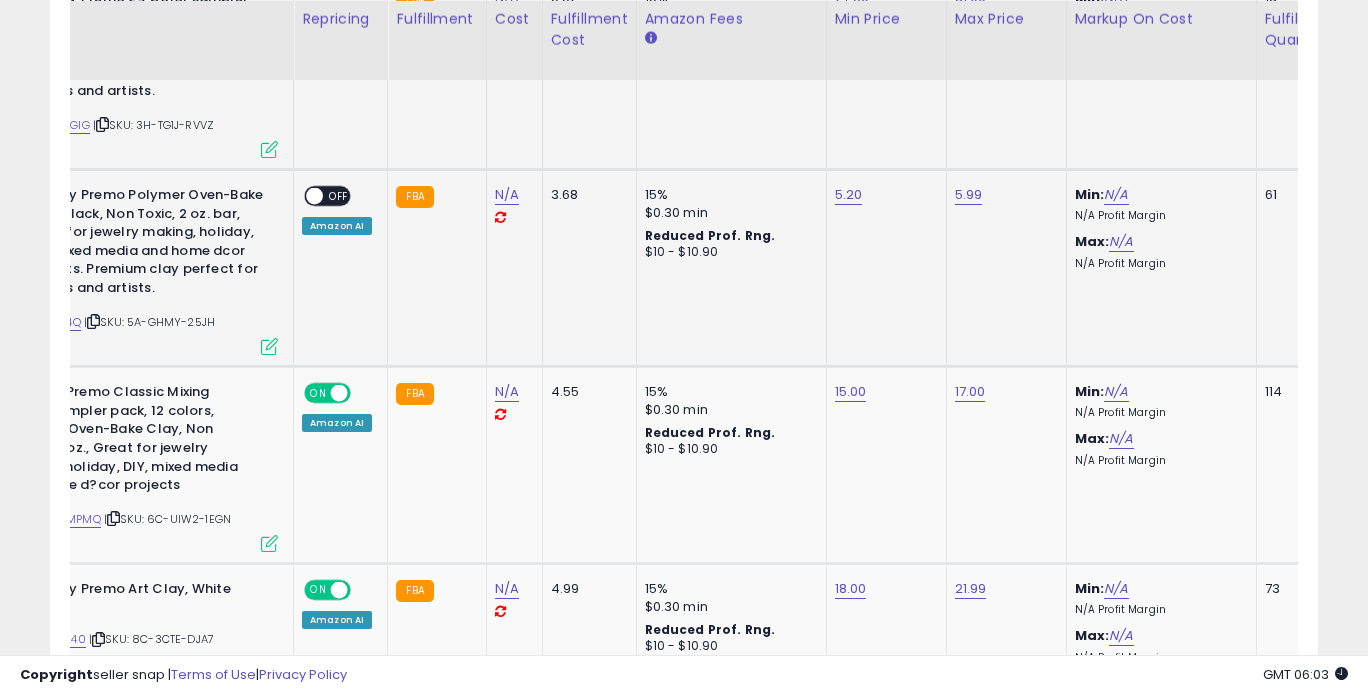 click on "OFF" at bounding box center (339, 196) 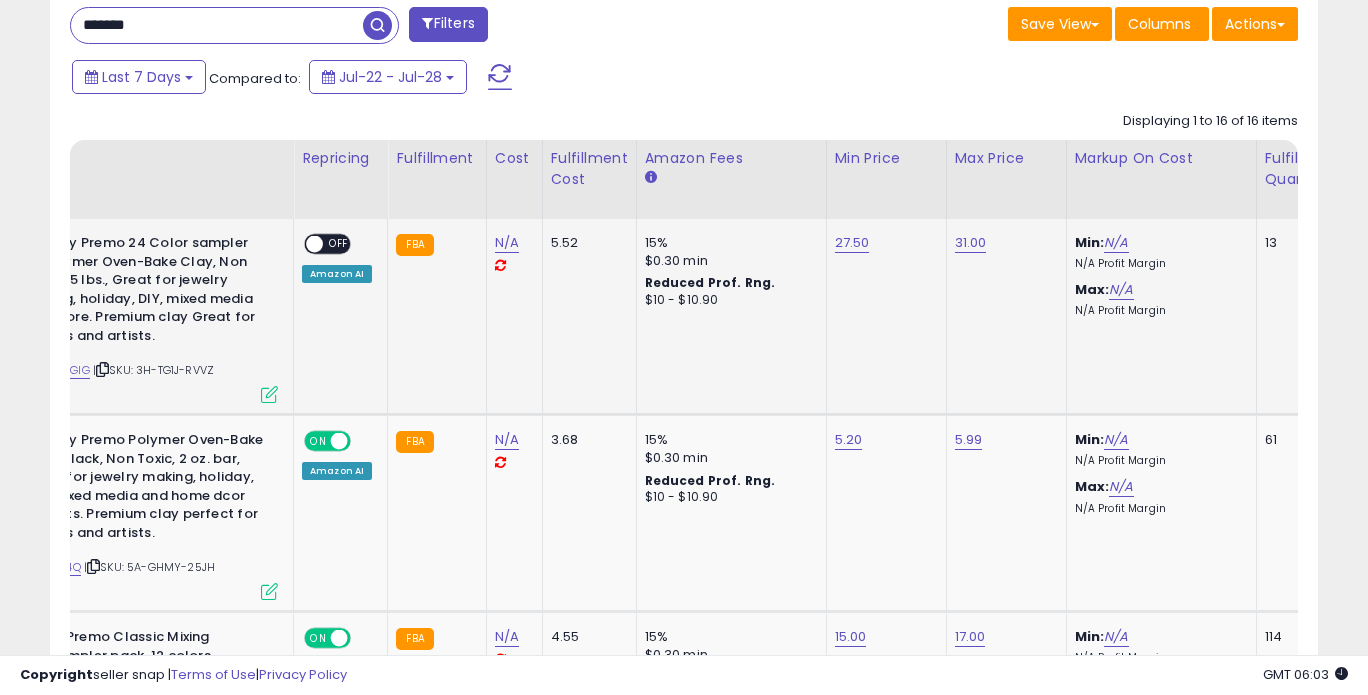 click on "OFF" at bounding box center (339, 244) 